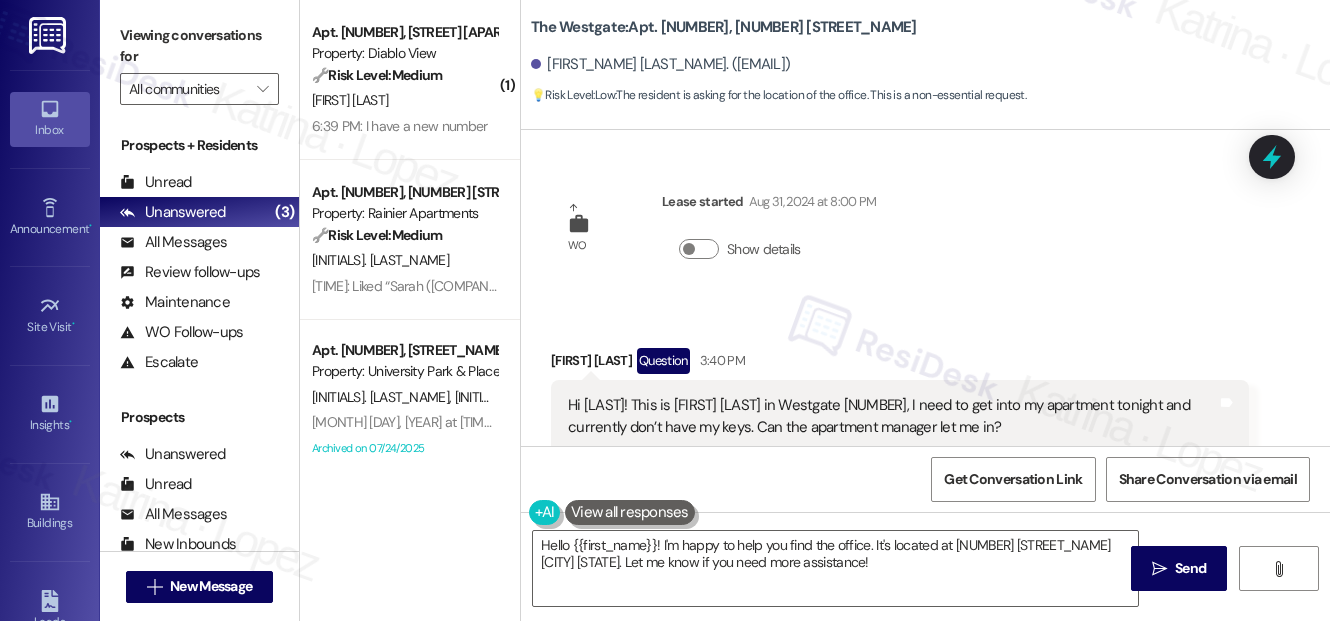 scroll, scrollTop: 0, scrollLeft: 0, axis: both 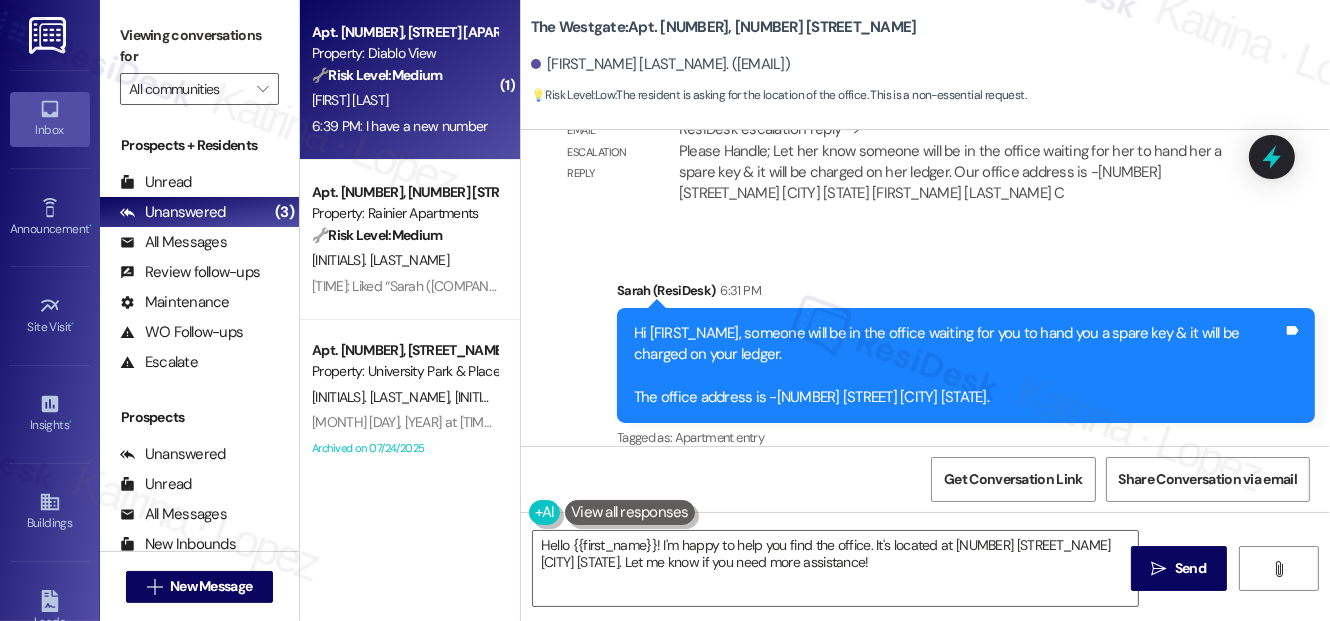 click on "[TIME]: I have a new number [TIME]: I have a new number" at bounding box center [404, 126] 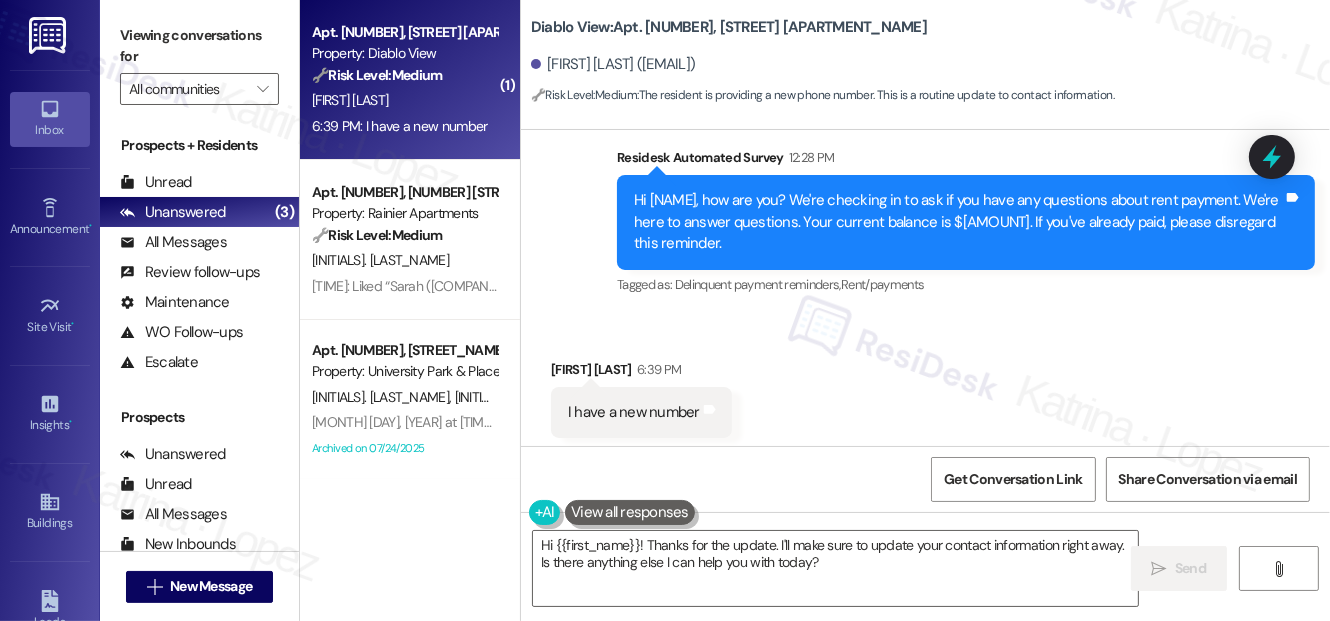 scroll, scrollTop: 2026, scrollLeft: 0, axis: vertical 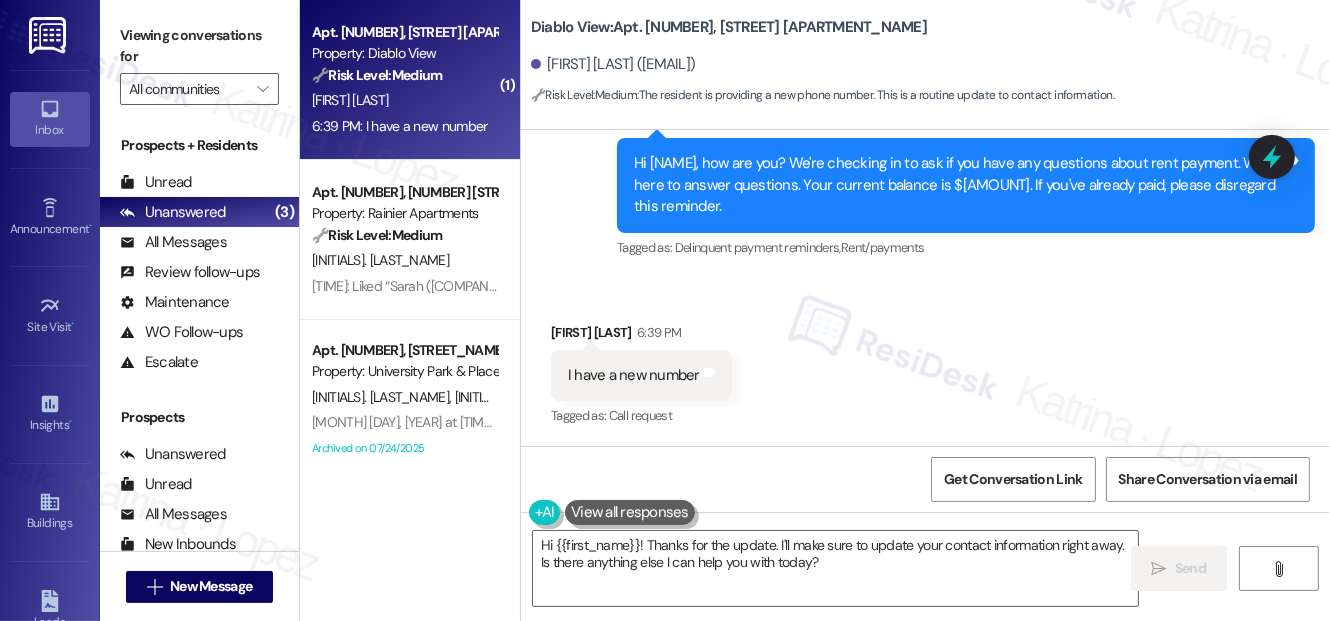 click on "I have a new number" at bounding box center (634, 375) 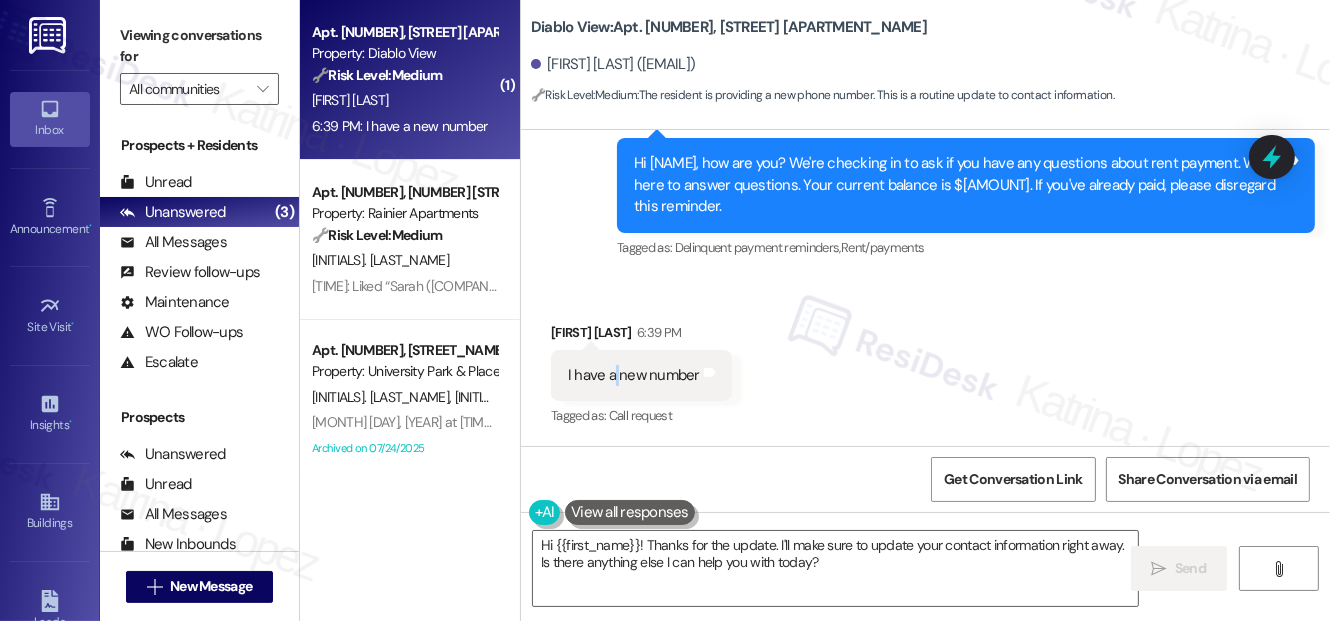 click on "I have a new number" at bounding box center (634, 375) 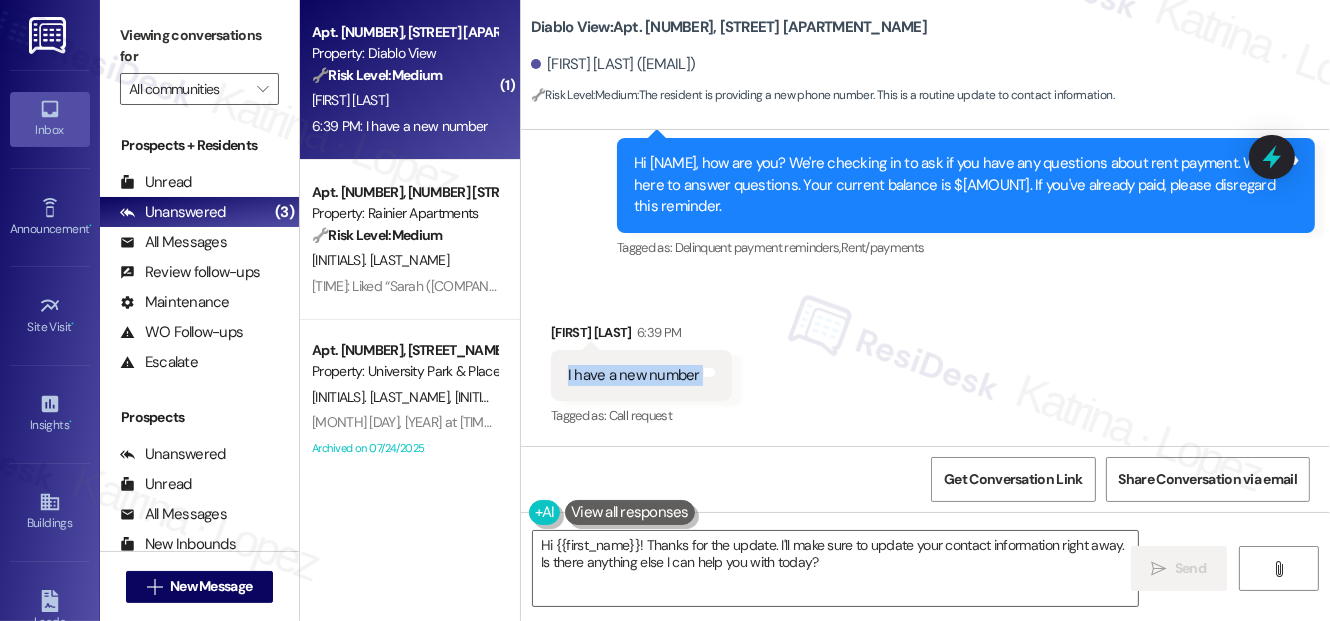 click on "I have a new number" at bounding box center [634, 375] 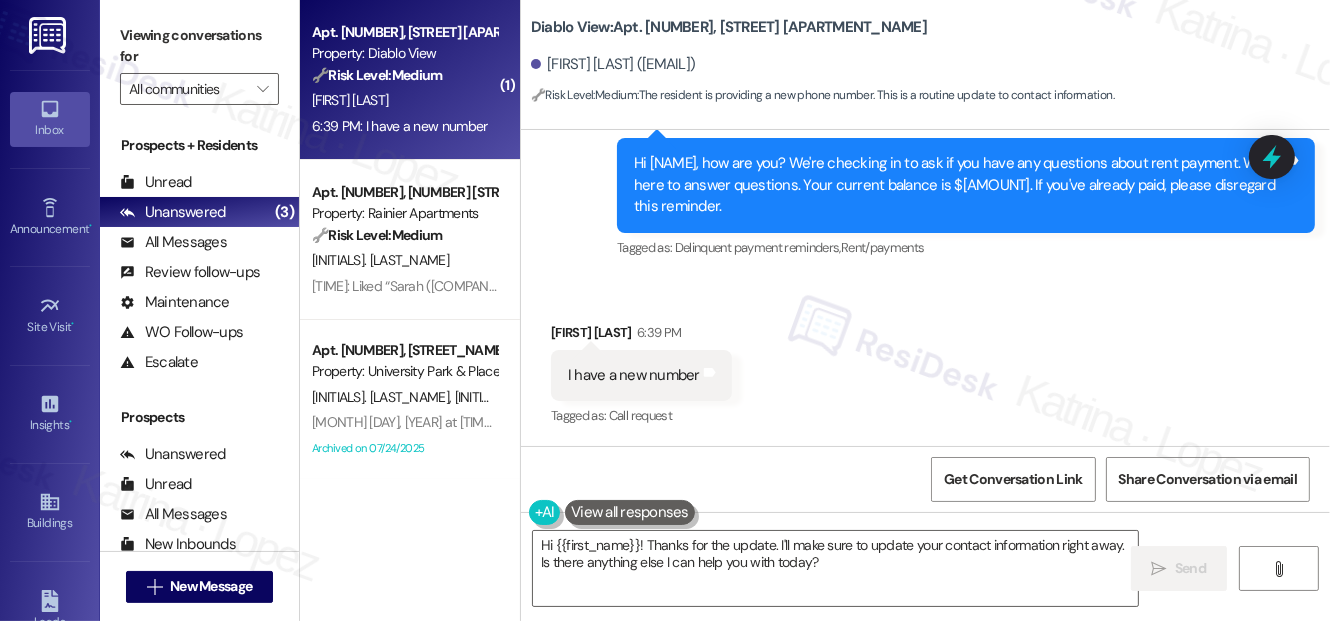 click on "Hi [NAME], how are you? We're checking in to ask if you have any questions about rent payment. We're here to answer questions. Your current balance is $[AMOUNT]. If you've already paid, please disregard this reminder." at bounding box center [958, 185] 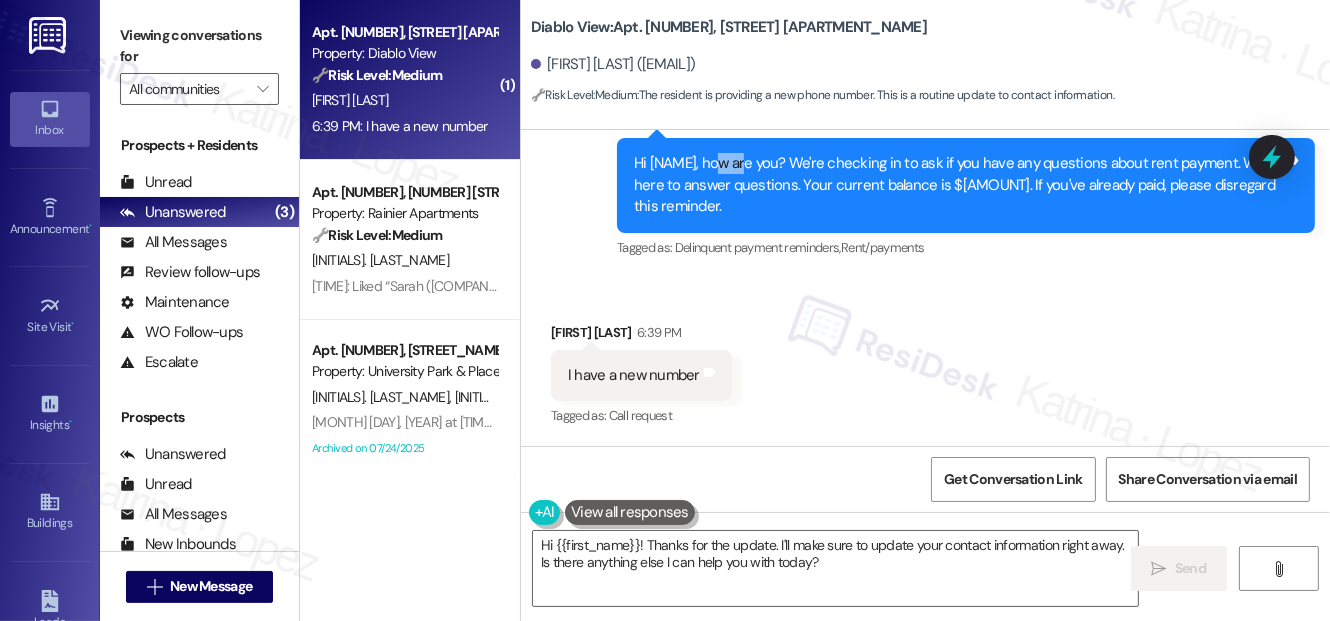 click on "Hi [NAME], how are you? We're checking in to ask if you have any questions about rent payment. We're here to answer questions. Your current balance is $[AMOUNT]. If you've already paid, please disregard this reminder." at bounding box center (958, 185) 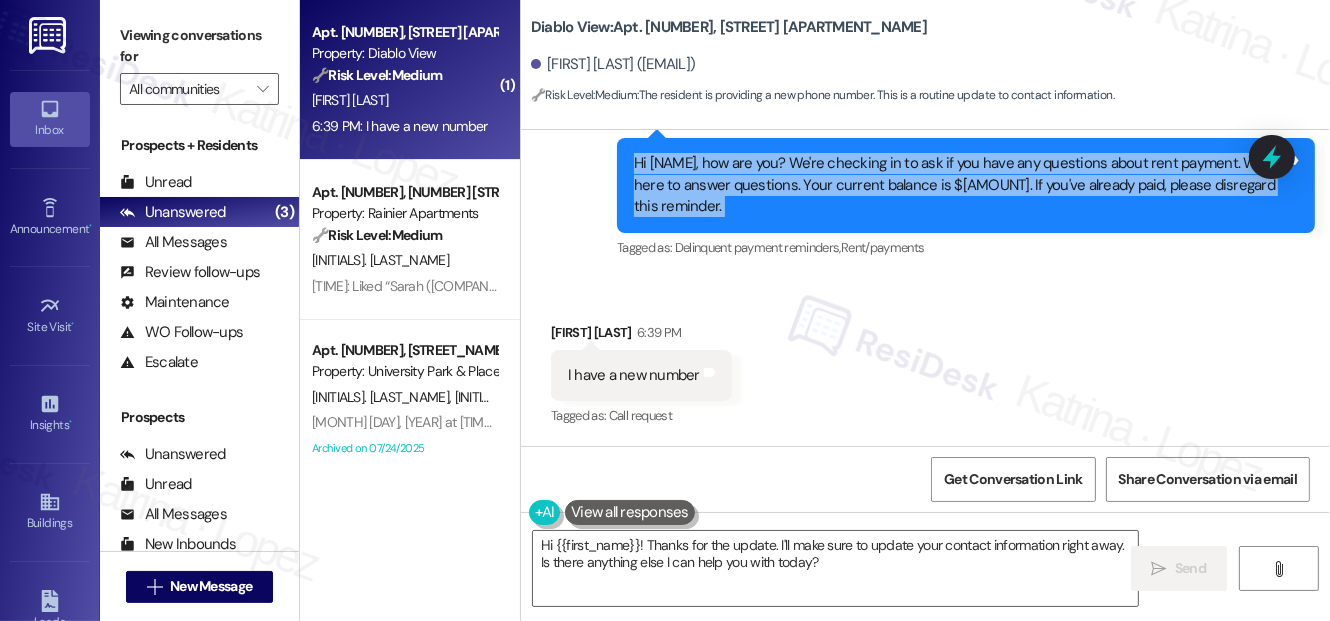 click on "Hi [NAME], how are you? We're checking in to ask if you have any questions about rent payment. We're here to answer questions. Your current balance is $[AMOUNT]. If you've already paid, please disregard this reminder." at bounding box center (958, 185) 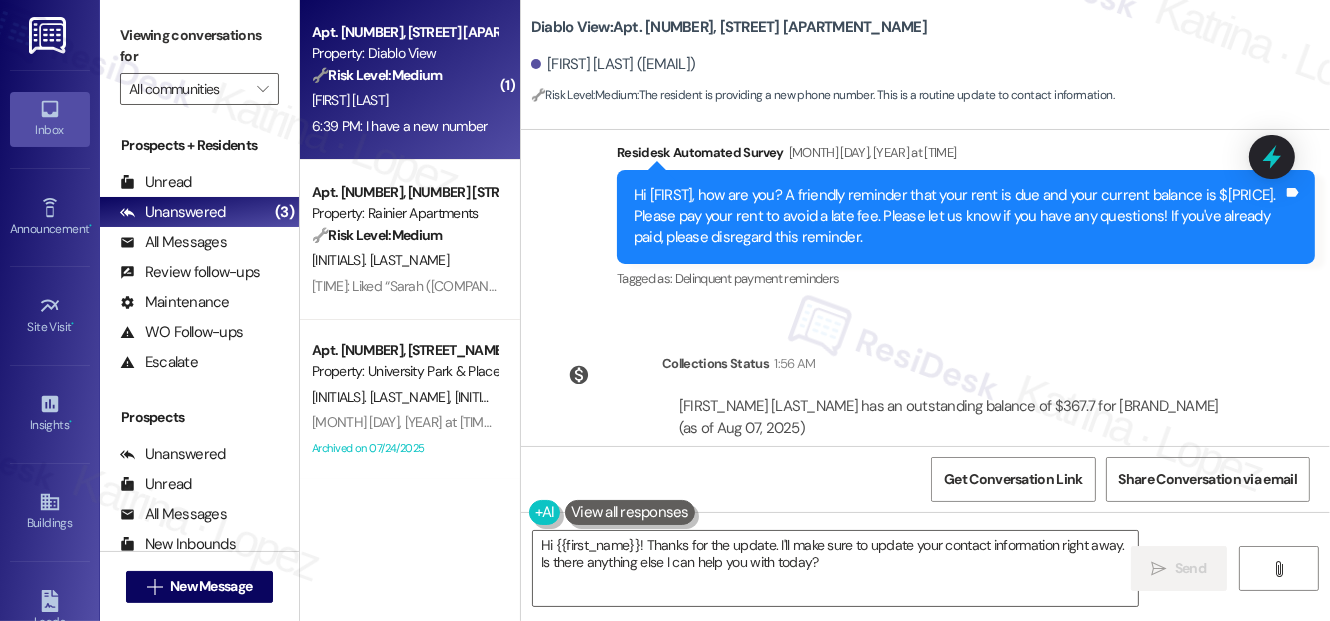 scroll, scrollTop: 2026, scrollLeft: 0, axis: vertical 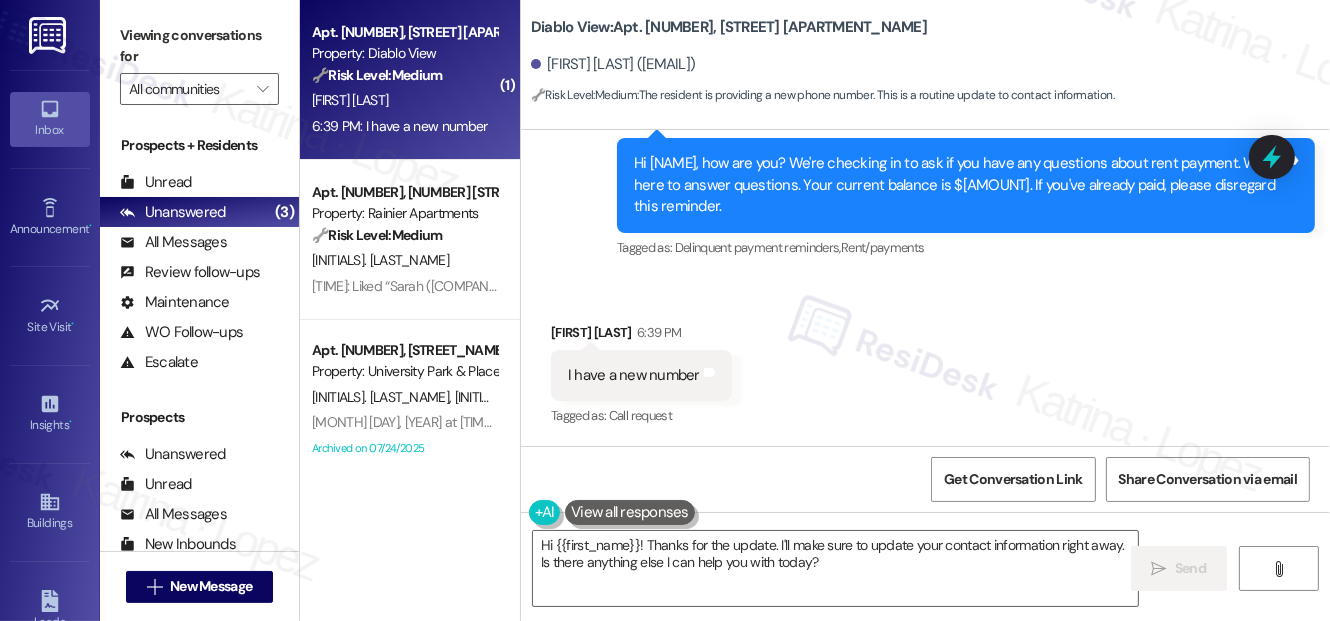 click on "I have a new number" at bounding box center [634, 375] 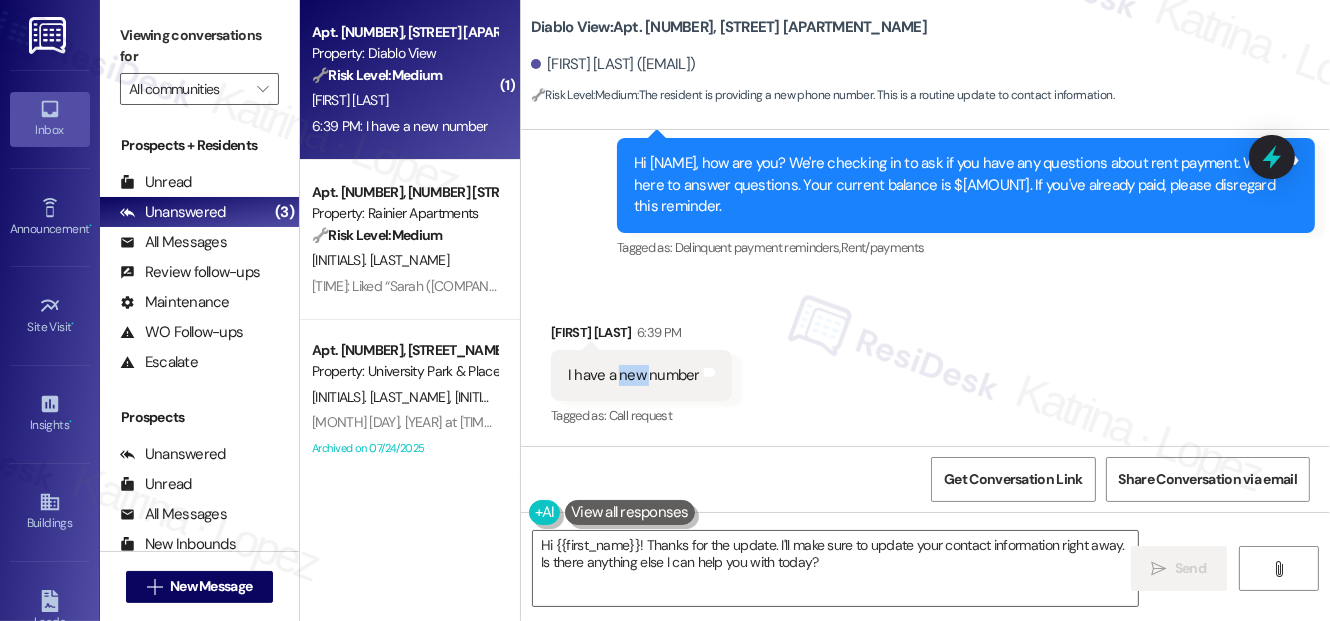 click on "I have a new number" at bounding box center (634, 375) 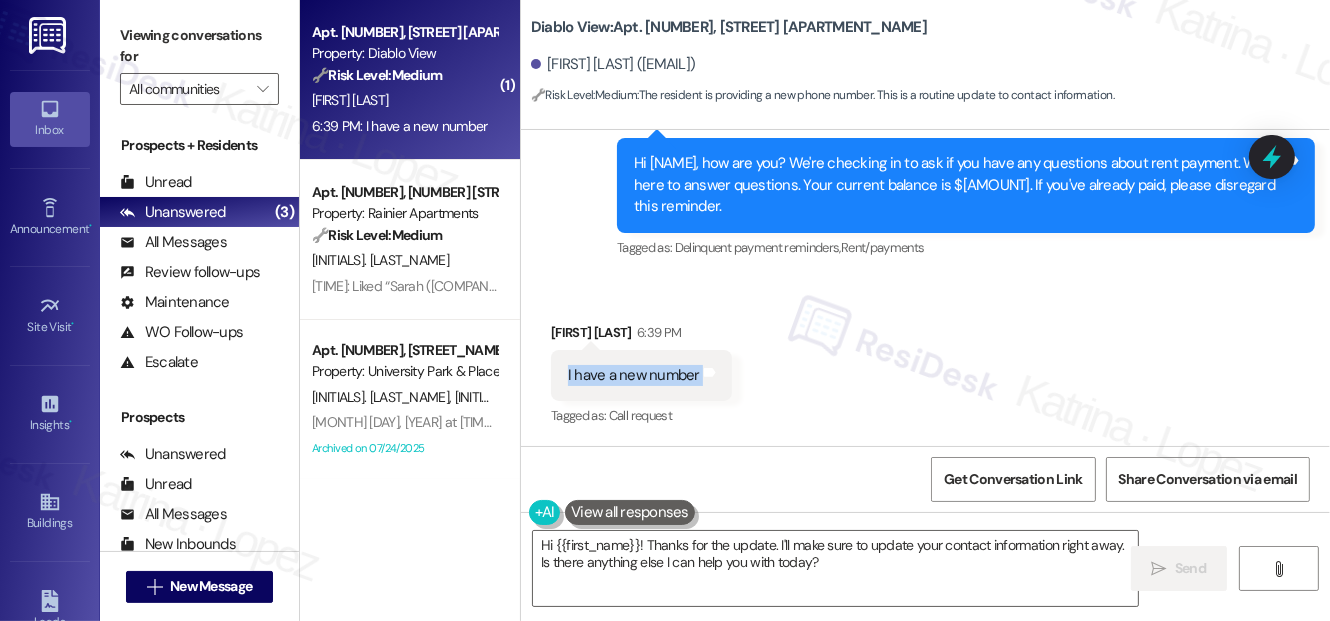 click on "I have a new number" at bounding box center [634, 375] 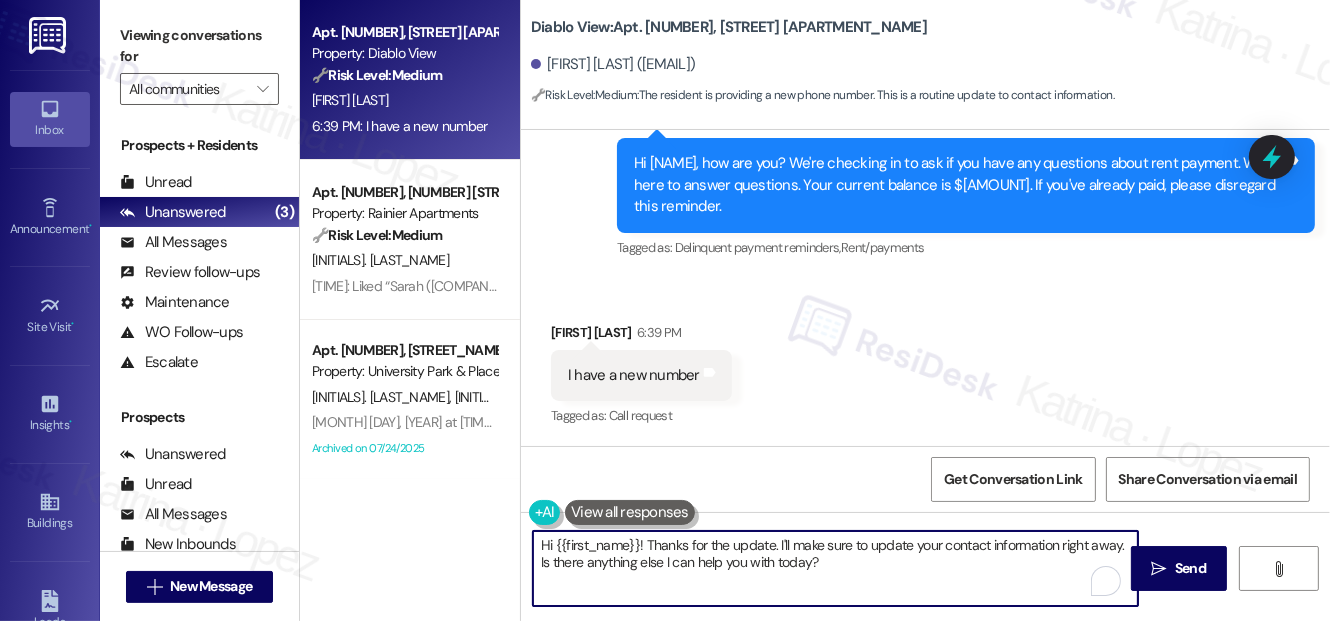 drag, startPoint x: 860, startPoint y: 557, endPoint x: 736, endPoint y: 544, distance: 124.67959 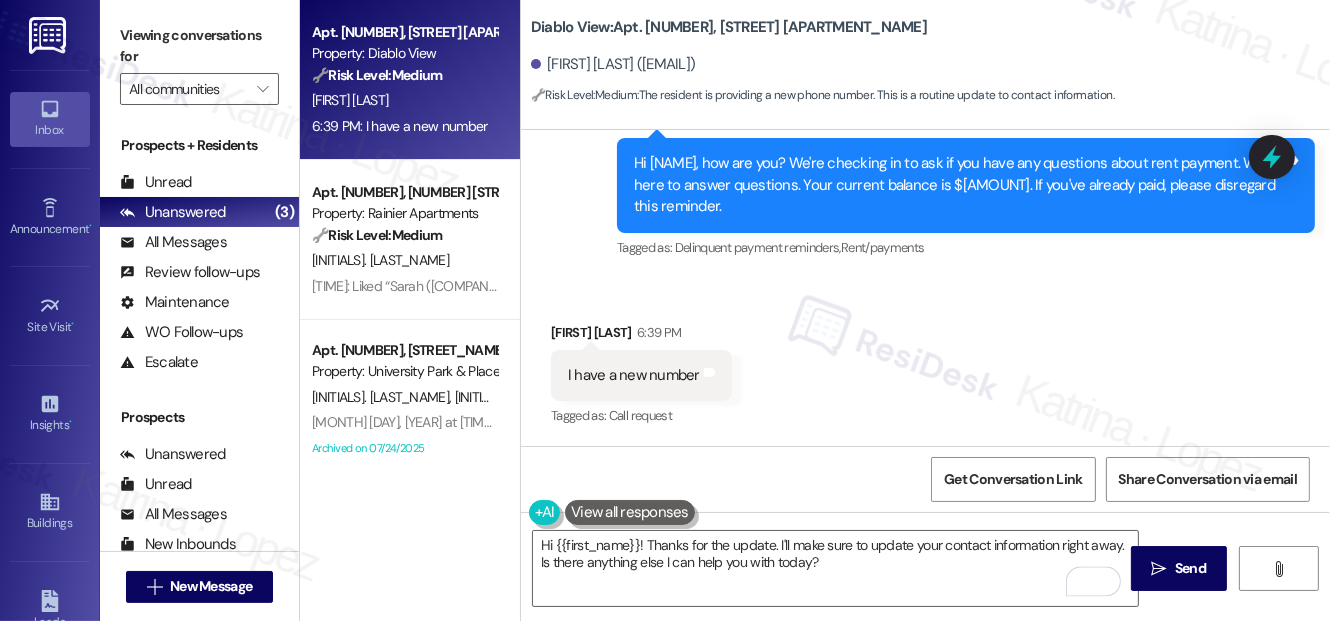 click on "I have a new number" at bounding box center (634, 375) 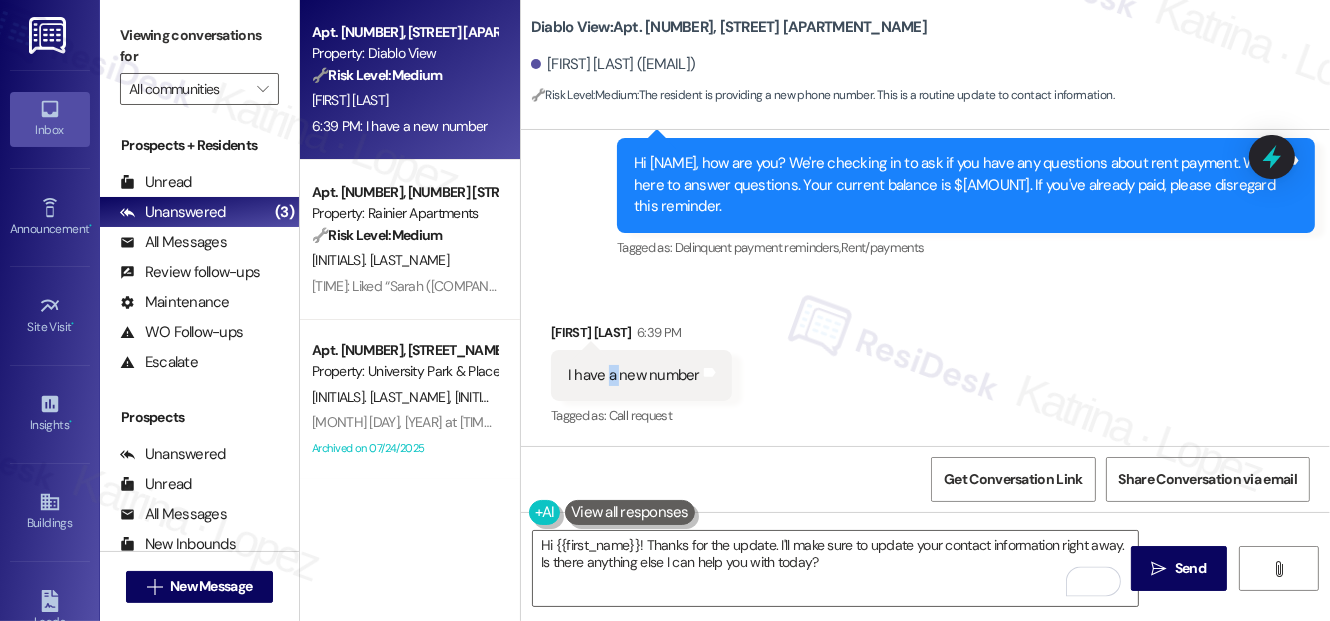 click on "I have a new number" at bounding box center [634, 375] 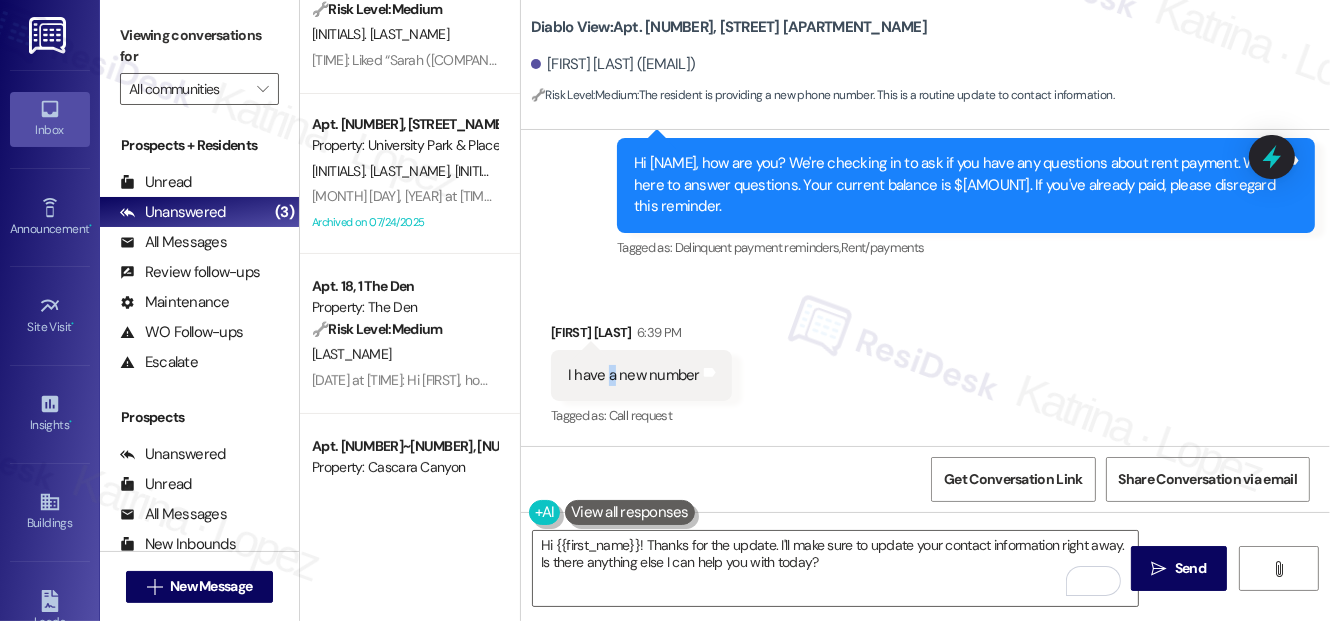 scroll, scrollTop: 320, scrollLeft: 0, axis: vertical 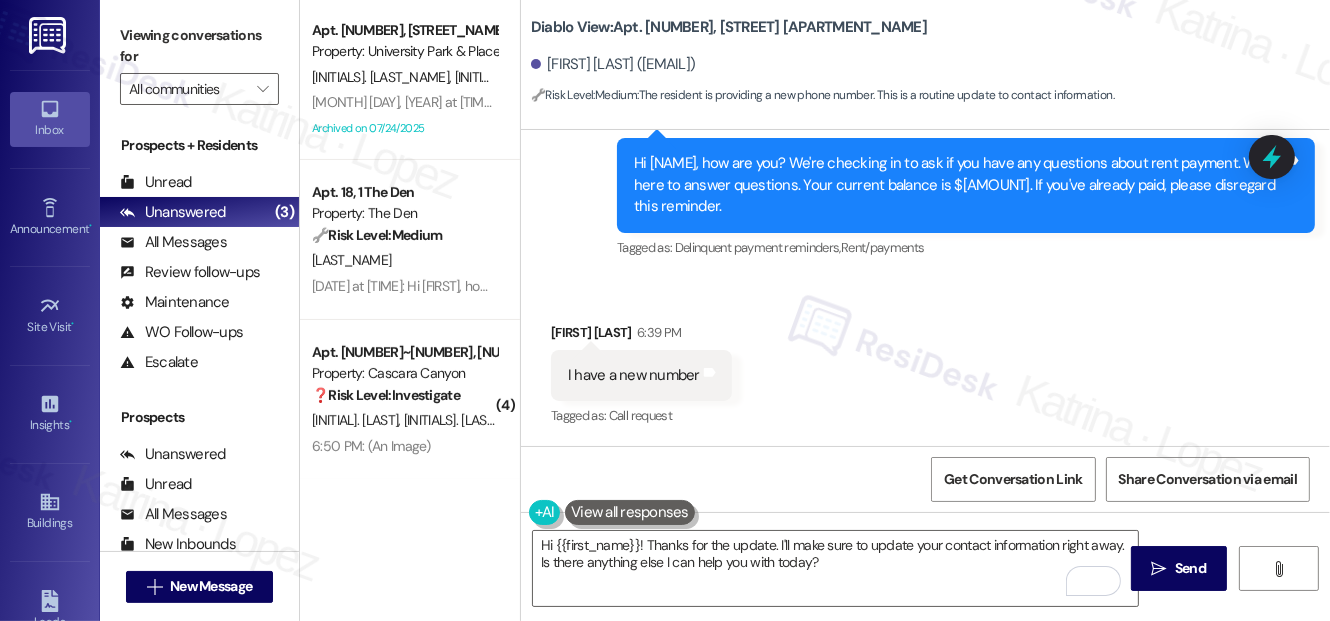click on "I have a new number" at bounding box center [634, 375] 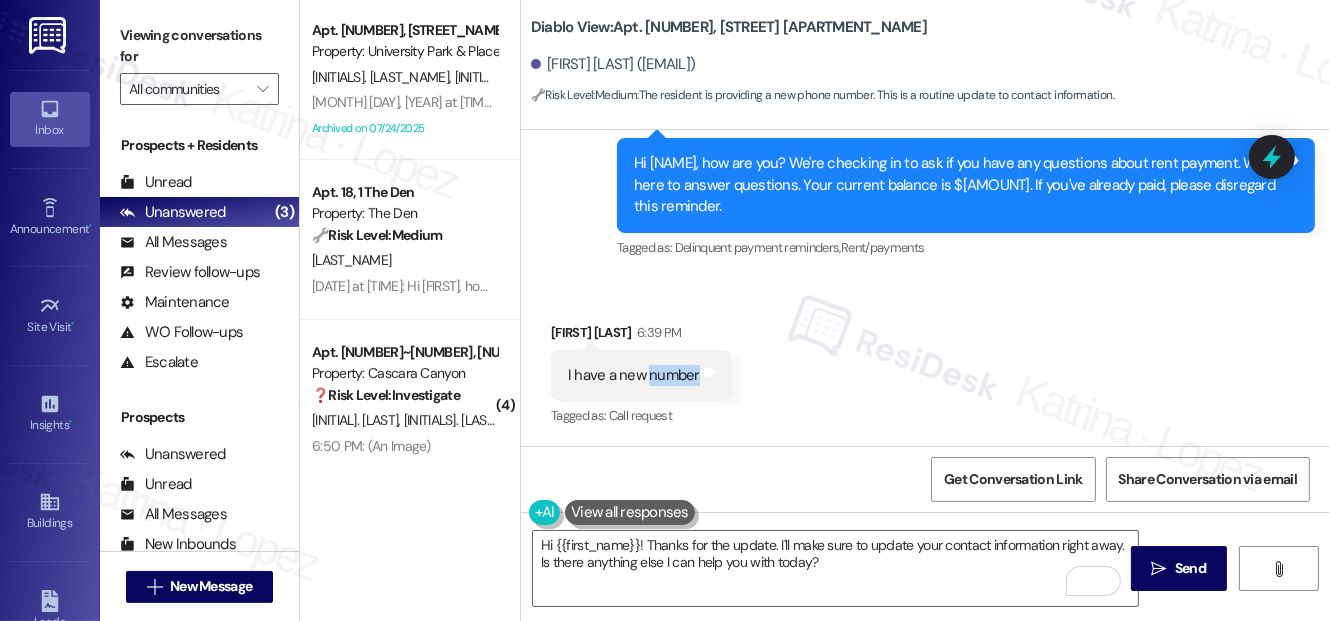click on "I have a new number" at bounding box center (634, 375) 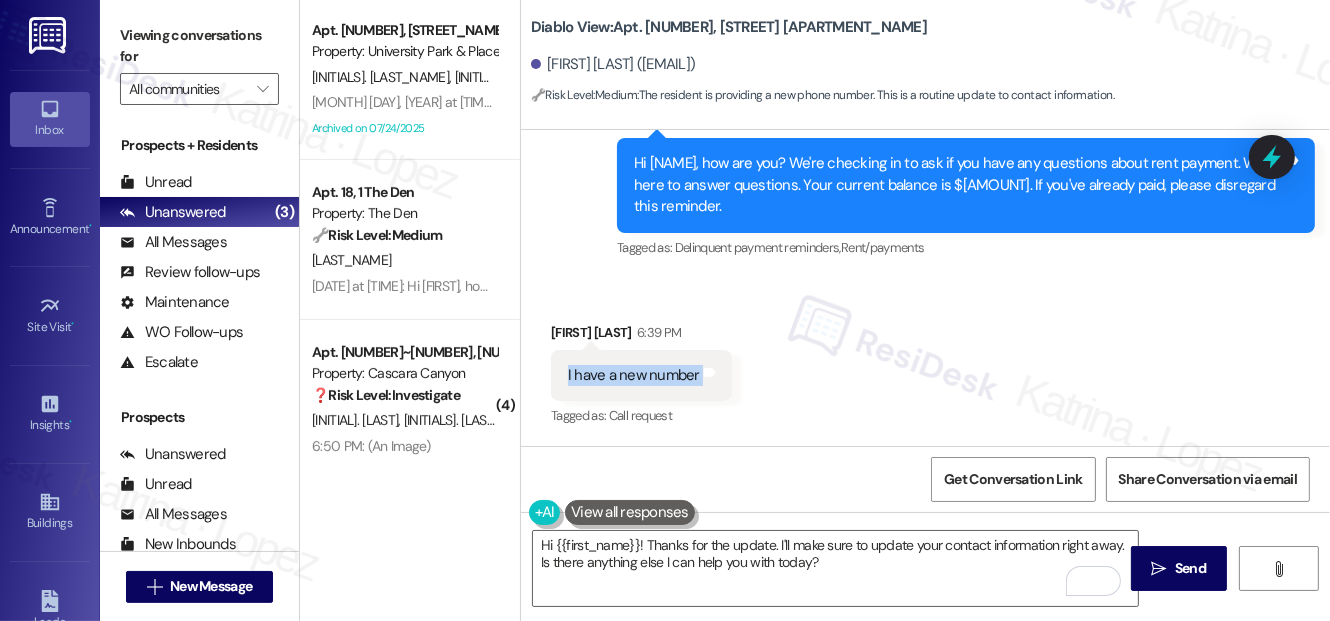 click on "I have a new number" at bounding box center (634, 375) 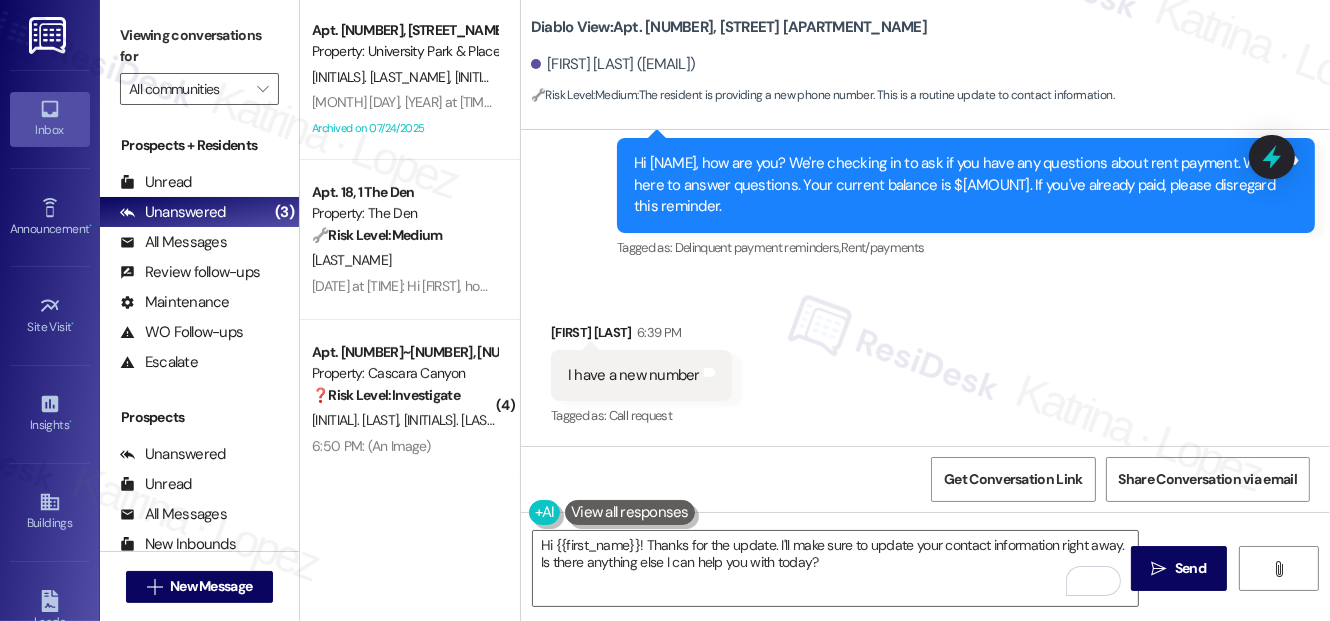 click on "Viewing conversations for" at bounding box center (199, 46) 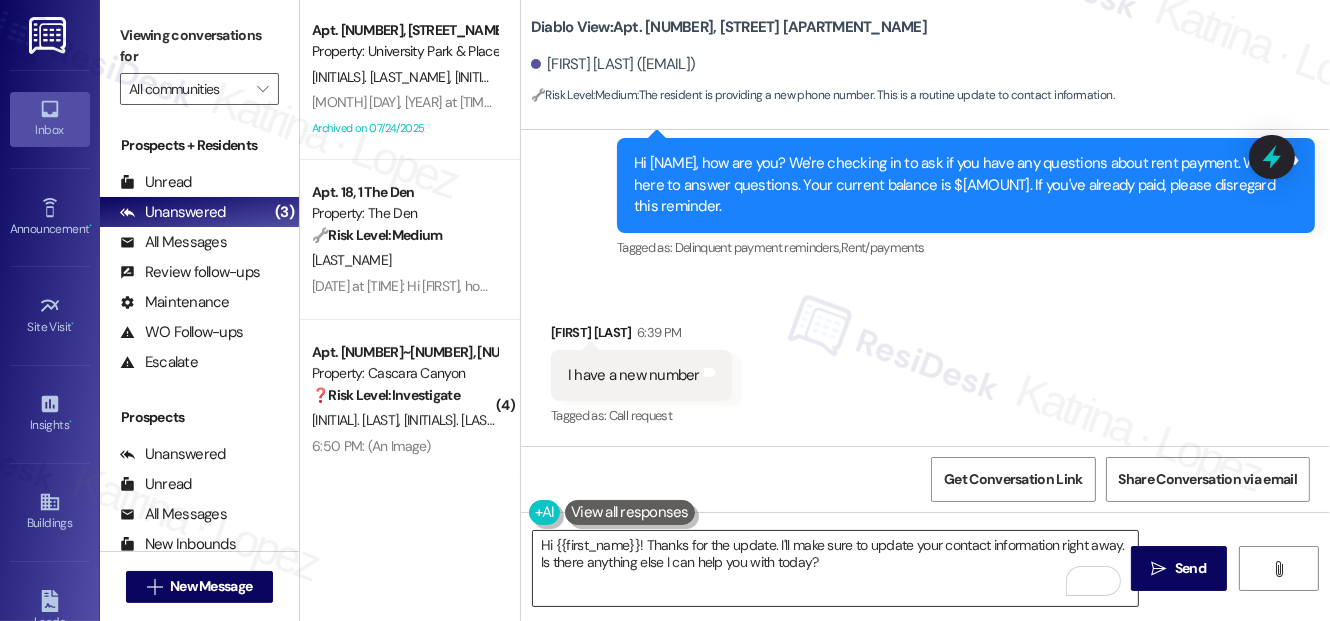 click on "Hi {{first_name}}! Thanks for the update. I'll make sure to update your contact information right away. Is there anything else I can help you with today?" at bounding box center (835, 568) 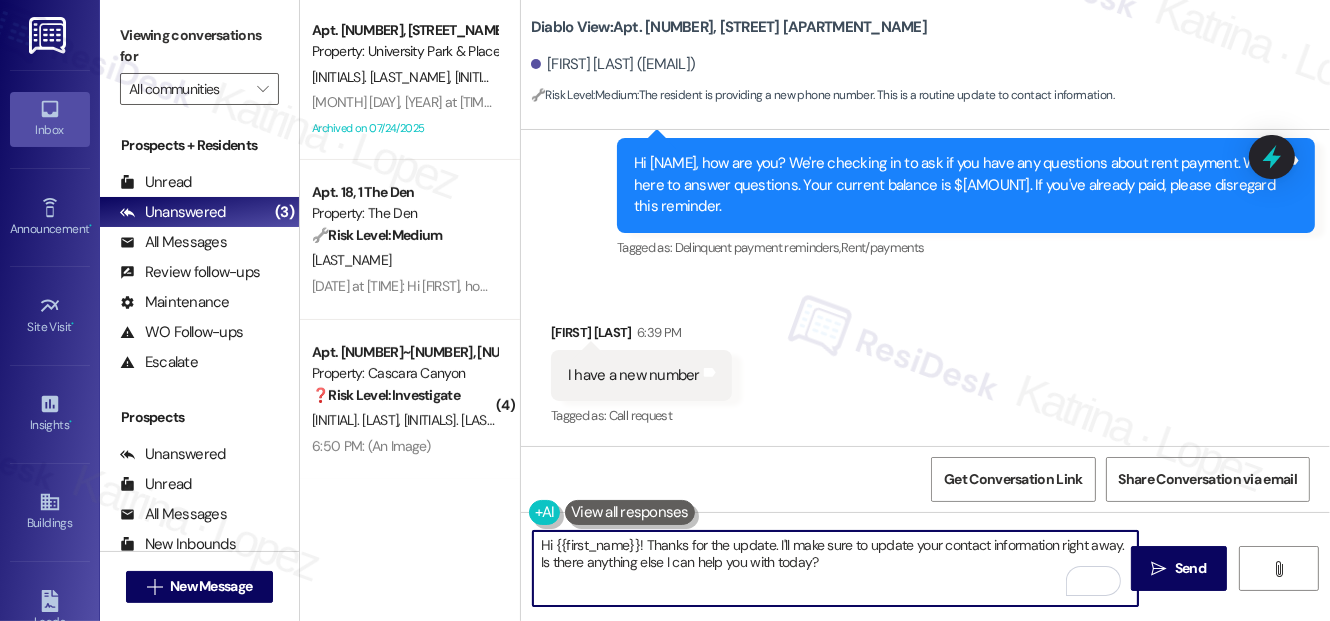 click on "Hi {{first_name}}! Thanks for the update. I'll make sure to update your contact information right away. Is there anything else I can help you with today?" at bounding box center [835, 568] 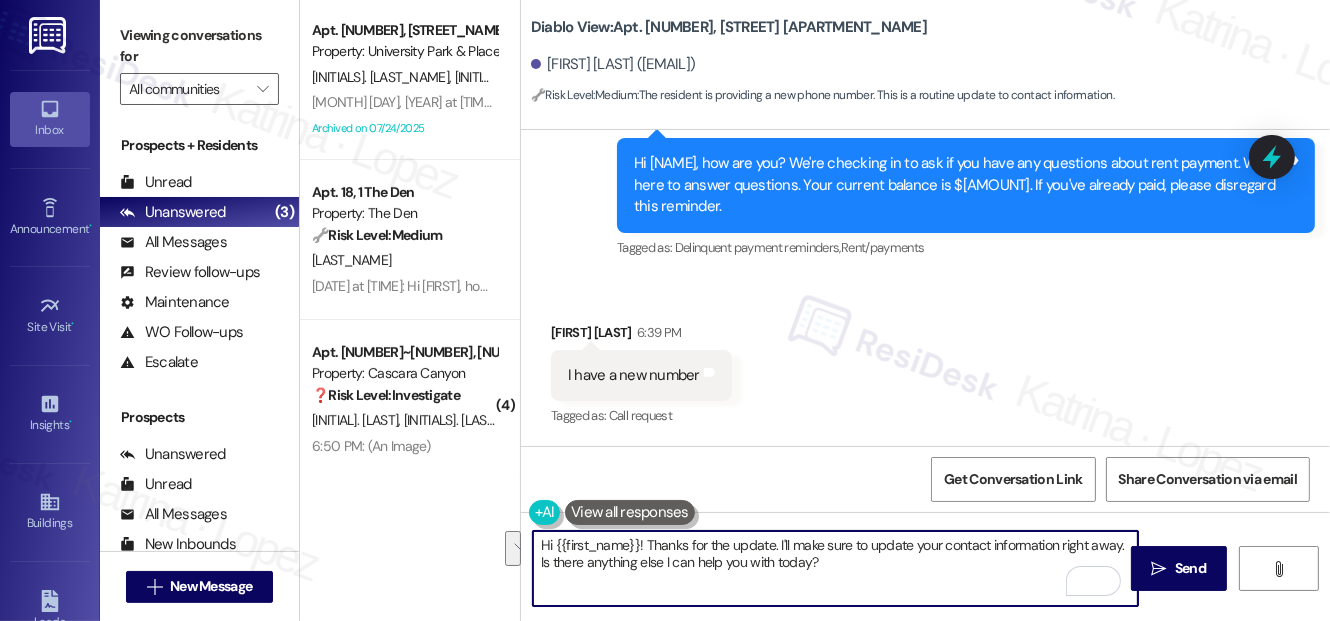 click on "Hi {{first_name}}! Thanks for the update. I'll make sure to update your contact information right away. Is there anything else I can help you with today?" at bounding box center [835, 568] 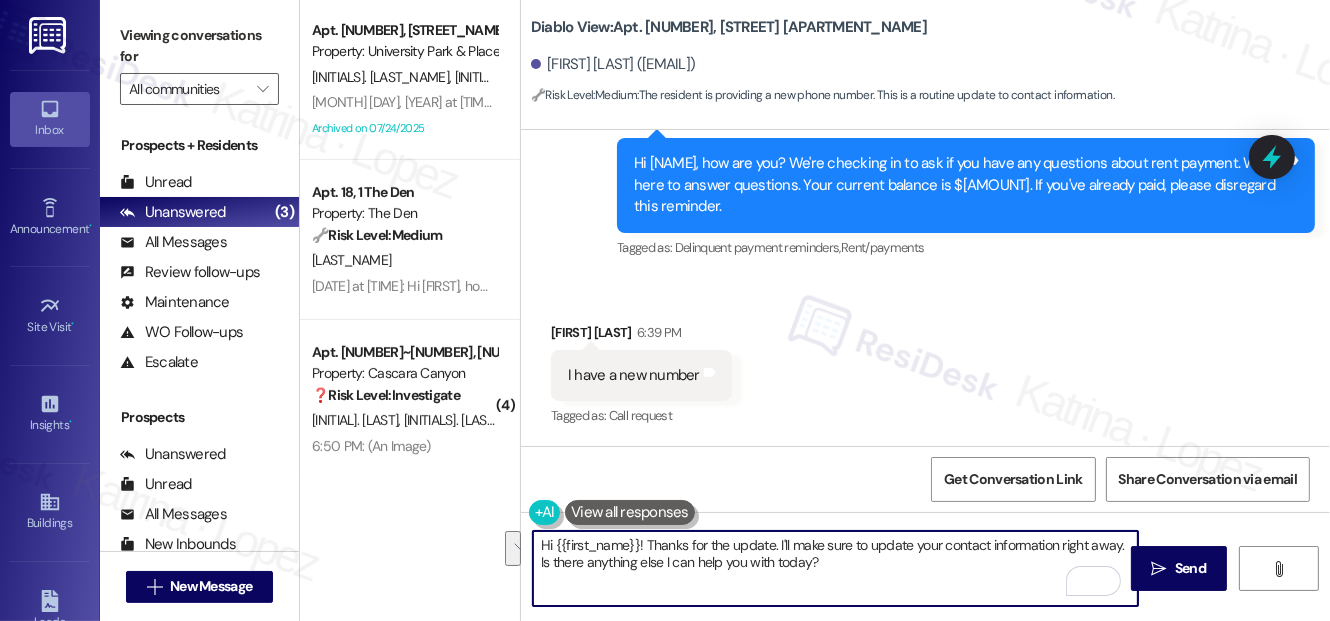 drag, startPoint x: 839, startPoint y: 576, endPoint x: 776, endPoint y: 540, distance: 72.56032 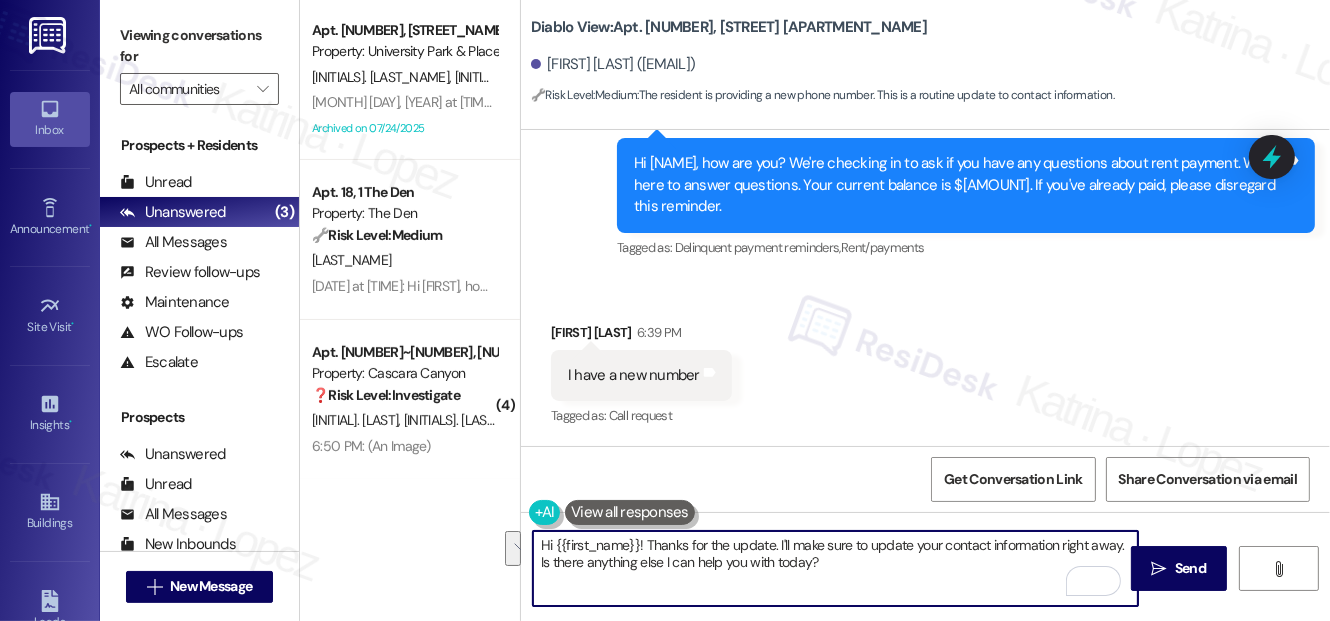 click on "Hi {{first_name}}! Thanks for the update. I'll make sure to update your contact information right away. Is there anything else I can help you with today?" at bounding box center [835, 568] 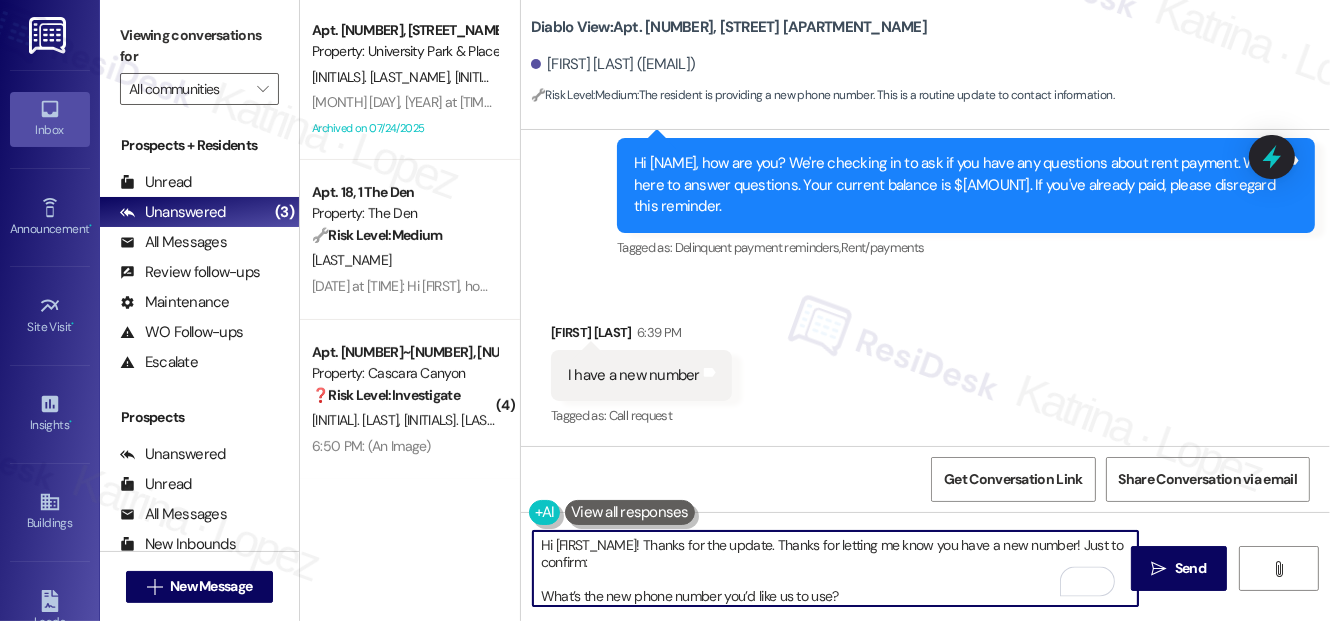scroll, scrollTop: 5, scrollLeft: 0, axis: vertical 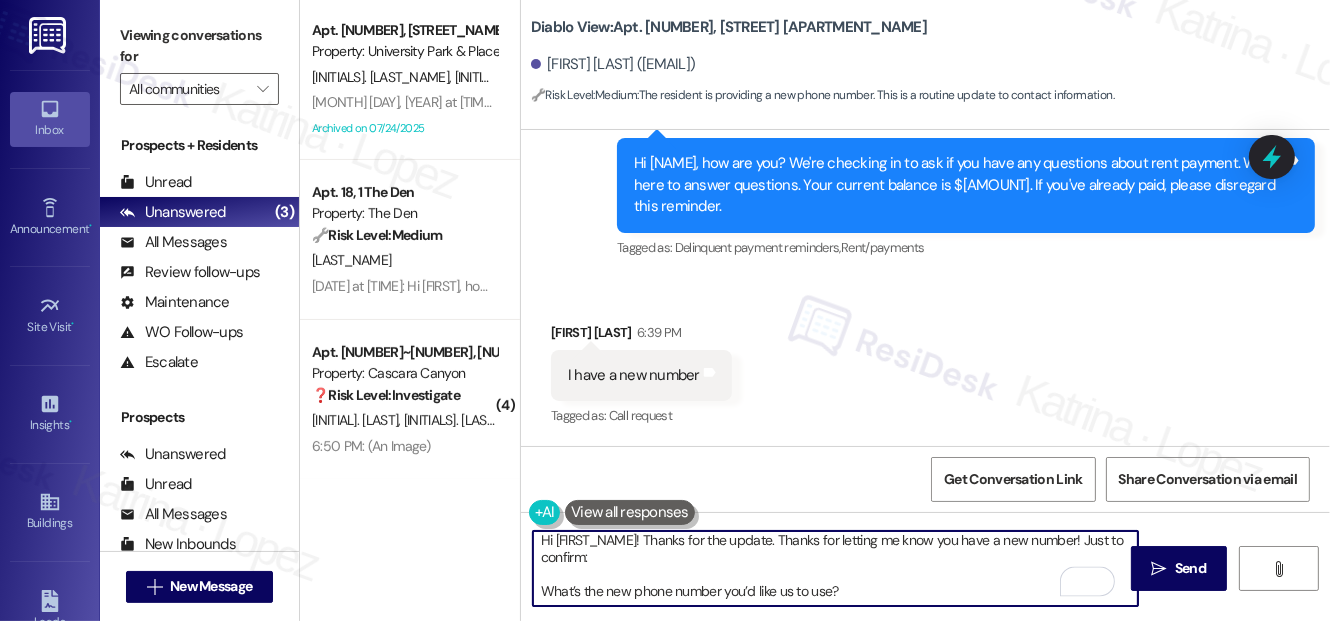 click on "Hi [FIRST_NAME]! Thanks for the update. Thanks for letting me know you have a new number! Just to confirm:
What’s the new phone number you’d like us to use?" at bounding box center (835, 568) 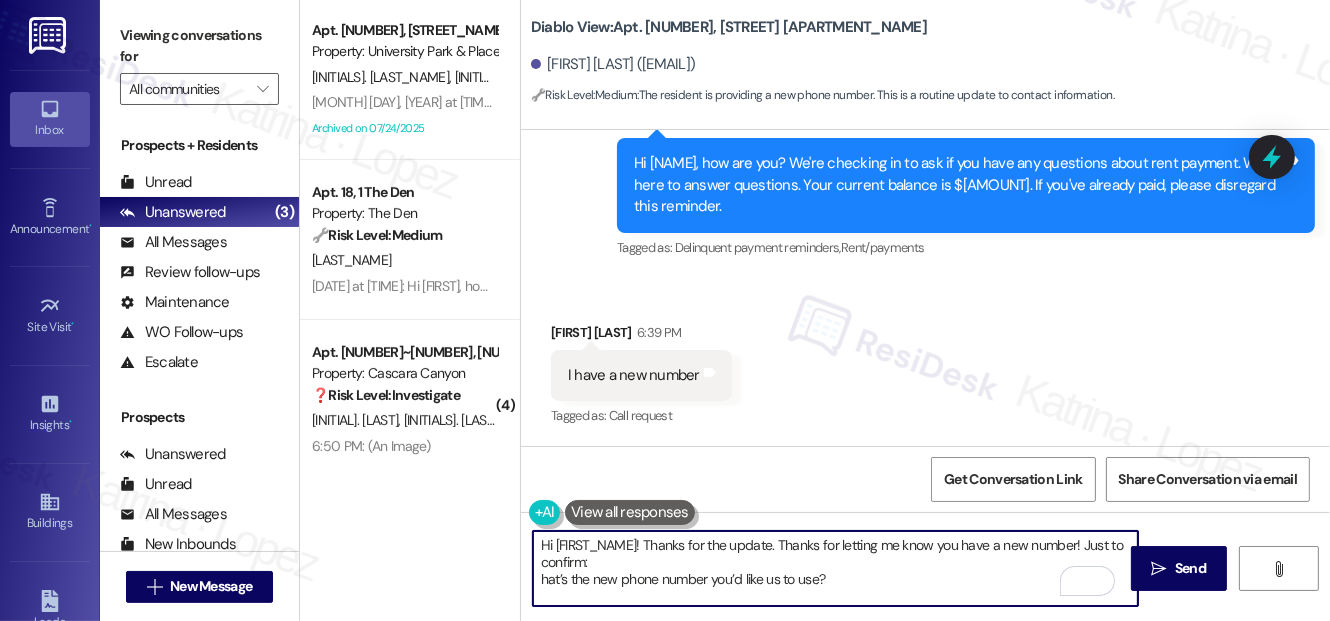 scroll, scrollTop: 0, scrollLeft: 0, axis: both 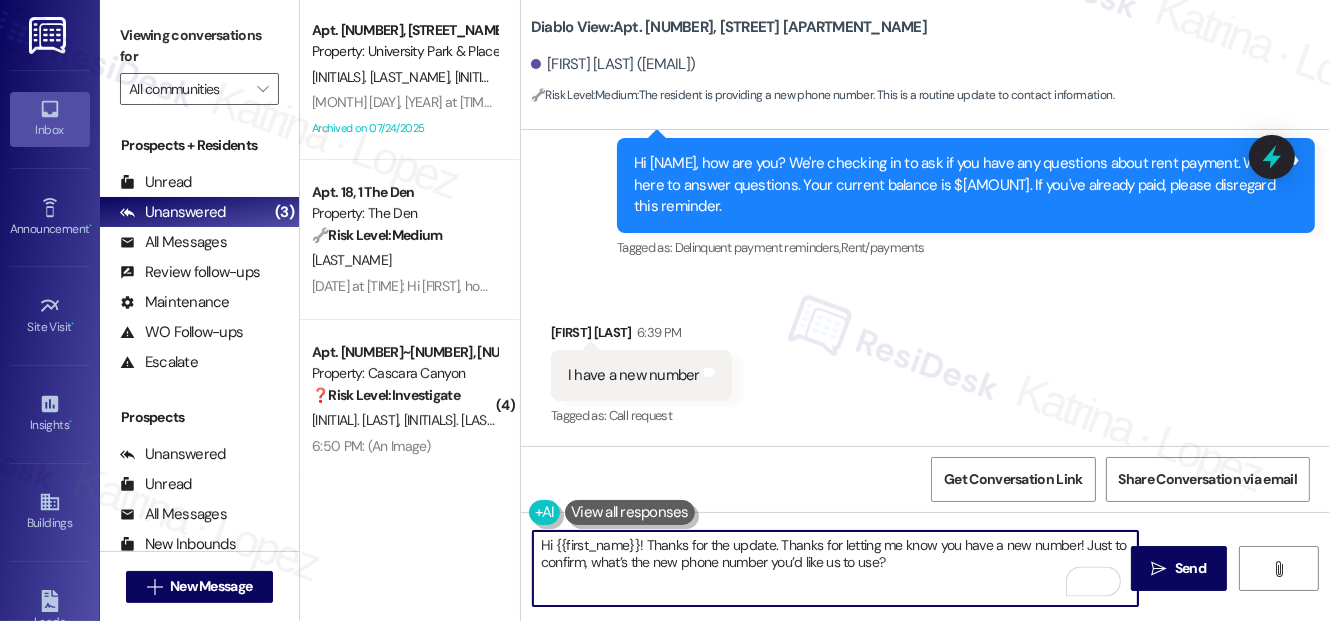 click on "Hi {{first_name}}! Thanks for the update. Thanks for letting me know you have a new number! Just to confirm, what’s the new phone number you’d like us to use?" at bounding box center (835, 568) 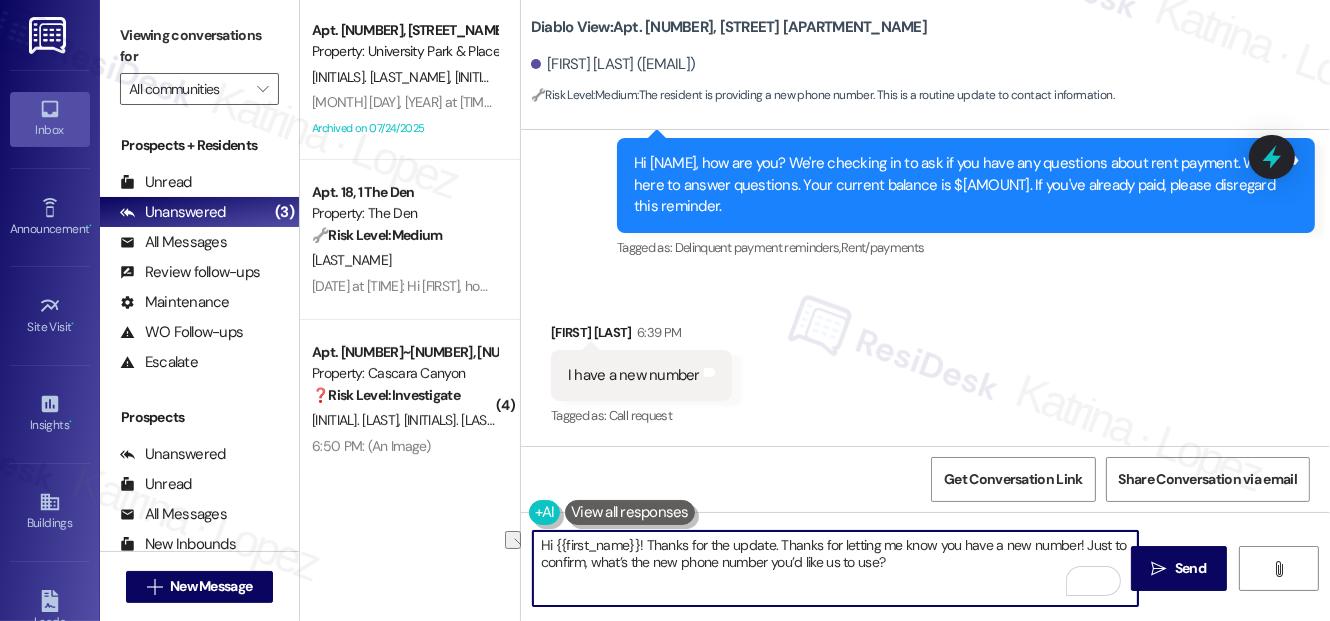 drag, startPoint x: 779, startPoint y: 541, endPoint x: 650, endPoint y: 535, distance: 129.13947 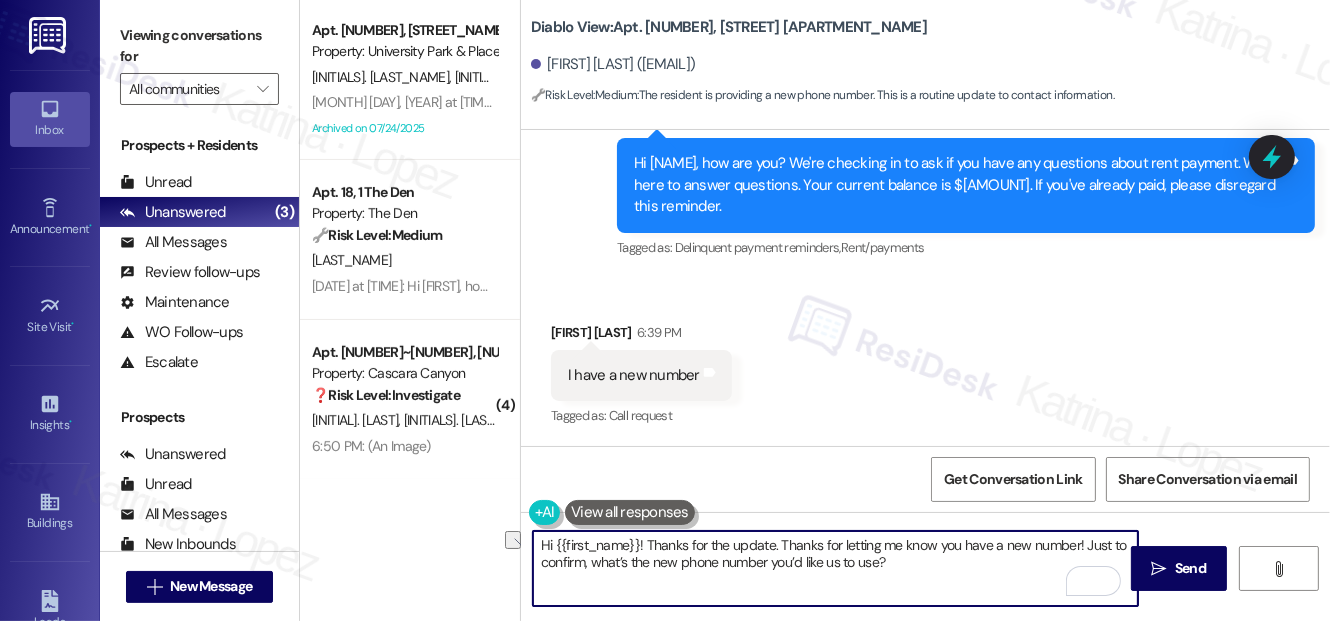 click on "Hi {{first_name}}! Thanks for the update. Thanks for letting me know you have a new number! Just to confirm, what’s the new phone number you’d like us to use?" at bounding box center [835, 568] 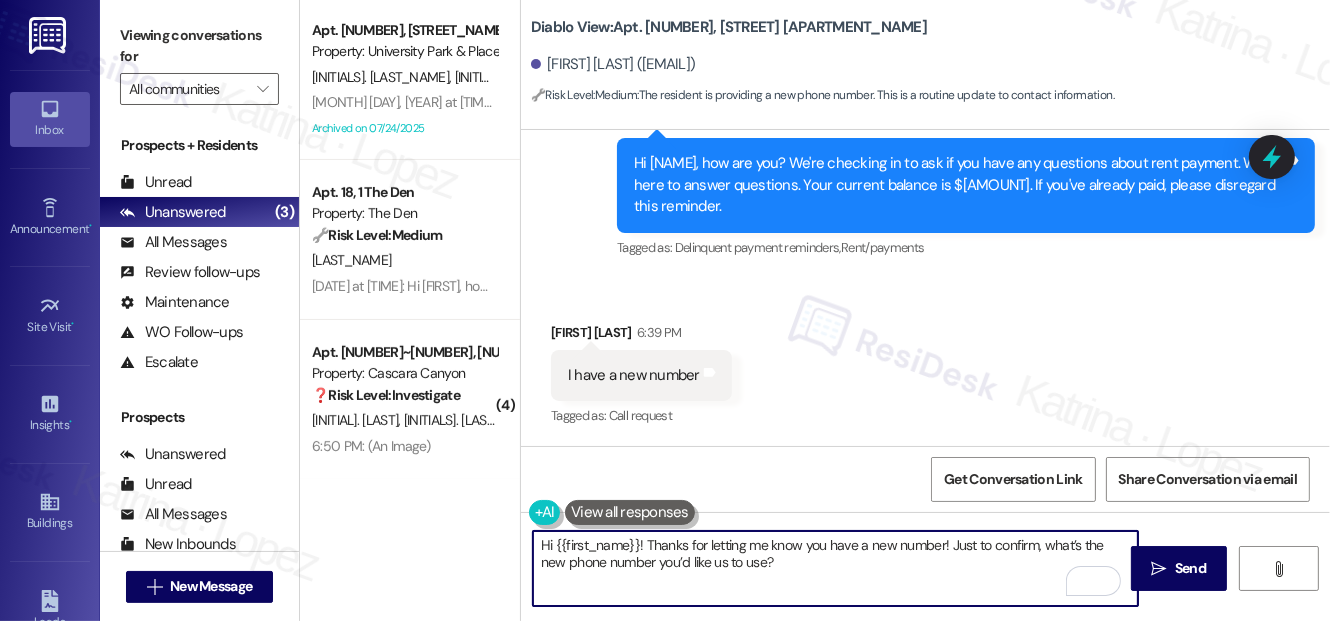 click on "Hi {{first_name}}! Thanks for letting me know you have a new number! Just to confirm, what’s the new phone number you’d like us to use?" at bounding box center [835, 568] 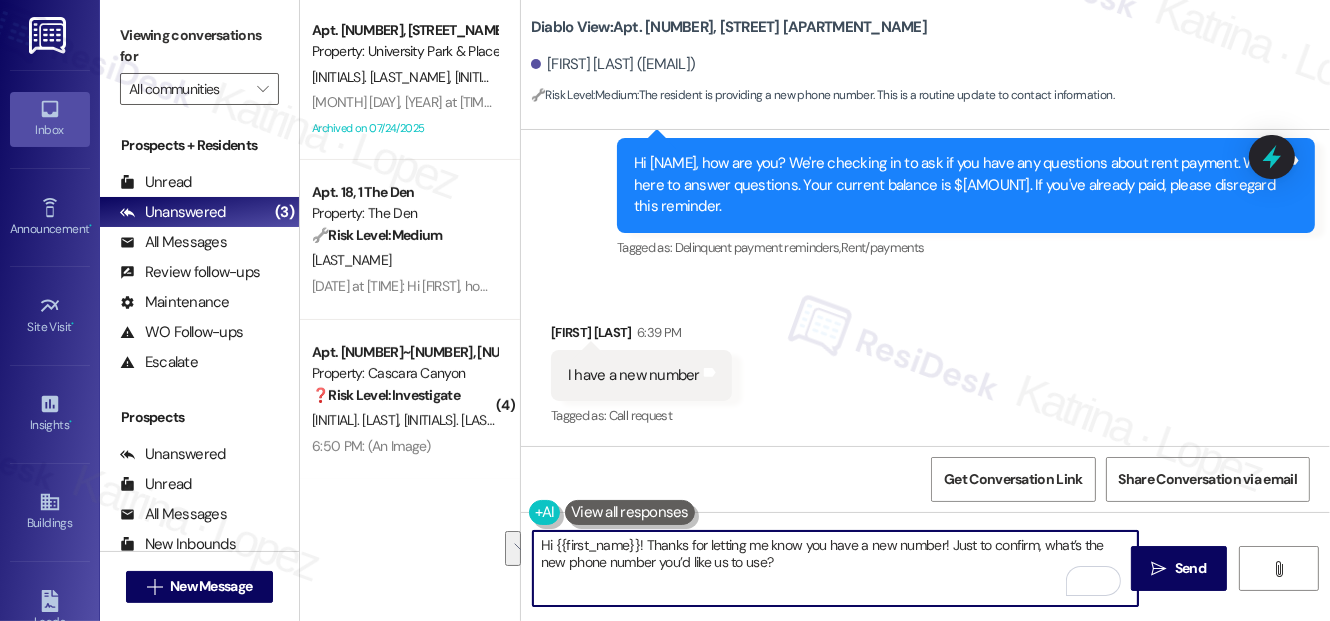 type on "Hi {{first_name}}! Thanks for letting me know you have a new number! Just to confirm, what’s the new phone number you’d like us to use?" 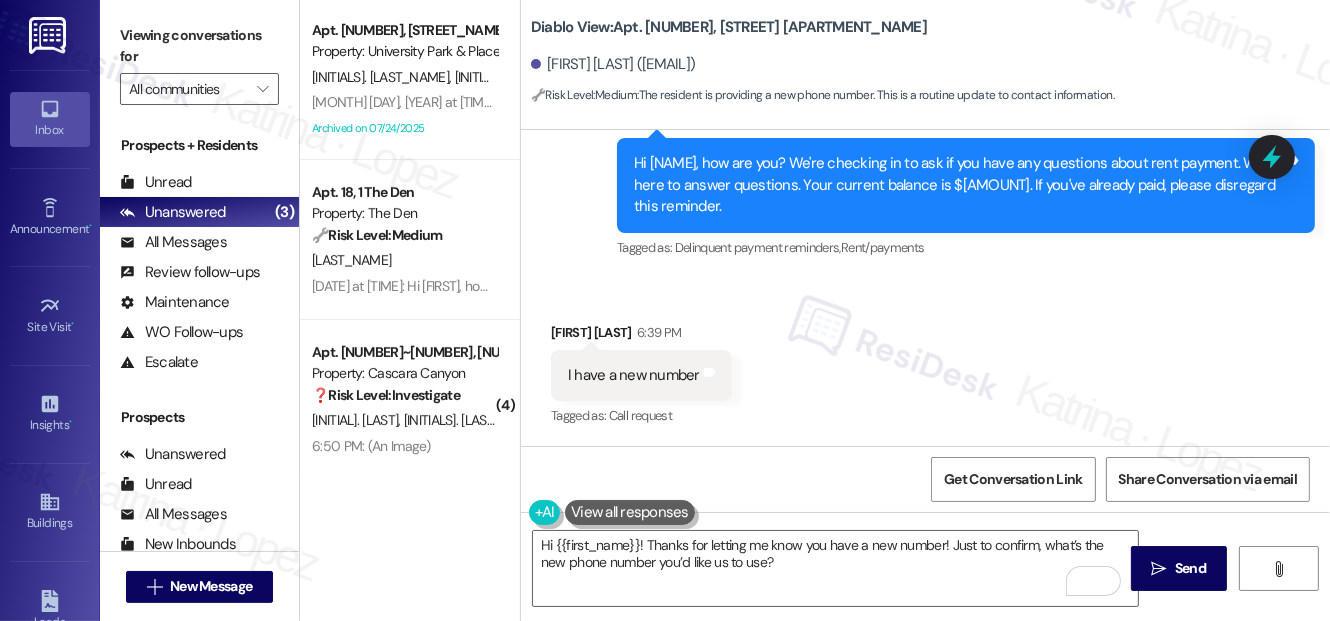 click on "Viewing conversations for" at bounding box center [199, 46] 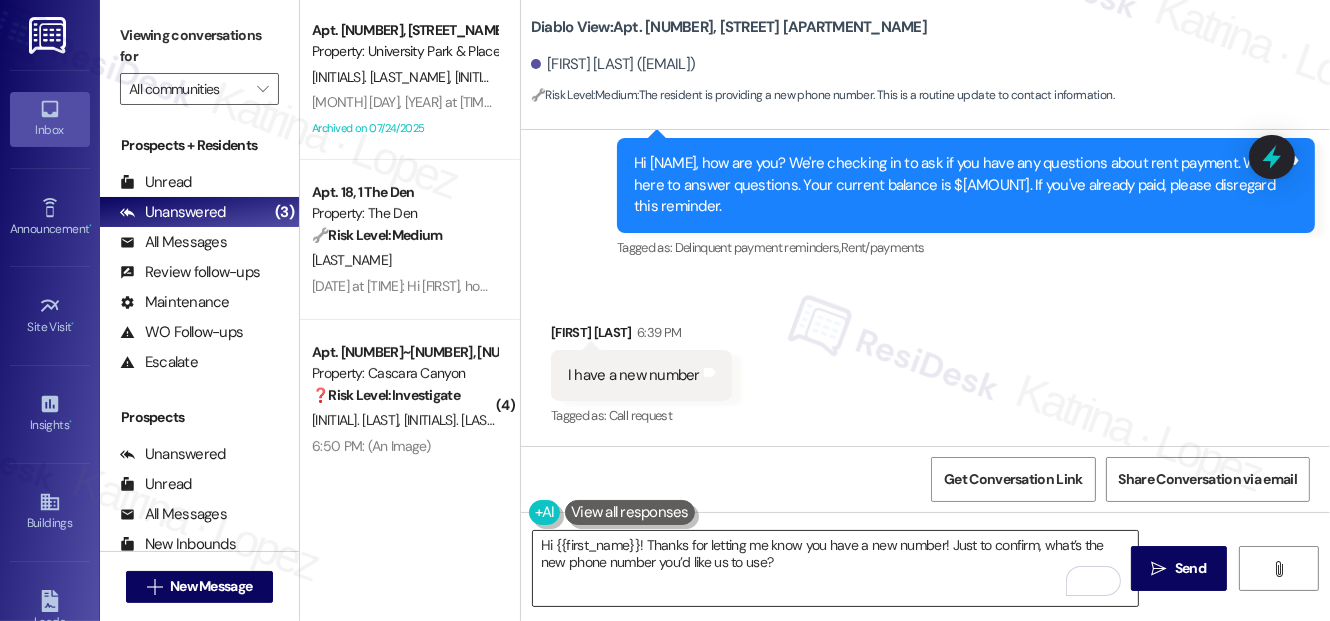 click on "Hi {{first_name}}! Thanks for letting me know you have a new number! Just to confirm, what’s the new phone number you’d like us to use?" at bounding box center [835, 568] 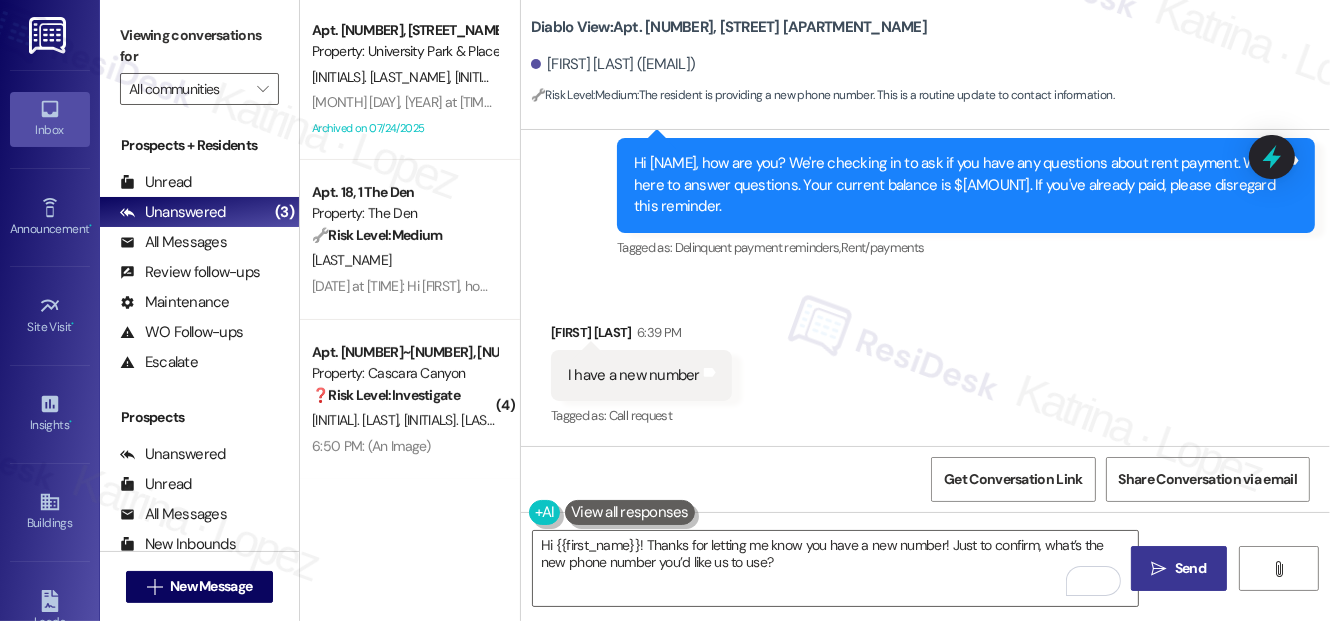 click on " Send" at bounding box center (1179, 568) 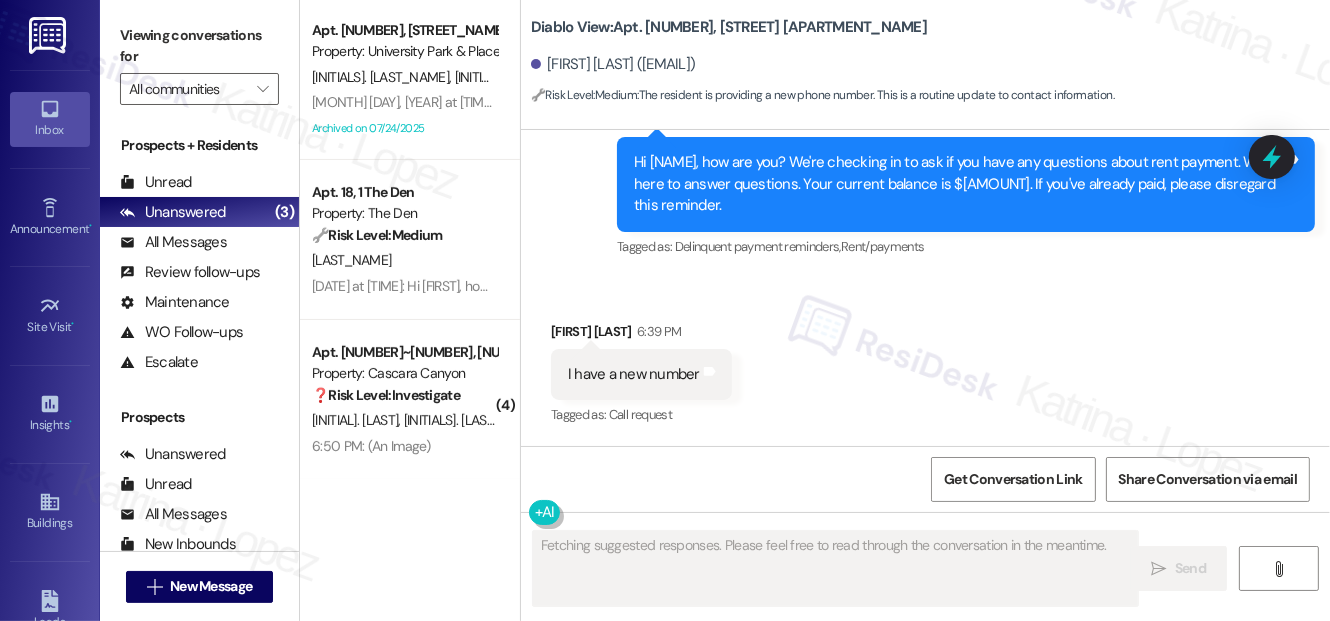 scroll, scrollTop: 2187, scrollLeft: 0, axis: vertical 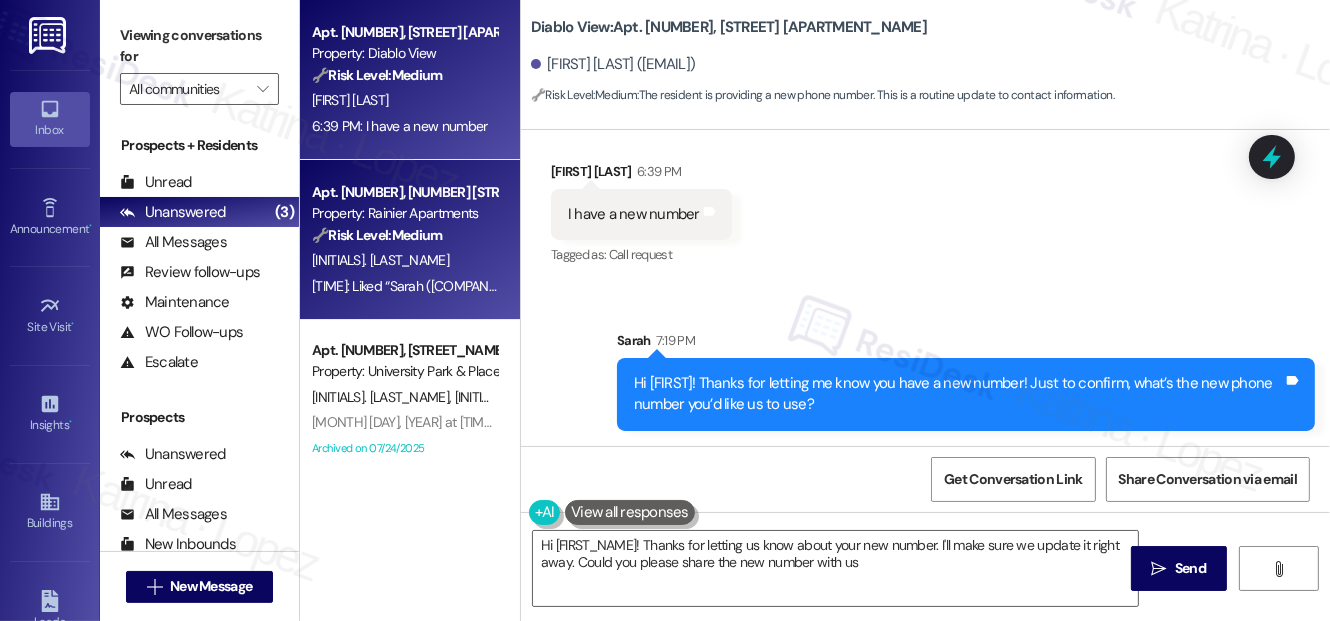 type on "Hi [FIRST_NAME]! Thanks for letting us know about your new number. I'll make sure we update it right away. Could you please share the new number with us?" 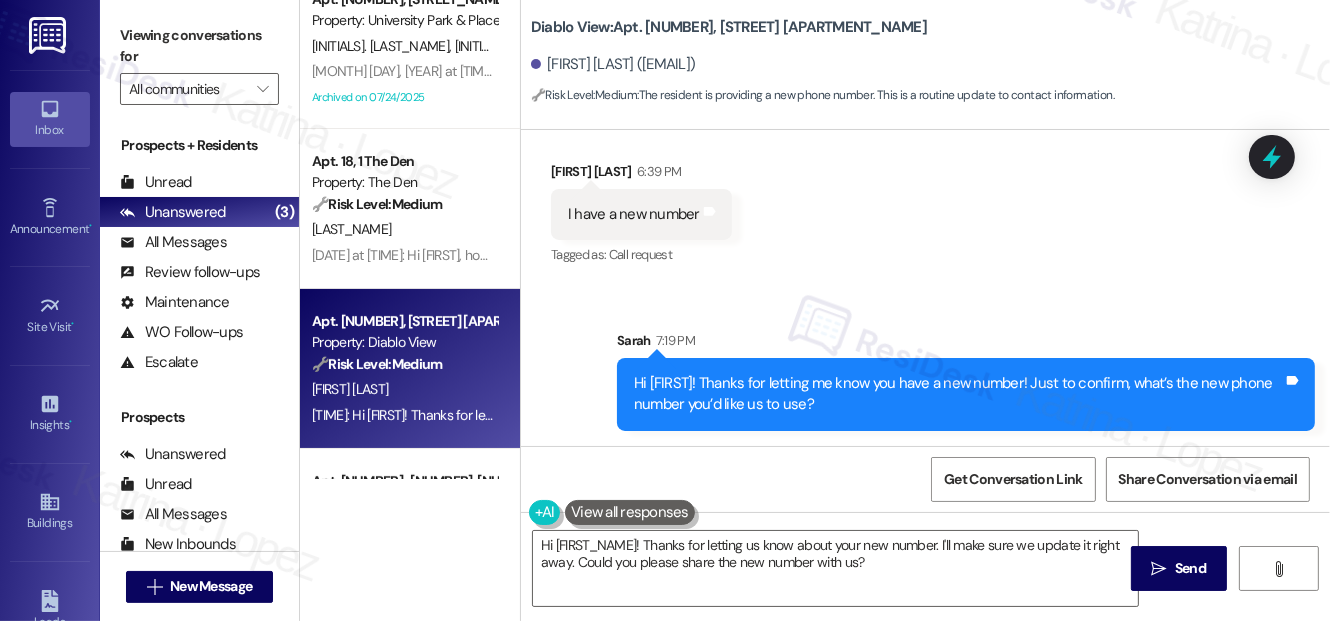 scroll, scrollTop: 272, scrollLeft: 0, axis: vertical 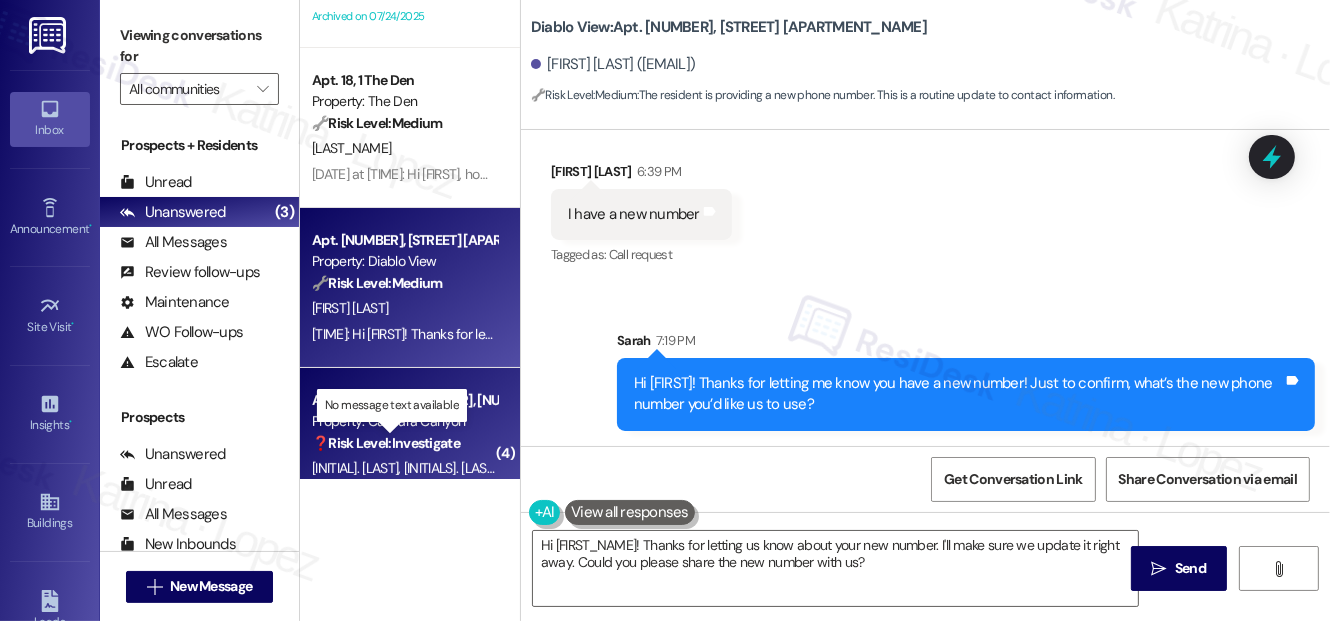 click on "❓  Risk Level:  Investigate" at bounding box center (386, 443) 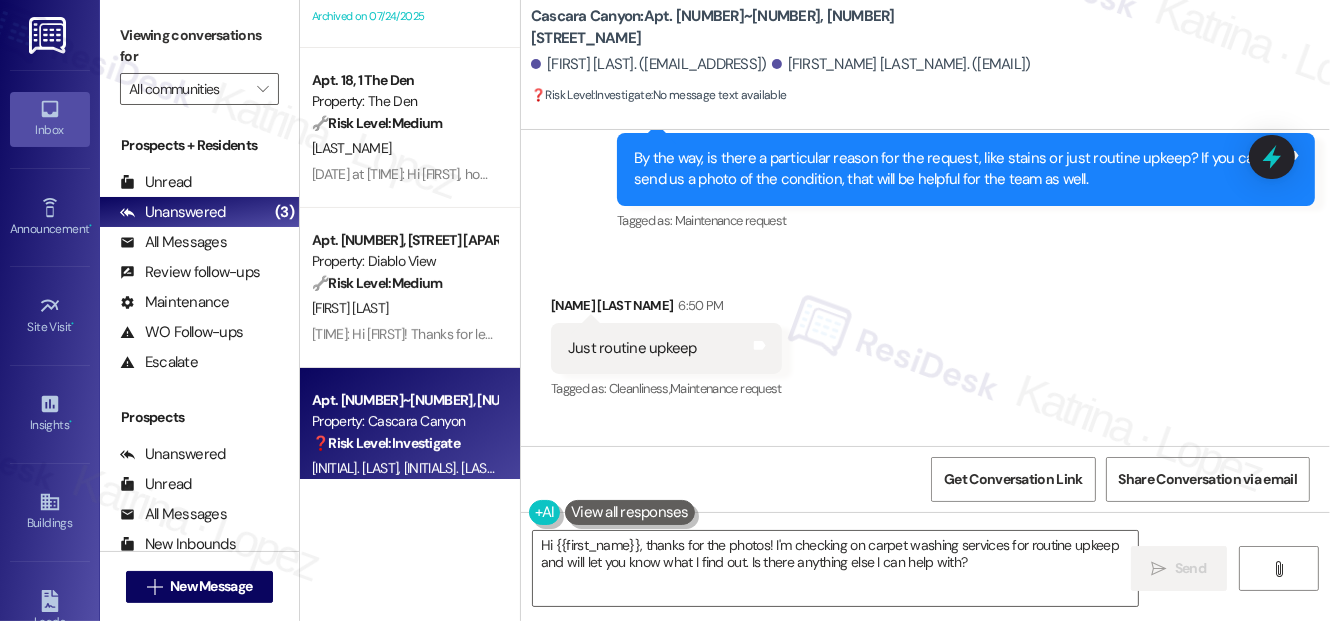 scroll, scrollTop: 7065, scrollLeft: 0, axis: vertical 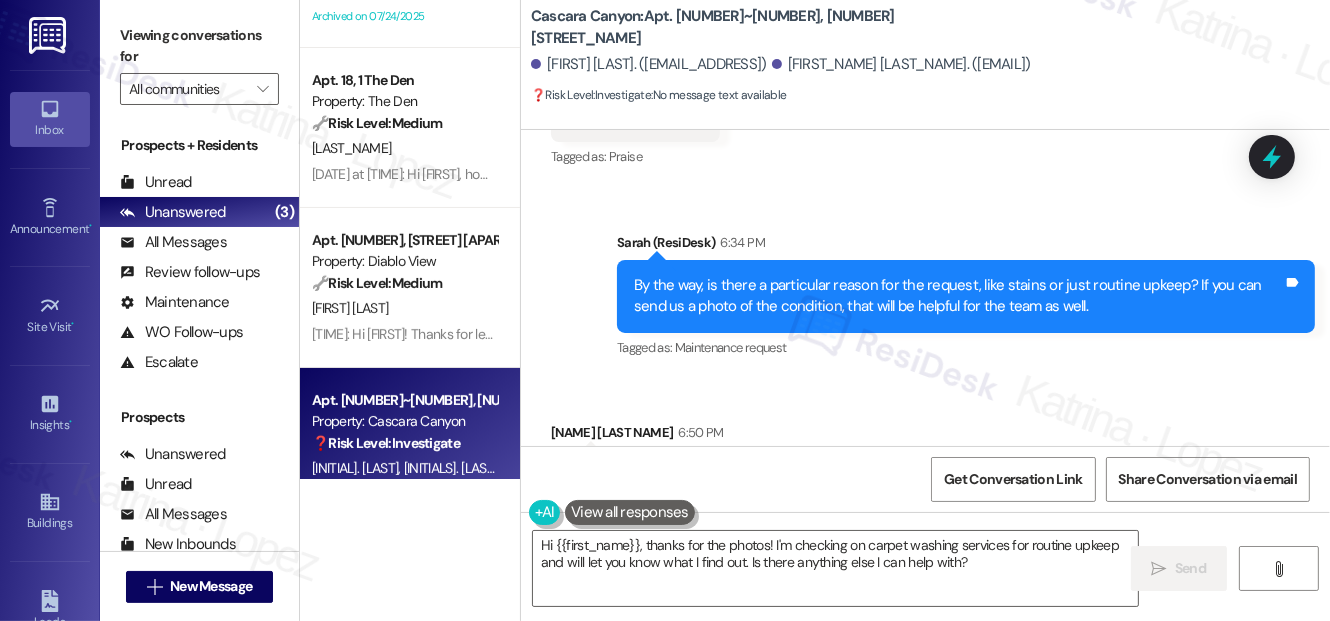 click on "By the way, is there a particular reason for the request, like stains or just routine upkeep? If you can send us a photo of the condition, that will be helpful for the team as well." at bounding box center [958, 296] 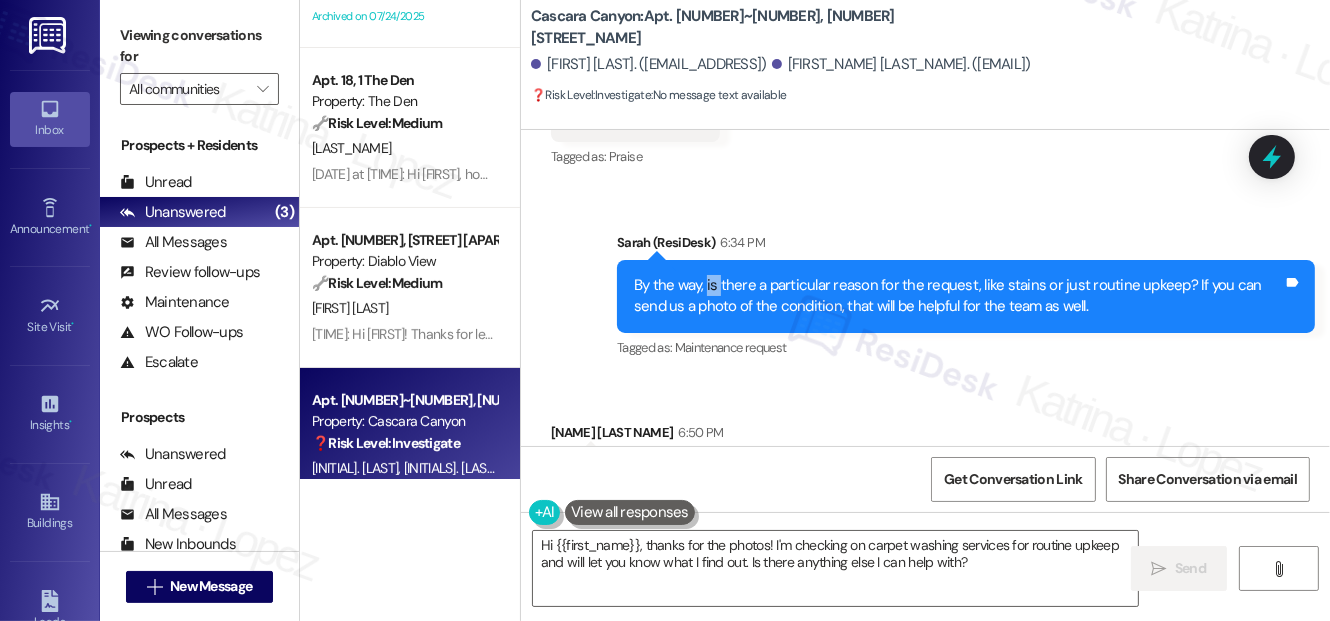 click on "By the way, is there a particular reason for the request, like stains or just routine upkeep? If you can send us a photo of the condition, that will be helpful for the team as well." at bounding box center [958, 296] 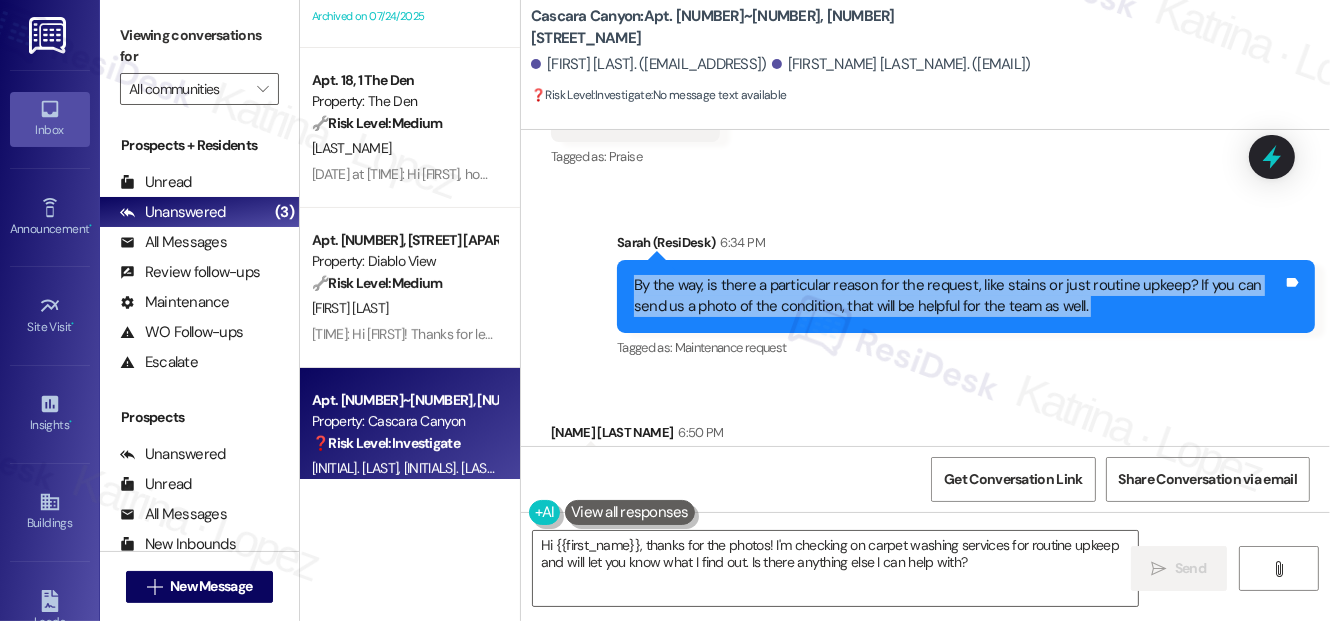 click on "By the way, is there a particular reason for the request, like stains or just routine upkeep? If you can send us a photo of the condition, that will be helpful for the team as well." at bounding box center (958, 296) 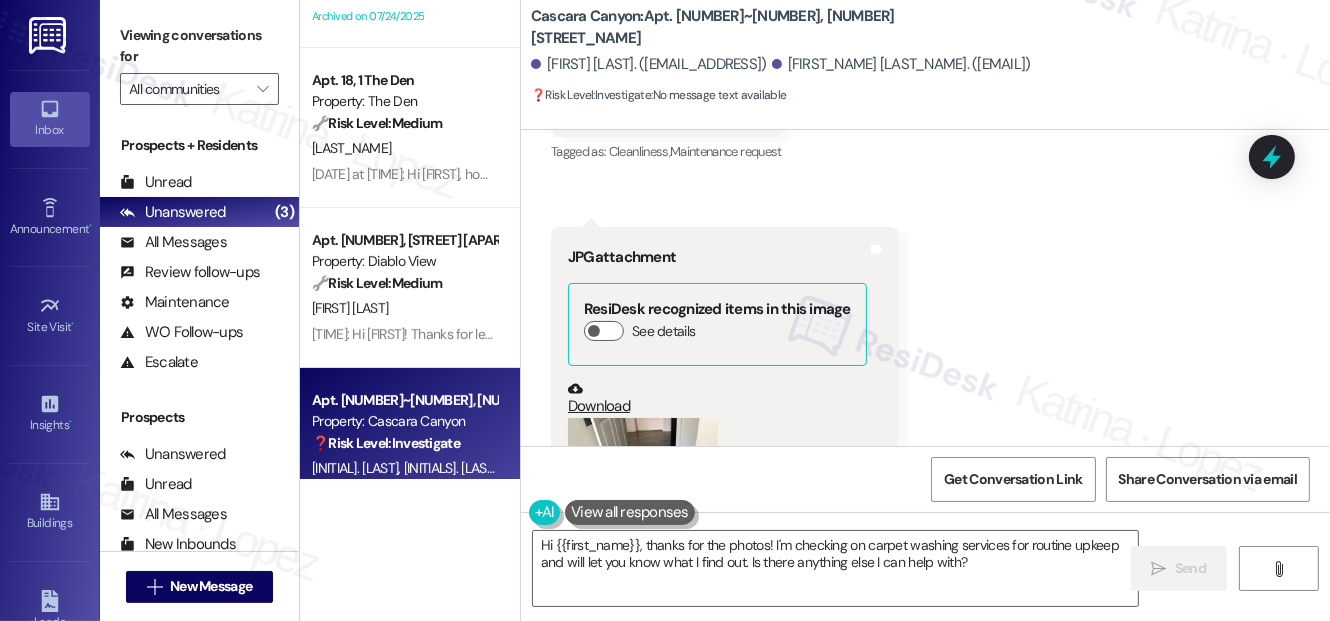scroll, scrollTop: 7610, scrollLeft: 0, axis: vertical 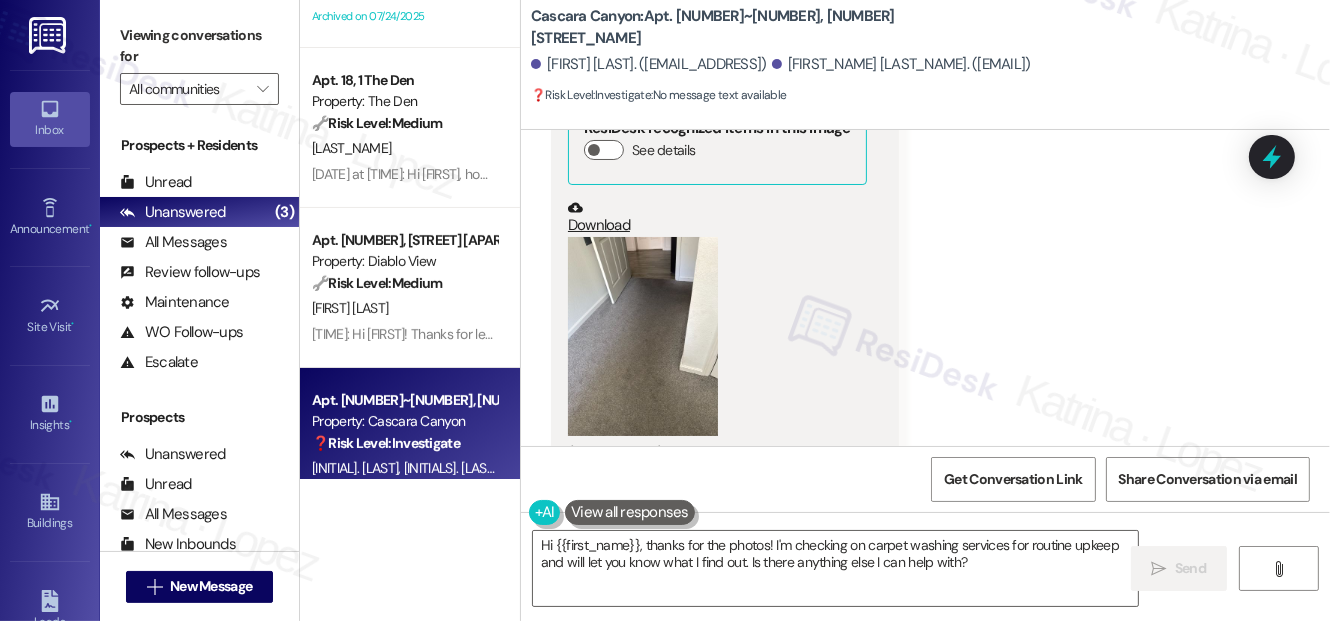 click at bounding box center [643, 337] 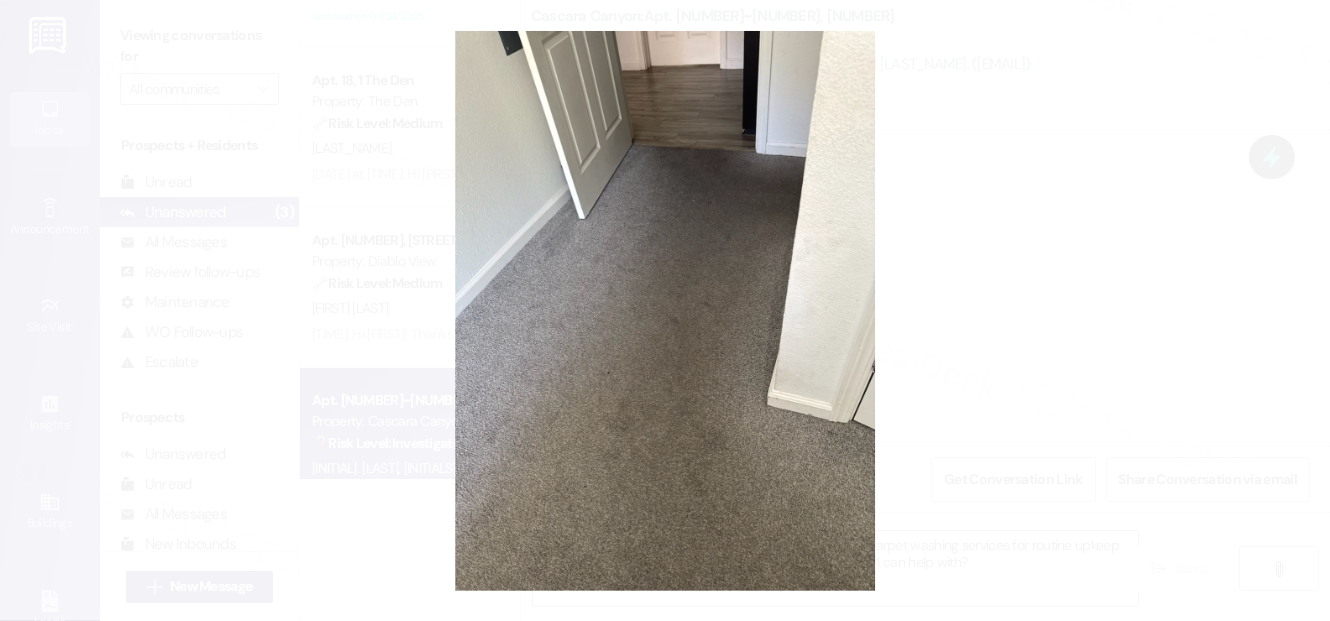 click at bounding box center (665, 310) 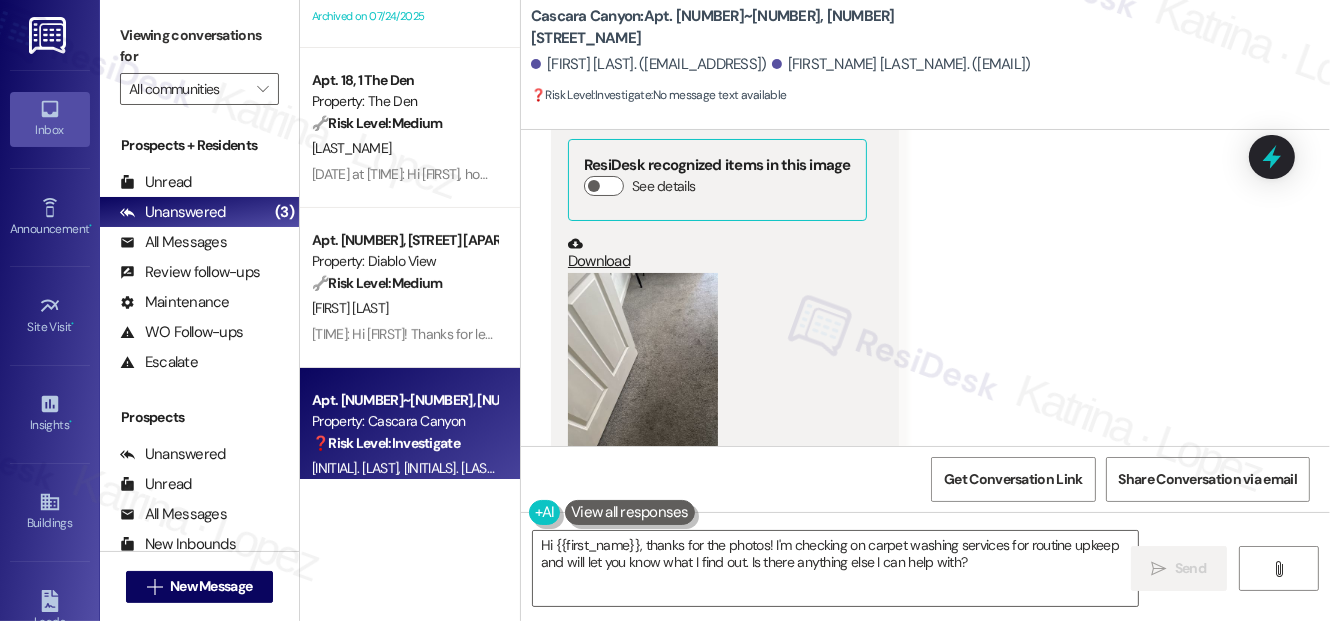 scroll, scrollTop: 8150, scrollLeft: 0, axis: vertical 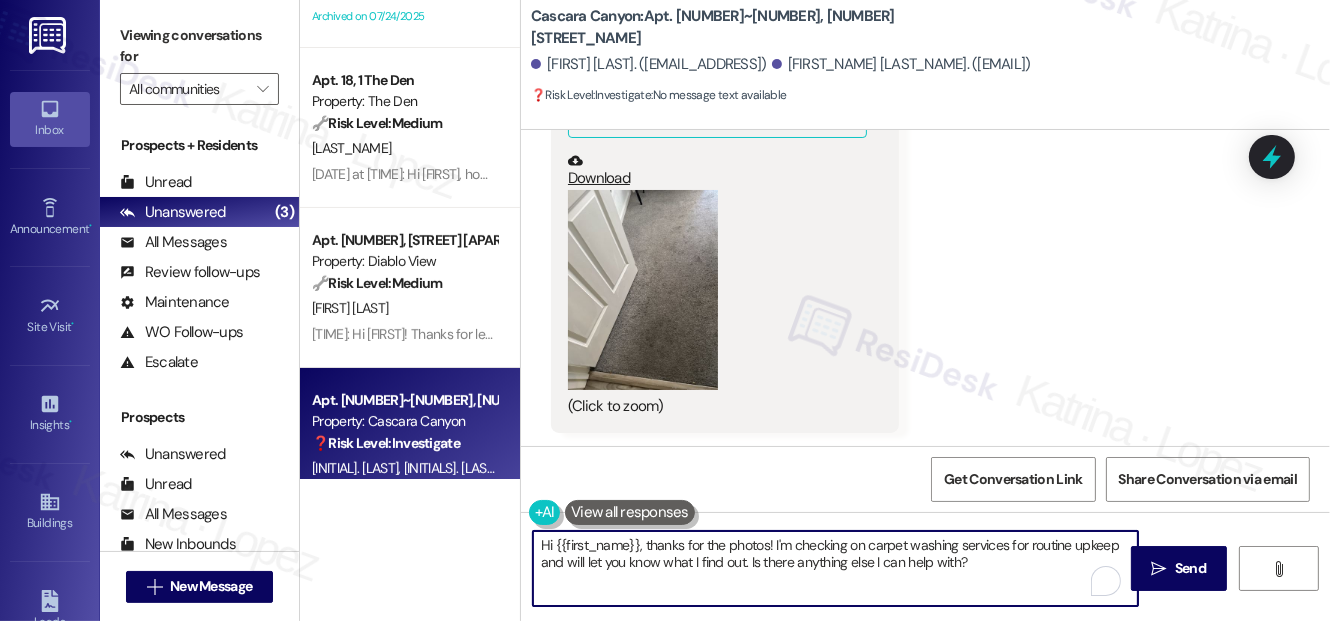 drag, startPoint x: 648, startPoint y: 544, endPoint x: 461, endPoint y: 545, distance: 187.00267 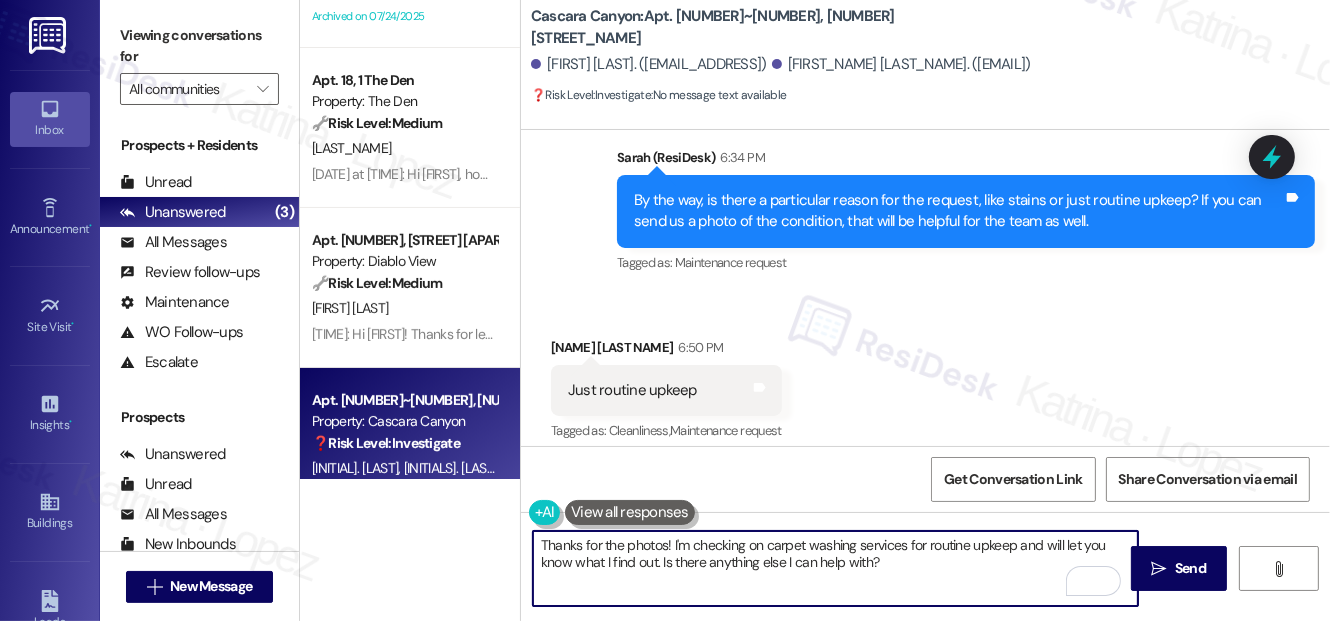 scroll, scrollTop: 7059, scrollLeft: 0, axis: vertical 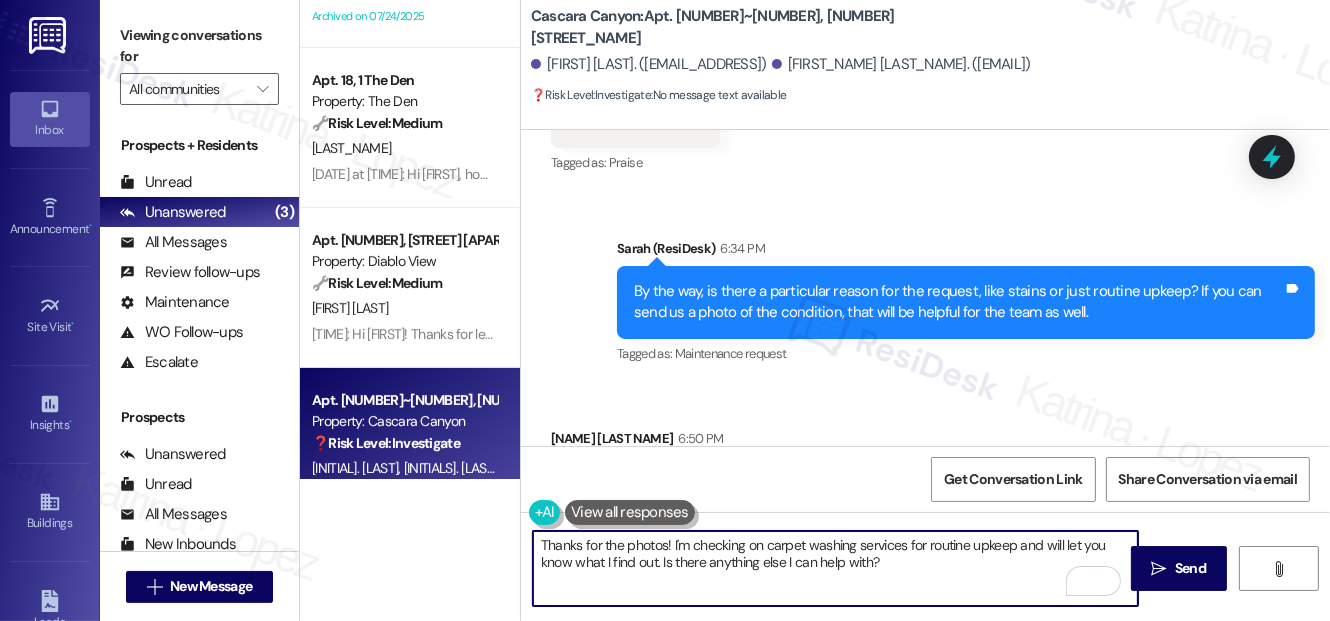type on "Thanks for the photos! I'm checking on carpet washing services for routine upkeep and will let you know what I find out. Is there anything else I can help with?" 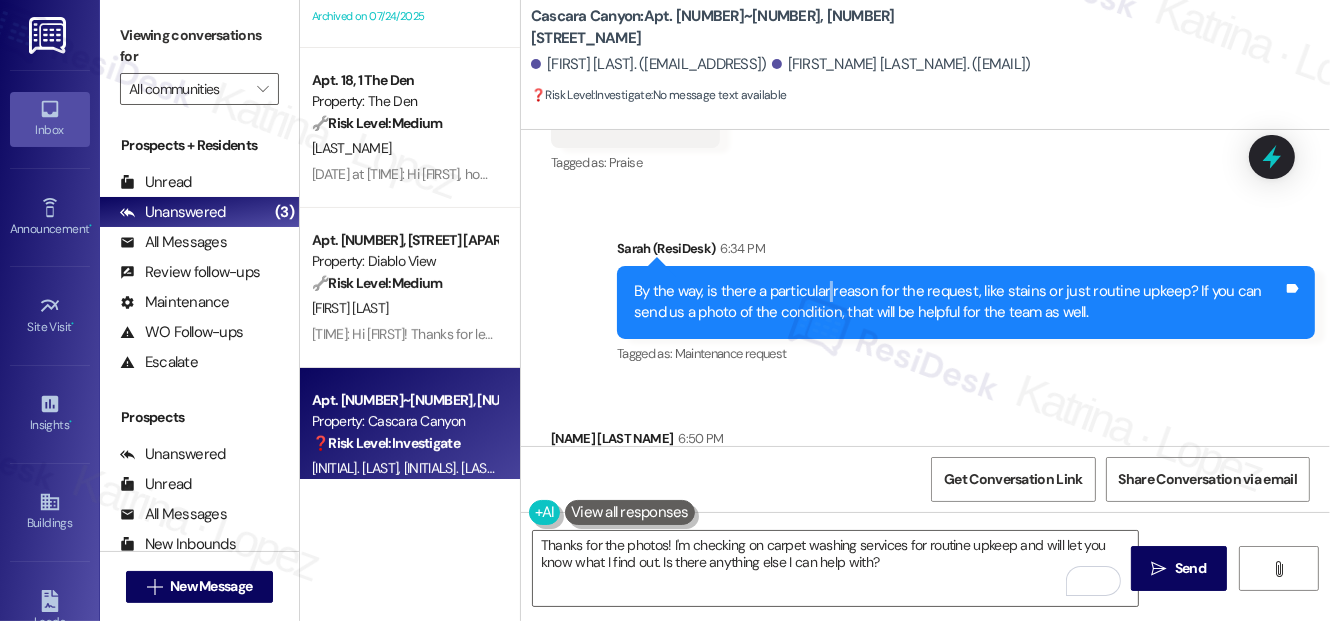 click on "By the way, is there a particular reason for the request, like stains or just routine upkeep? If you can send us a photo of the condition, that will be helpful for the team as well." at bounding box center [958, 302] 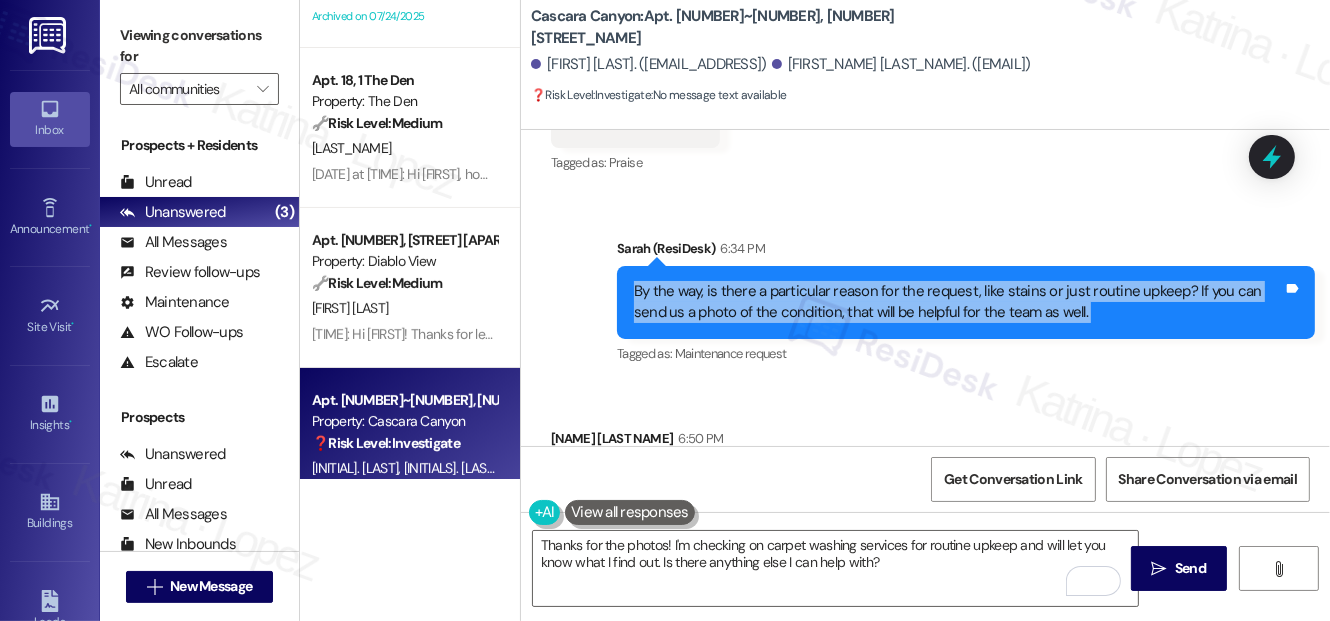 click on "By the way, is there a particular reason for the request, like stains or just routine upkeep? If you can send us a photo of the condition, that will be helpful for the team as well." at bounding box center [958, 302] 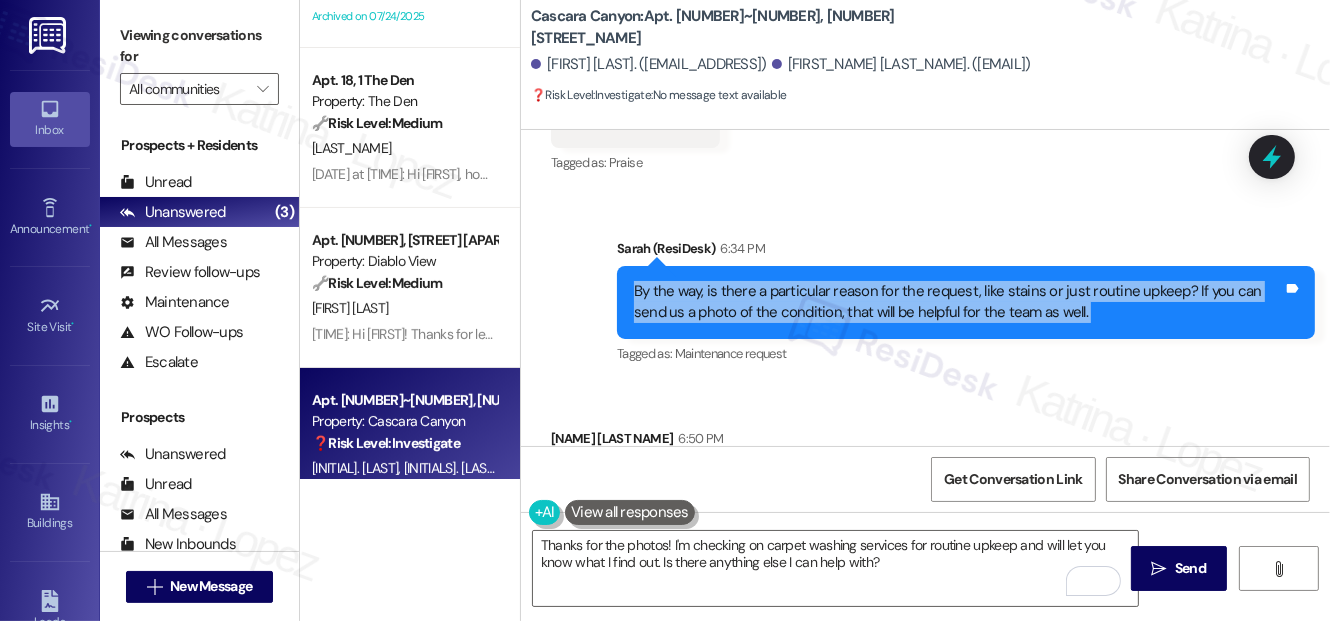 click on "By the way, is there a particular reason for the request, like stains or just routine upkeep? If you can send us a photo of the condition, that will be helpful for the team as well." at bounding box center (958, 302) 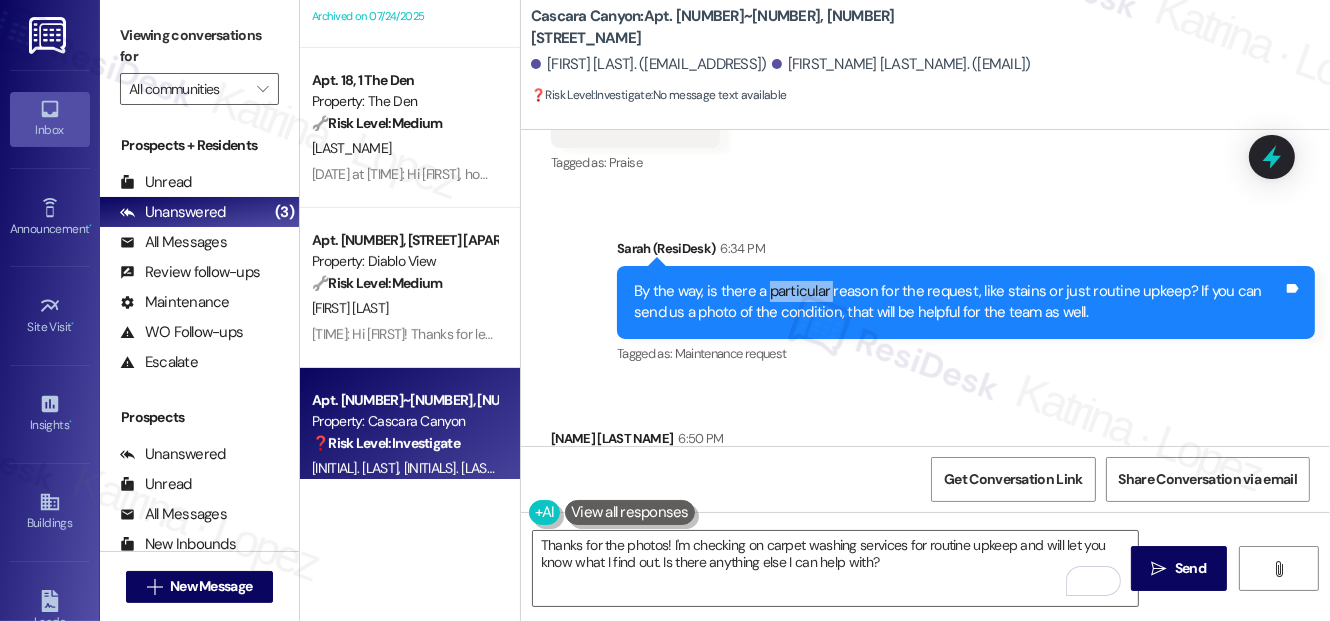 click on "By the way, is there a particular reason for the request, like stains or just routine upkeep? If you can send us a photo of the condition, that will be helpful for the team as well." at bounding box center [958, 302] 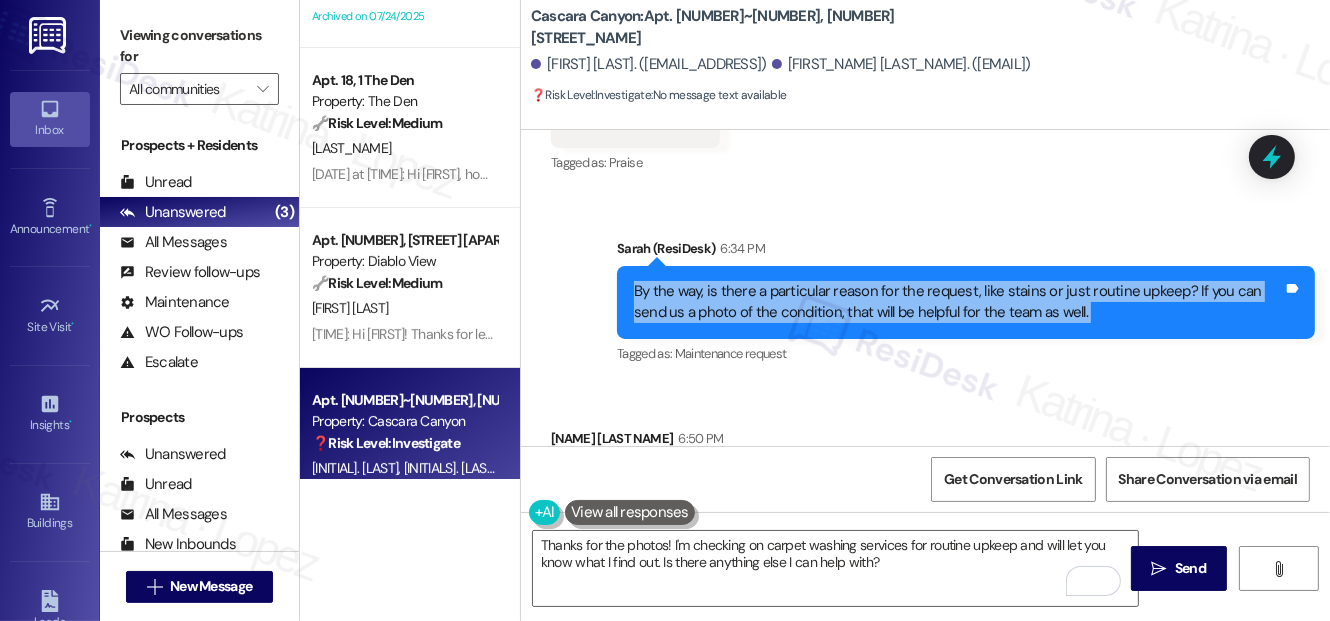 click on "By the way, is there a particular reason for the request, like stains or just routine upkeep? If you can send us a photo of the condition, that will be helpful for the team as well." at bounding box center [958, 302] 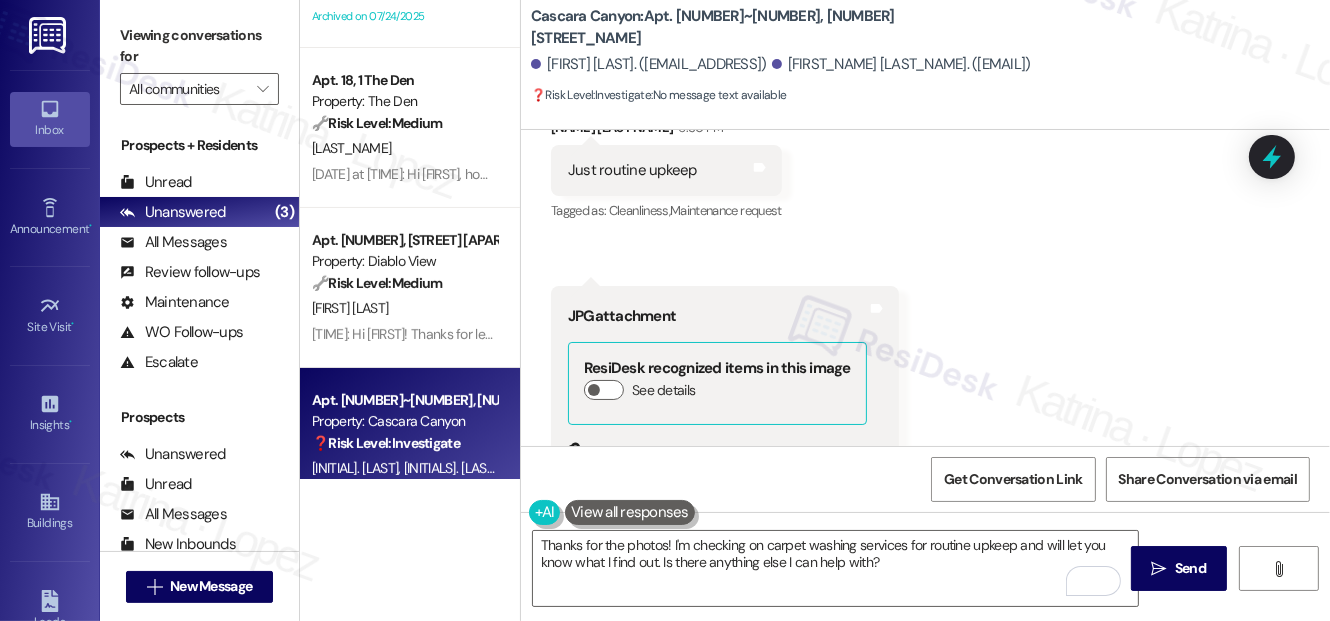 scroll, scrollTop: 7241, scrollLeft: 0, axis: vertical 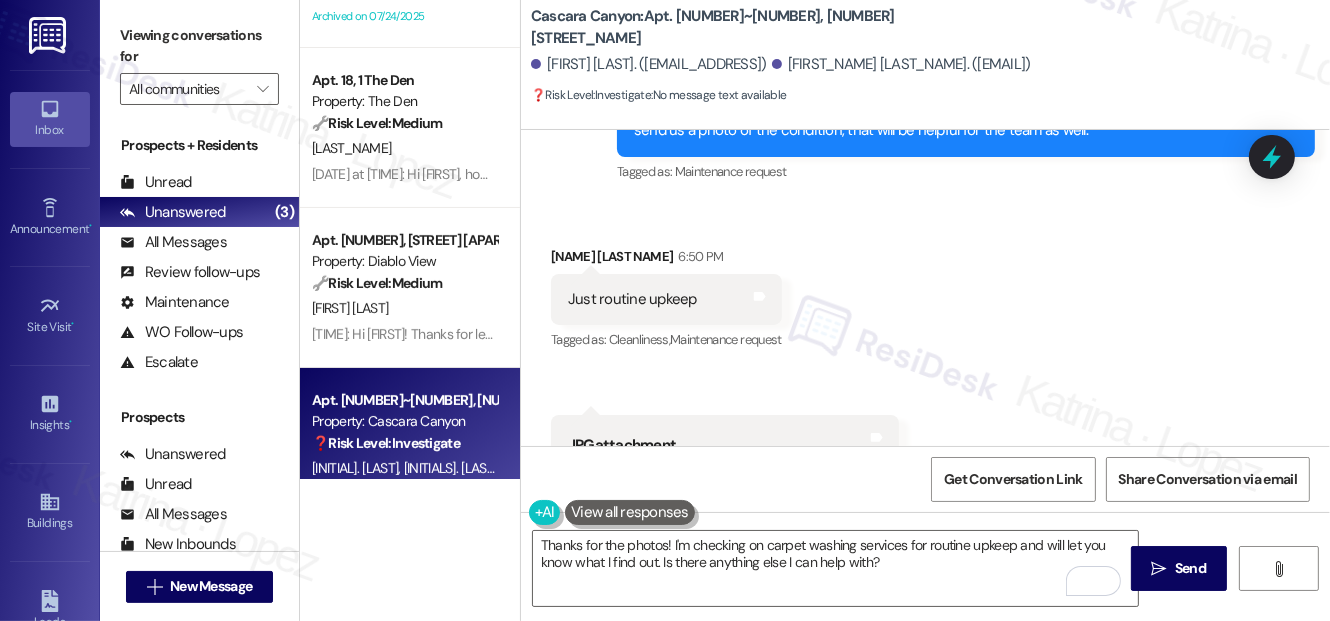 click on "Received via SMS [FIRST] [LAST] [TIME] Just routine upkeep  Tags and notes Tagged as:   Cleanliness ,  Click to highlight conversations about Cleanliness Maintenance request Click to highlight conversations about Maintenance request Received via SMS [TIME] [FIRST] [LAST] [TIME] JPG  attachment ResiDesk recognized items in this image See details     Download   (Click to zoom) Tags and notes Received via SMS [TIME] [FIRST] [LAST] [TIME] JPG  attachment ResiDesk recognized items in this image See details     Download   (Click to zoom) Tags and notes" at bounding box center (925, 779) 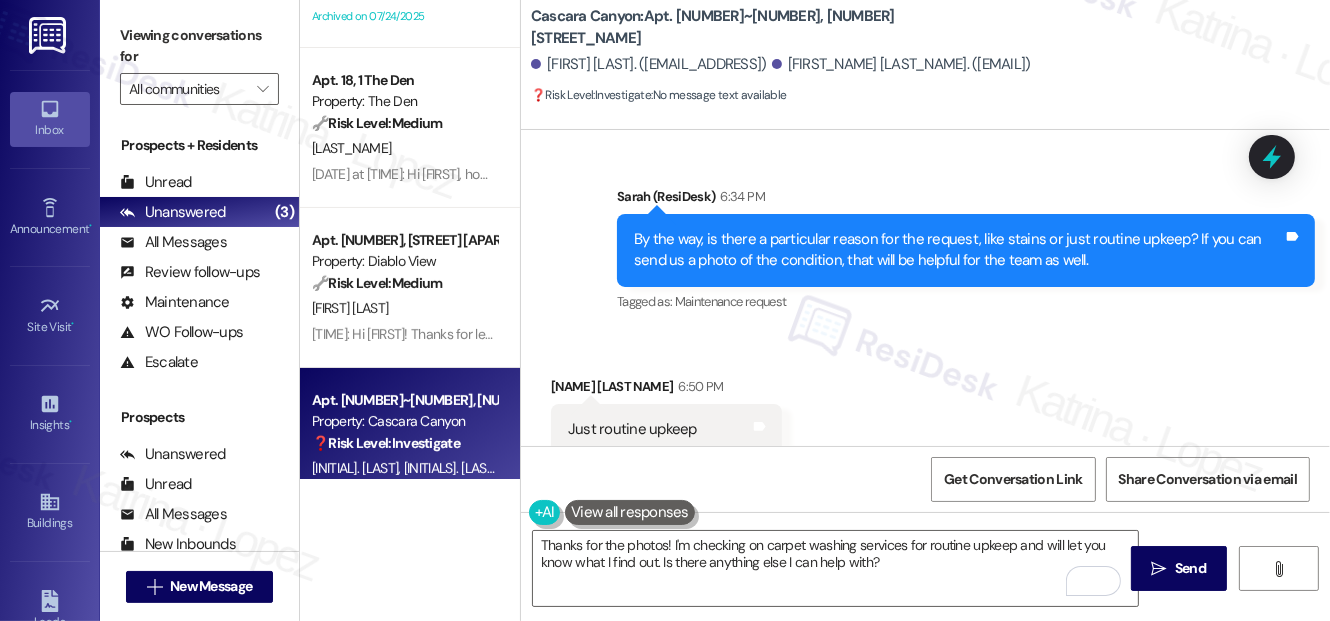 scroll, scrollTop: 6968, scrollLeft: 0, axis: vertical 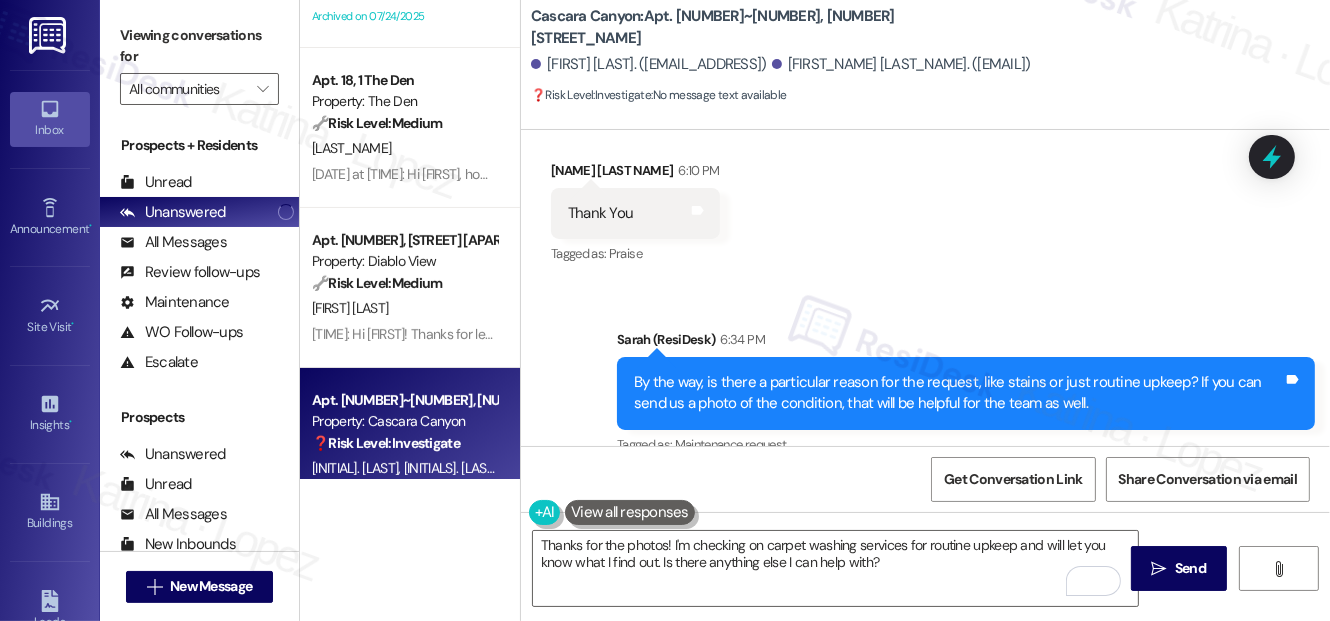click on "Viewing conversations for All communities " at bounding box center (199, 62) 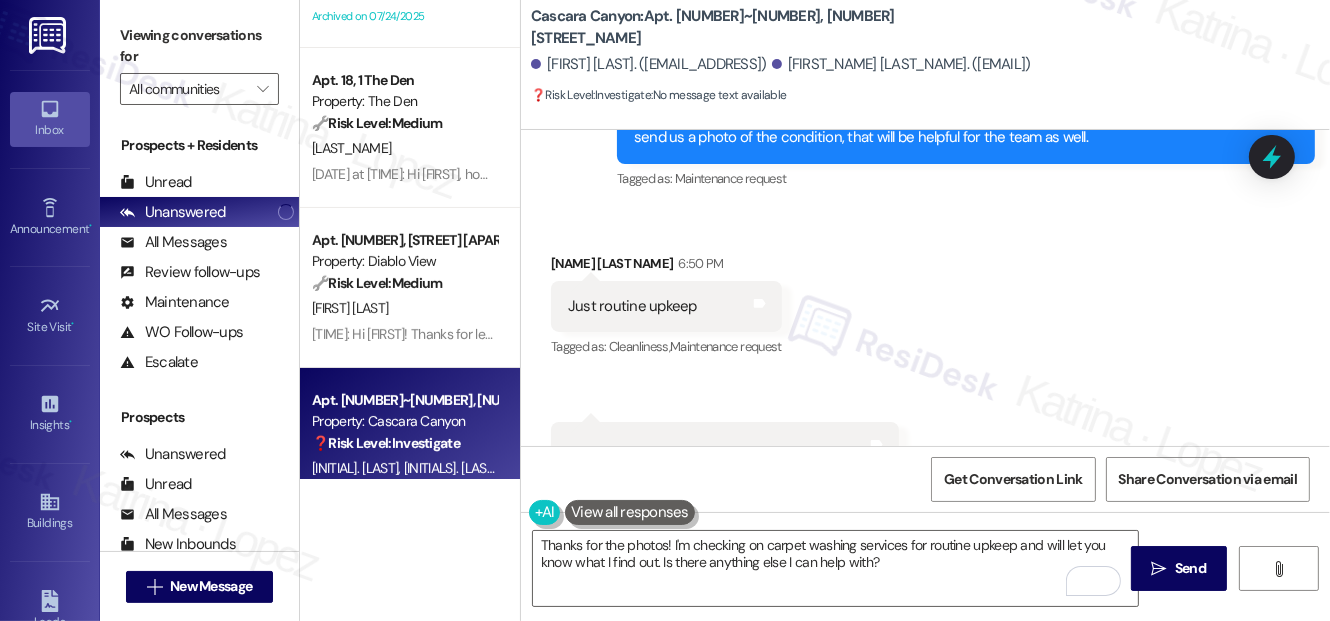 scroll, scrollTop: 7059, scrollLeft: 0, axis: vertical 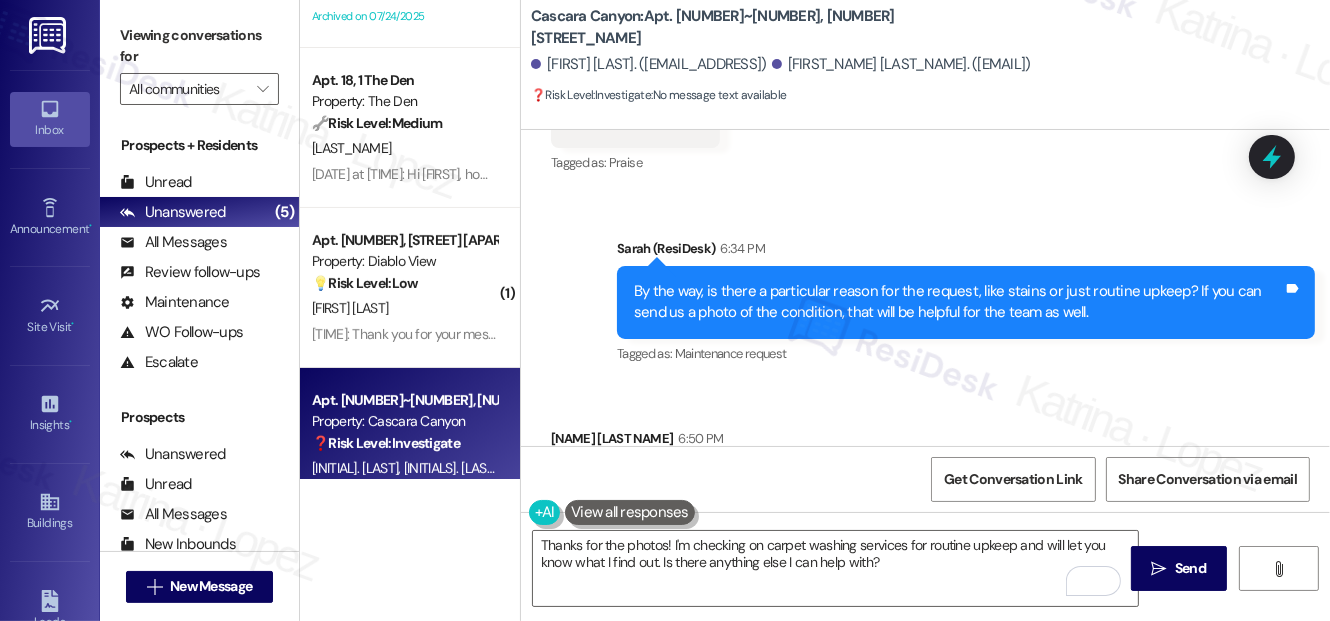 click on "[FIRST] [LAST]. ([EMAIL_ADDRESS])" at bounding box center (649, 64) 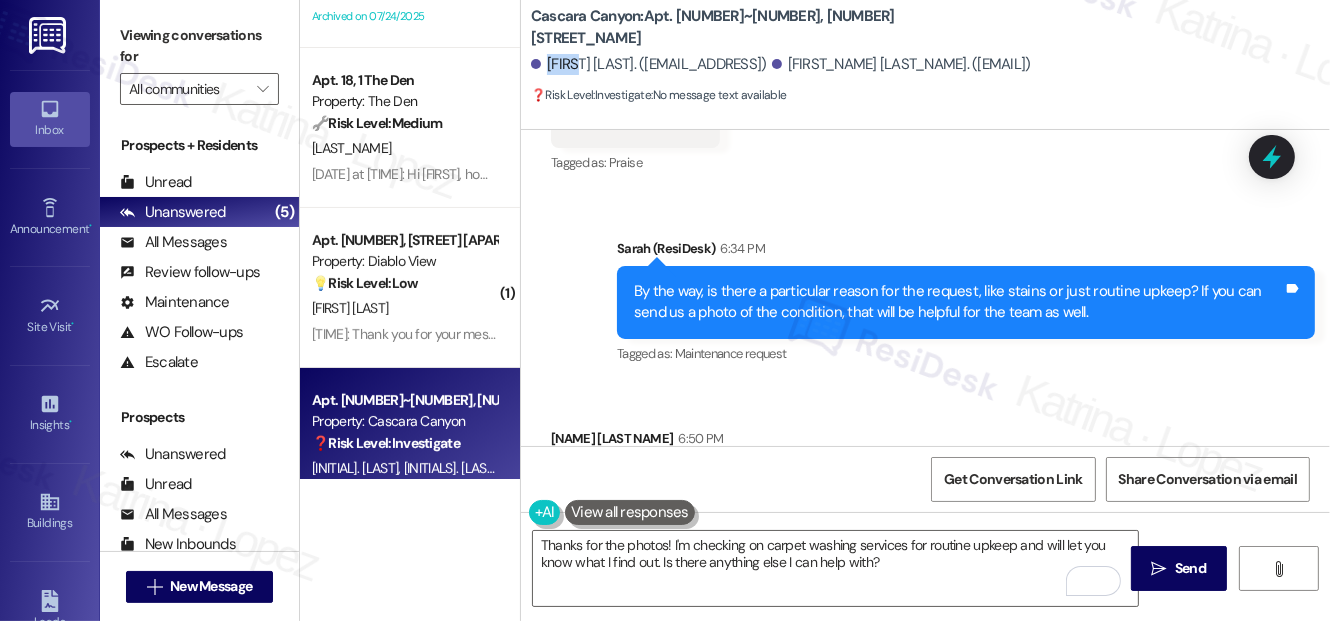 click on "[FIRST] [LAST]. ([EMAIL_ADDRESS])" at bounding box center (649, 64) 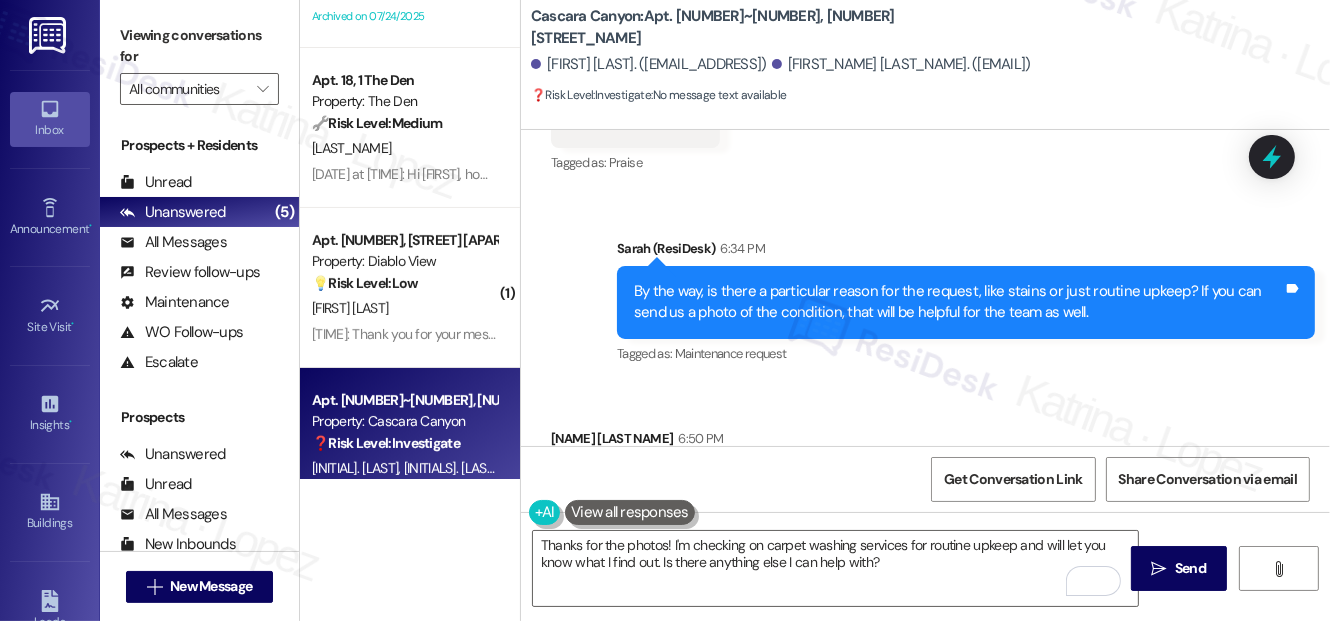 click on "Sent via SMS Sarah   (ResiDesk) [TIME] By the way, is there a particular reason for the request, like stains or just routine upkeep? If you can send us a photo of the condition, that will be helpful for the team as well. Tags and notes Tagged as:   Maintenance request Click to highlight conversations about Maintenance request" at bounding box center [925, 288] 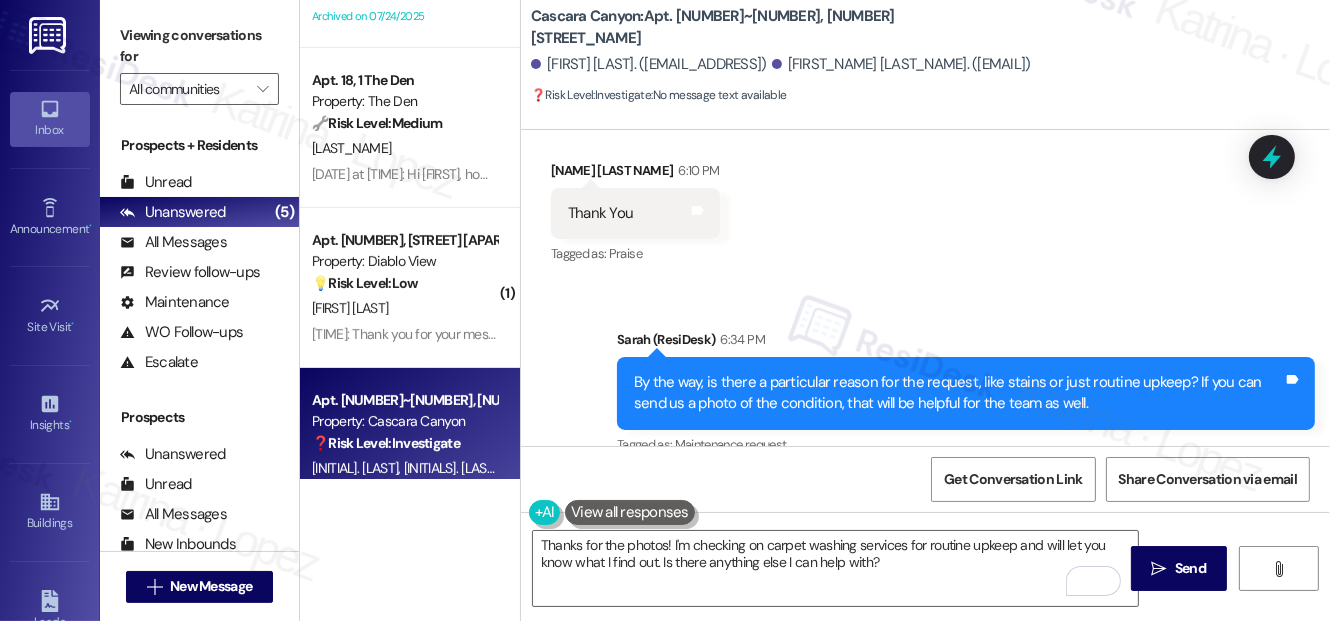 scroll, scrollTop: 7150, scrollLeft: 0, axis: vertical 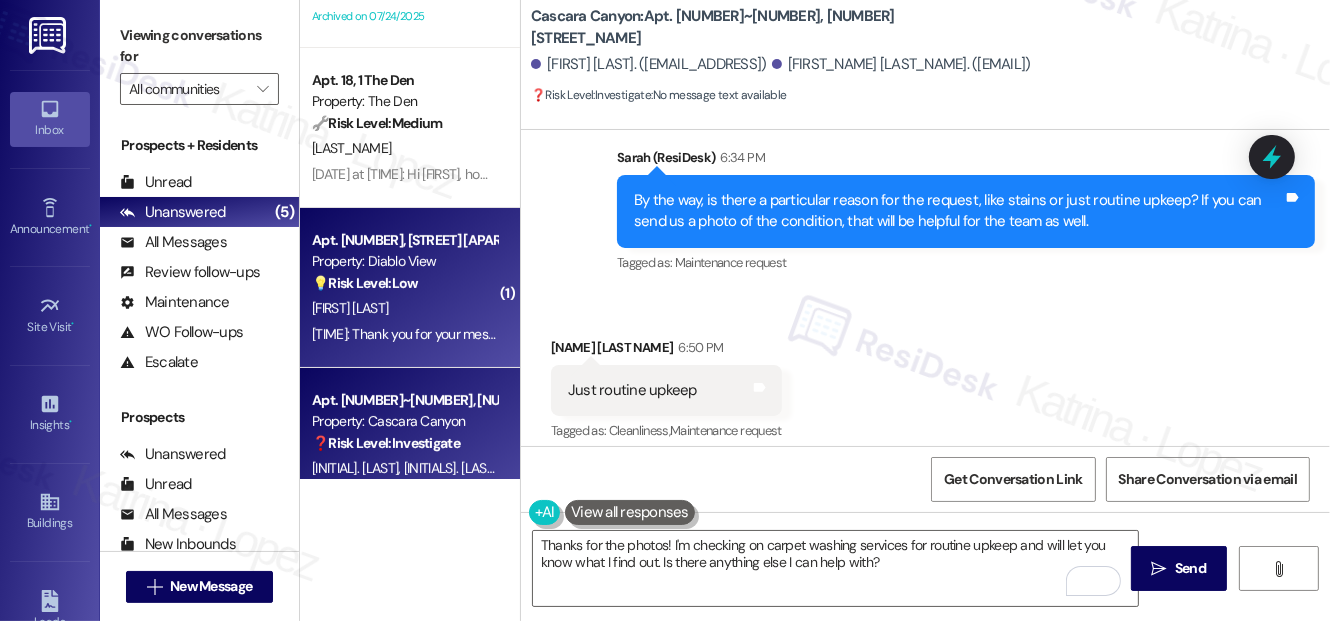 click on "[TIME]: Thank you for your message. Our offices are currently closed, but we will contact you when we resume operations. For emergencies, please contact your emergency number [PHONE]. [TIME]: Thank you for your message. Our offices are currently closed, but we will contact you when we resume operations. For emergencies, please contact your emergency number [PHONE]." at bounding box center (404, 334) 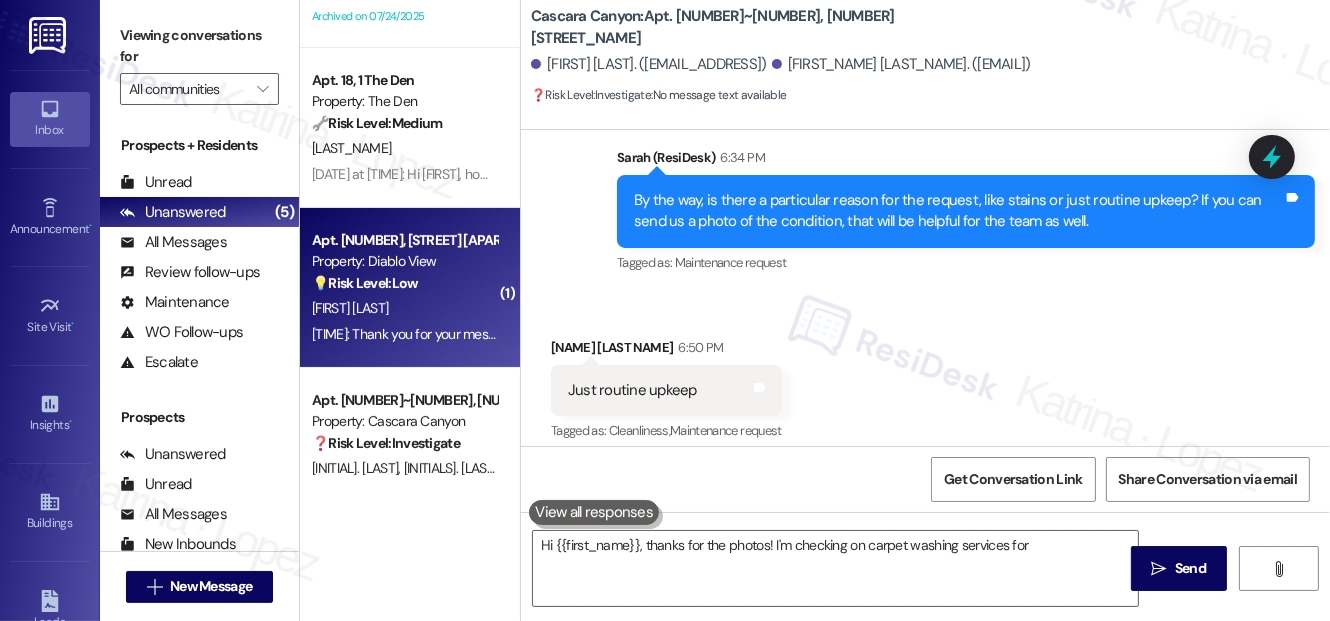 type on "Hi {{first_name}}, thanks for the photos! I'm checking on carpet washing services for routine" 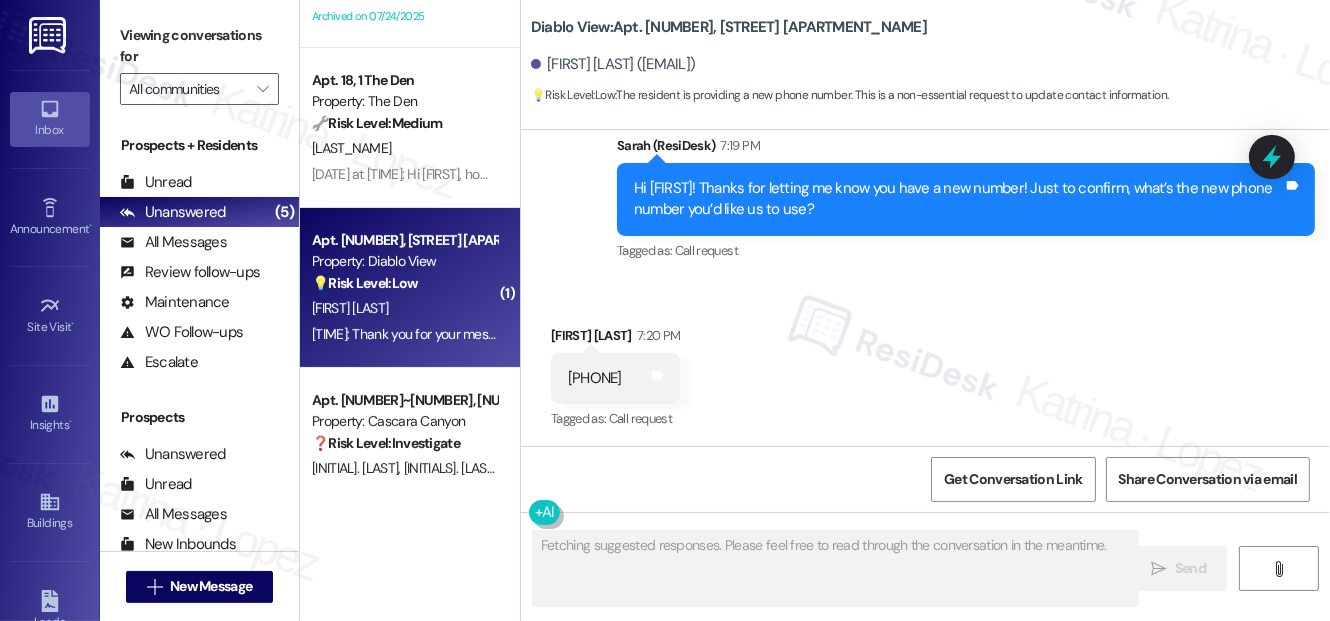 scroll, scrollTop: 2385, scrollLeft: 0, axis: vertical 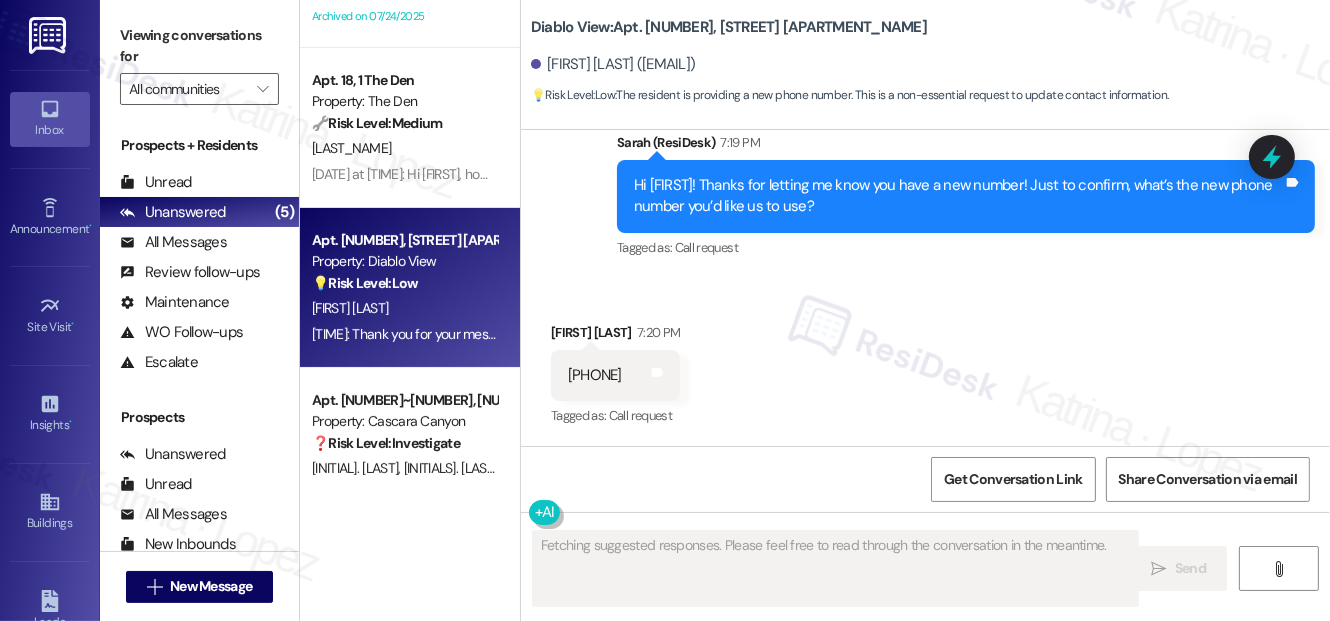 click on "Hi [FIRST]! Thanks for letting me know you have a new number! Just to confirm, what’s the new phone number you’d like us to use?" at bounding box center (958, 196) 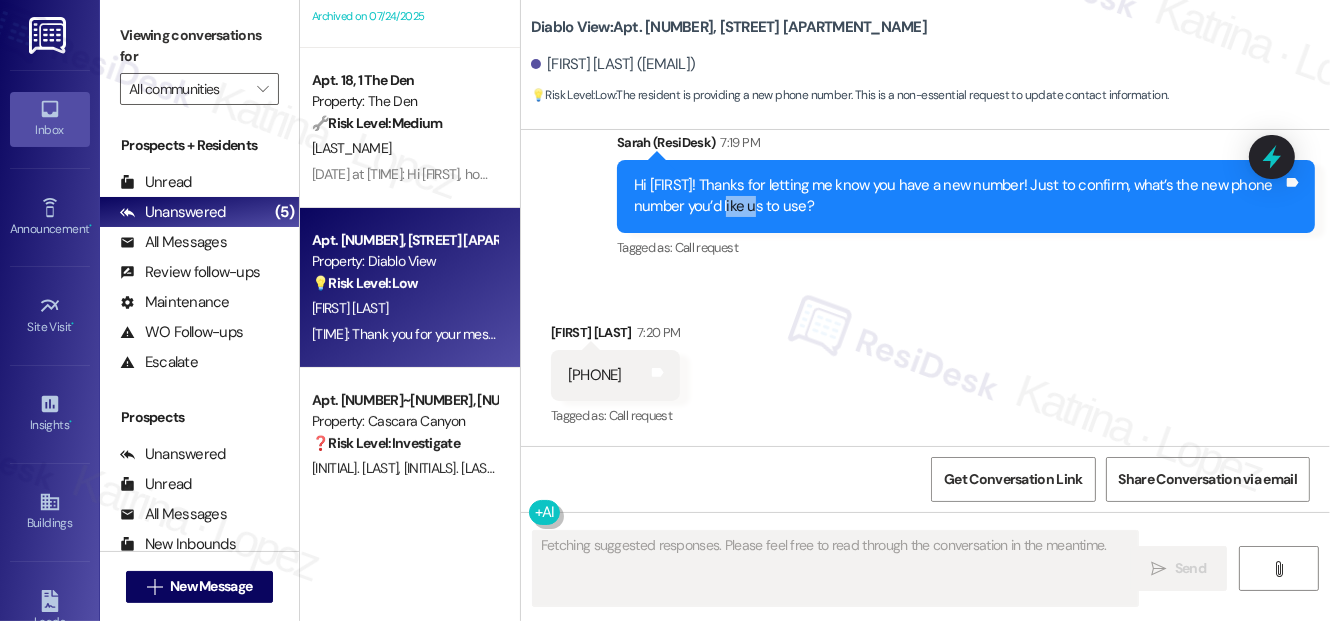 click on "Hi [FIRST]! Thanks for letting me know you have a new number! Just to confirm, what’s the new phone number you’d like us to use?" at bounding box center [958, 196] 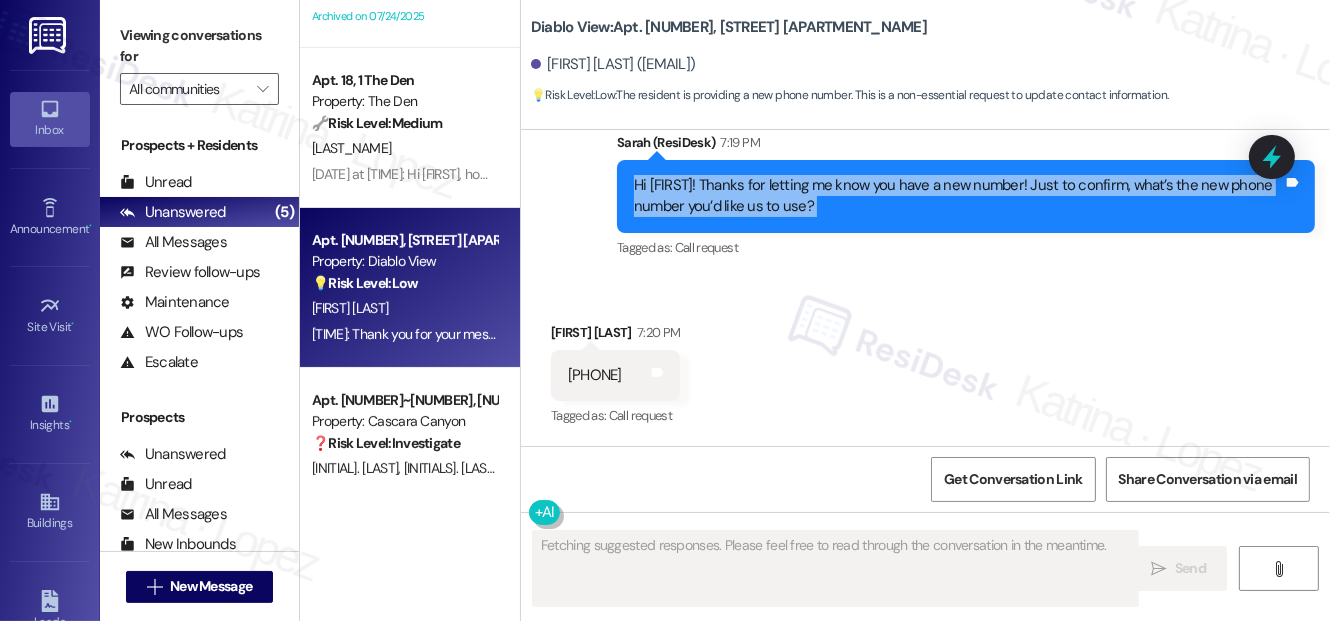 click on "Hi [FIRST]! Thanks for letting me know you have a new number! Just to confirm, what’s the new phone number you’d like us to use?" at bounding box center (958, 196) 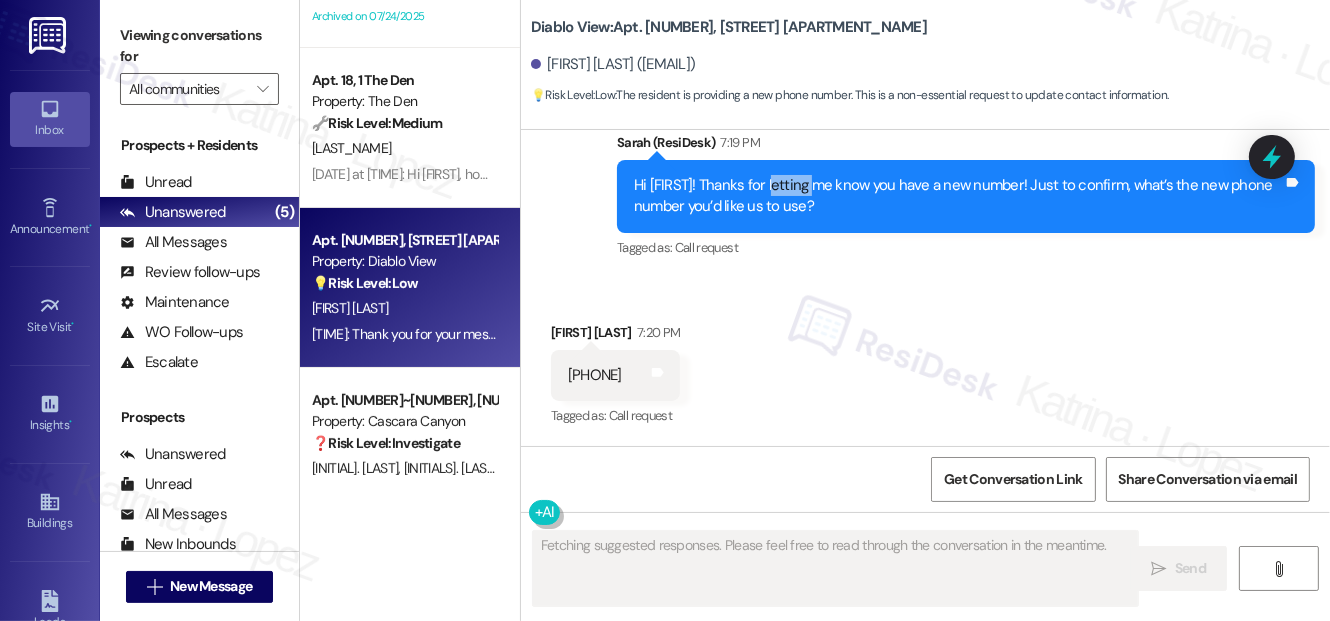 click on "Hi [FIRST]! Thanks for letting me know you have a new number! Just to confirm, what’s the new phone number you’d like us to use?" at bounding box center (958, 196) 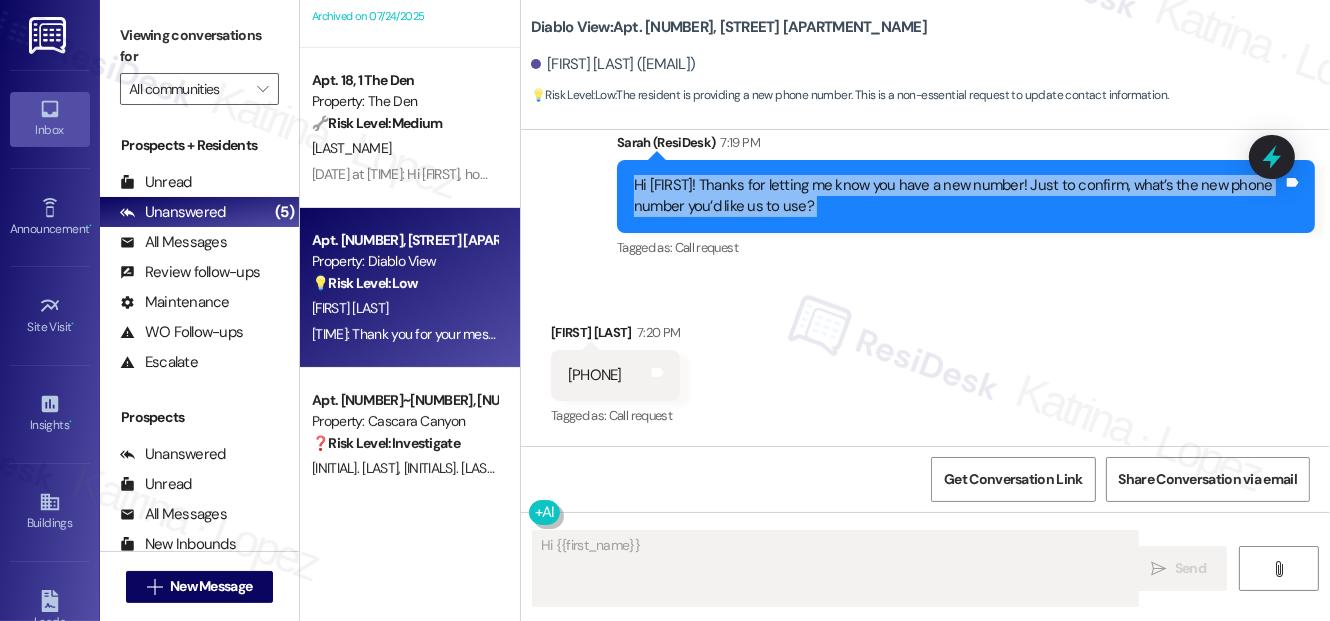 click on "Hi [FIRST]! Thanks for letting me know you have a new number! Just to confirm, what’s the new phone number you’d like us to use?" at bounding box center (958, 196) 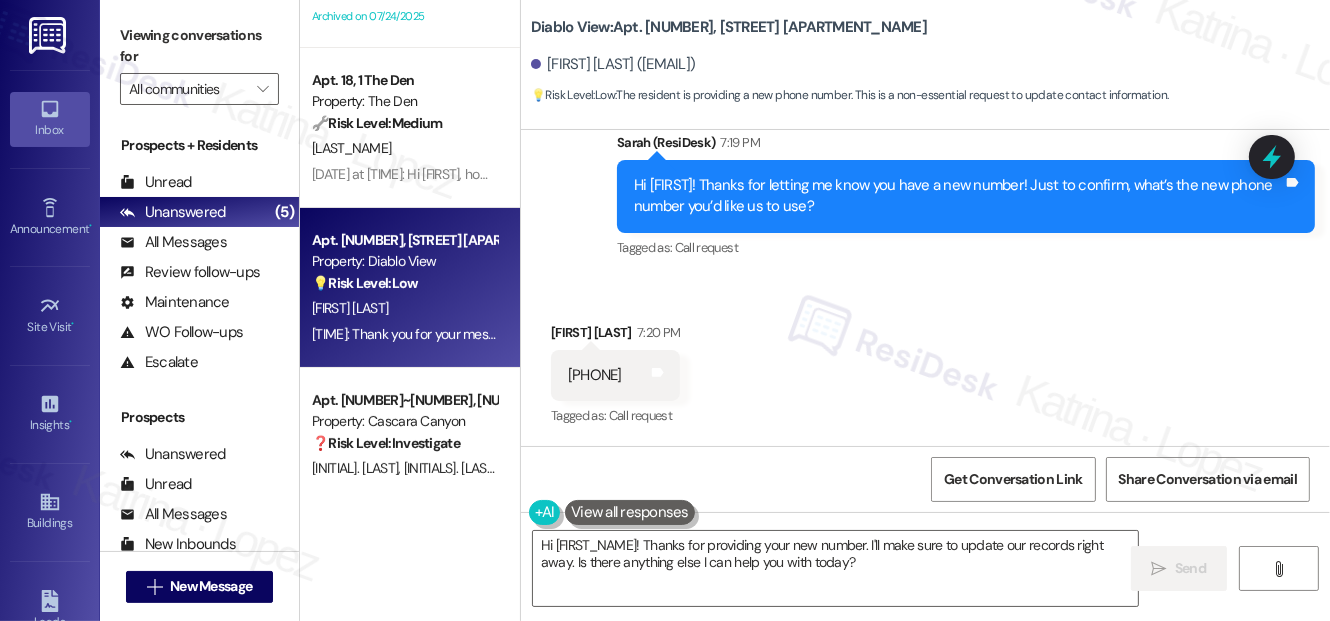 click on "[PHONE]" at bounding box center (595, 375) 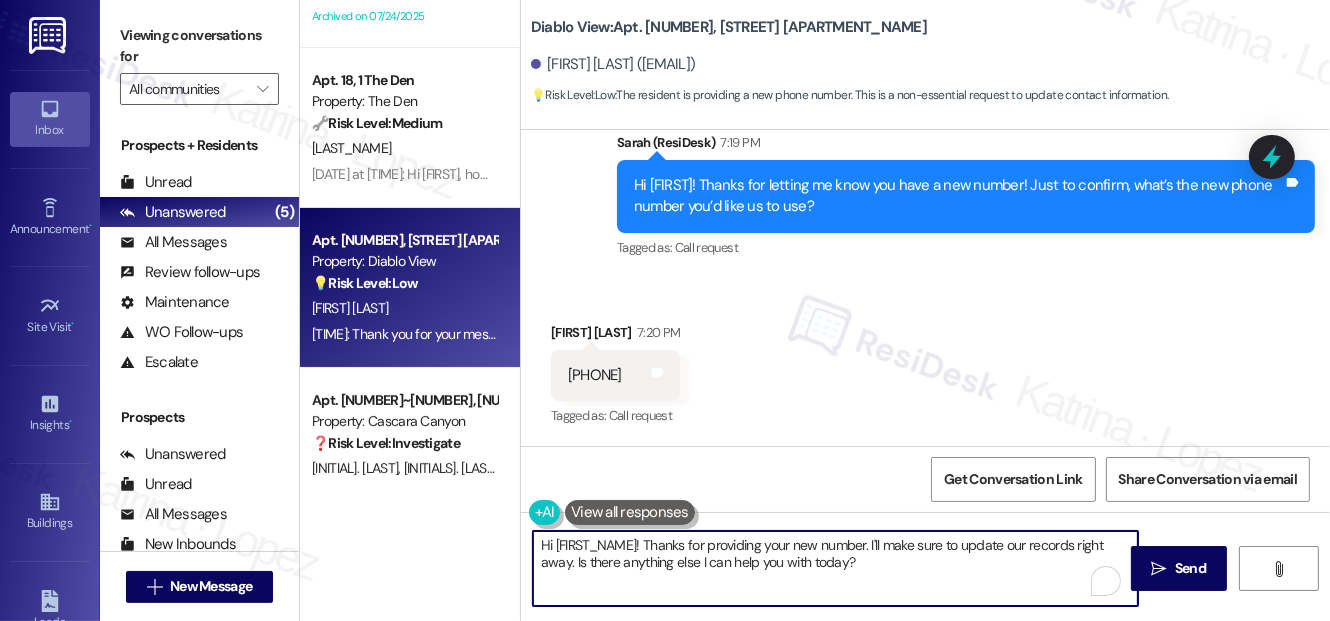 drag, startPoint x: 645, startPoint y: 543, endPoint x: 471, endPoint y: 538, distance: 174.07182 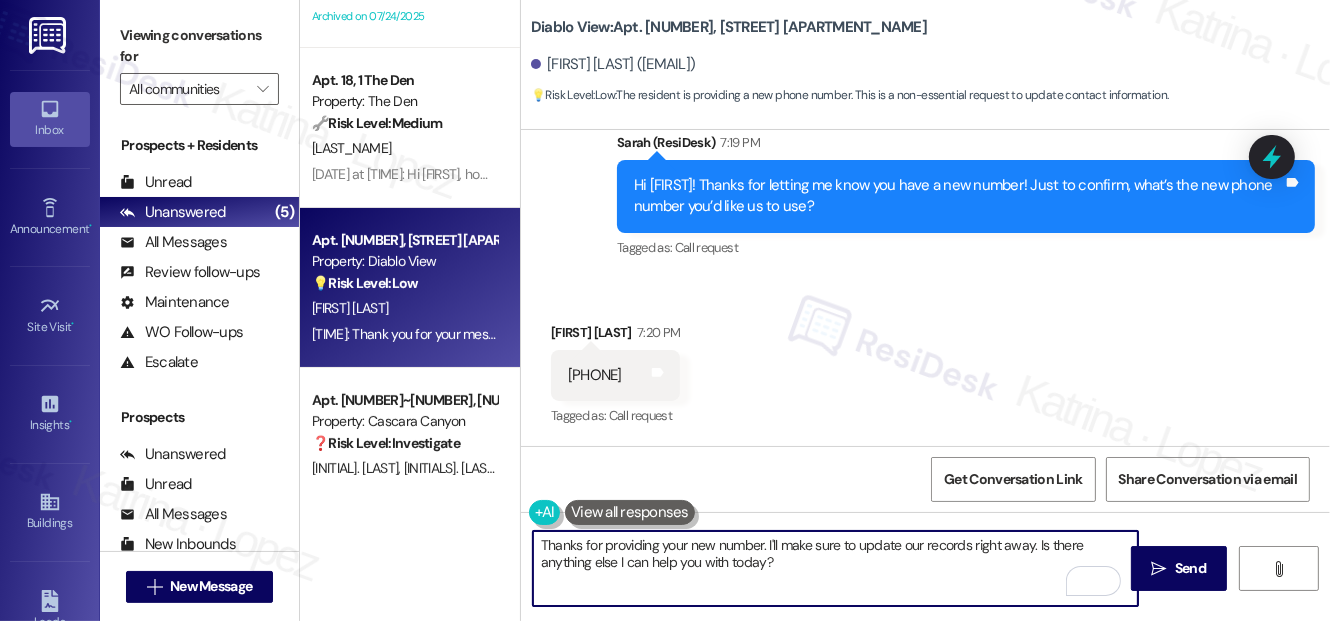 drag, startPoint x: 810, startPoint y: 572, endPoint x: 742, endPoint y: 567, distance: 68.18358 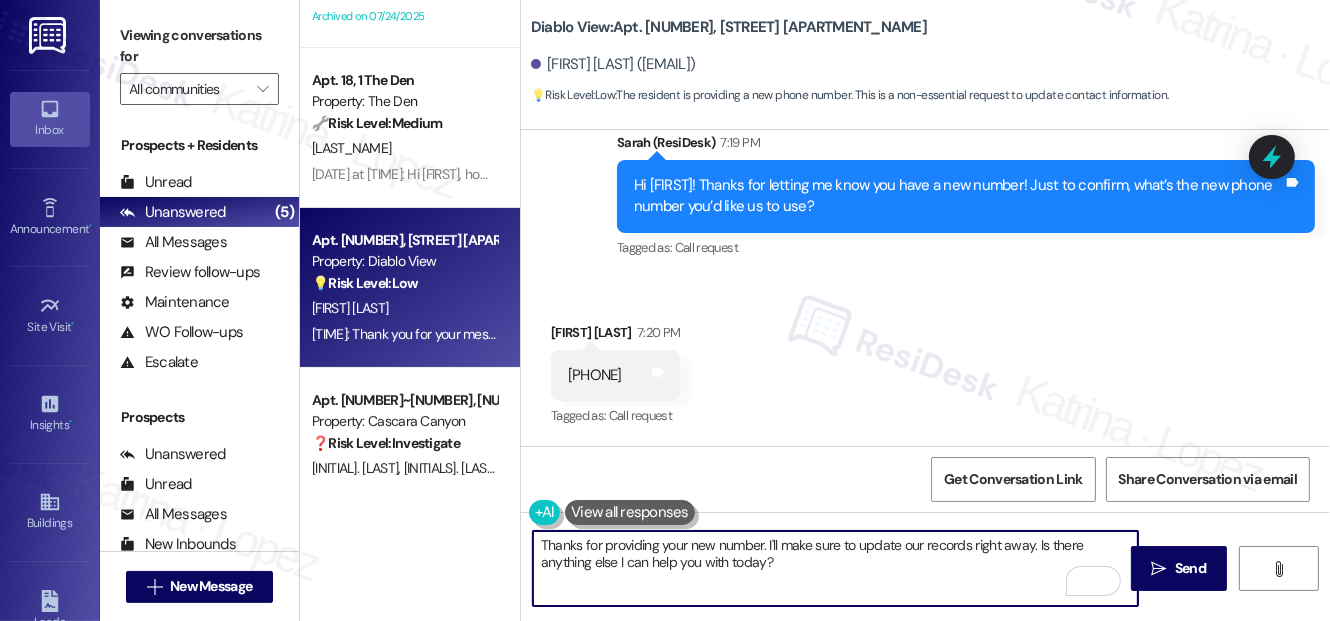 click on "Thanks for providing your new number. I'll make sure to update our records right away. Is there anything else I can help you with today?" at bounding box center [835, 568] 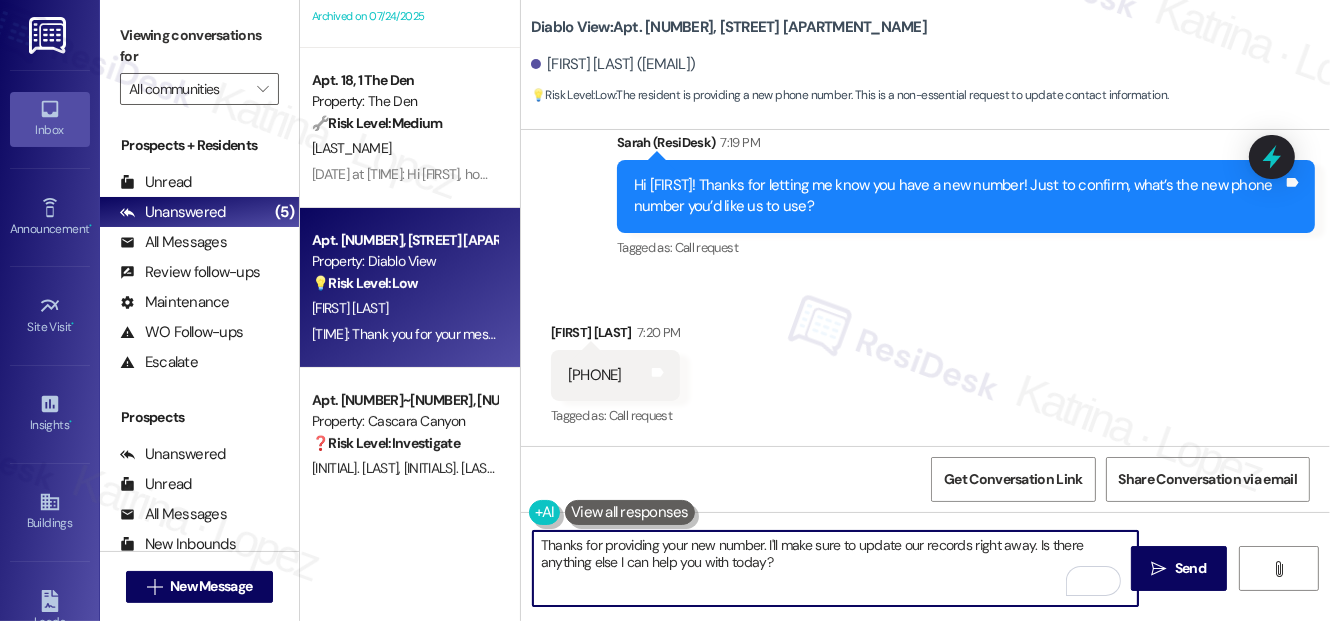click on "Thanks for providing your new number. I'll make sure to update our records right away. Is there anything else I can help you with today?" at bounding box center (835, 568) 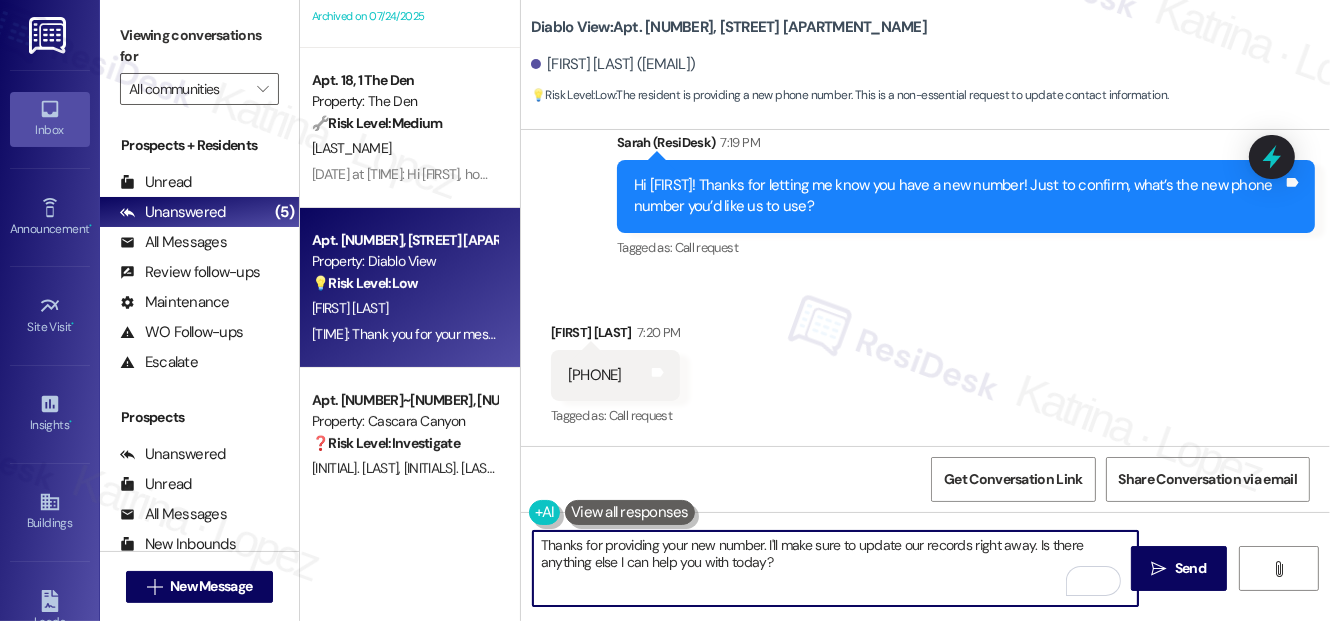 click on "Thanks for providing your new number. I'll make sure to update our records right away. Is there anything else I can help you with today?" at bounding box center [835, 568] 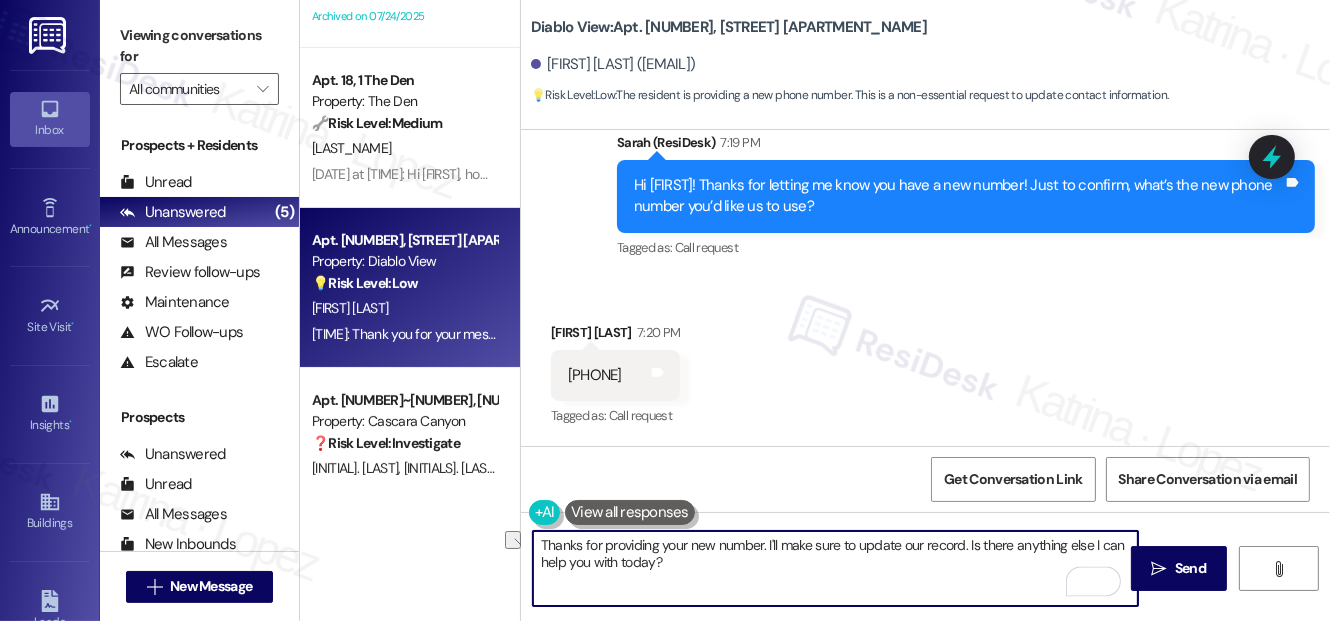 drag, startPoint x: 878, startPoint y: 542, endPoint x: 964, endPoint y: 537, distance: 86.145226 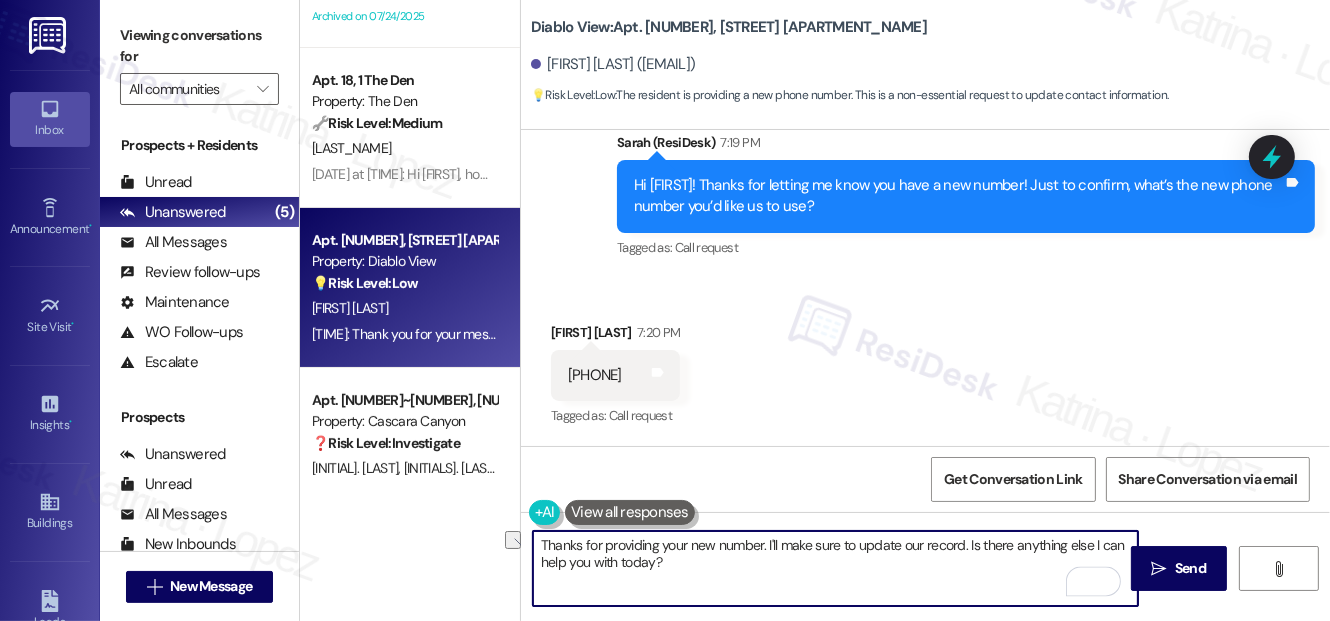 click on "Thanks for providing your new number. I'll make sure to update our record. Is there anything else I can help you with today?" at bounding box center [835, 568] 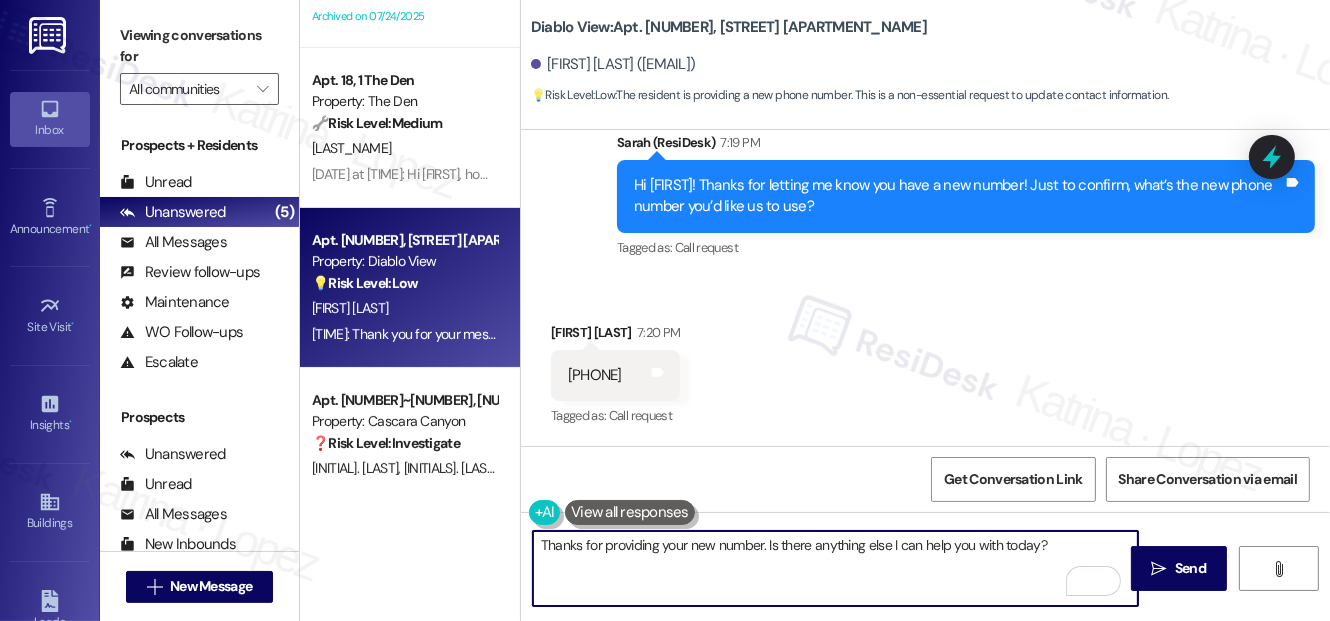 type on "Thanks for providing your new number. Is there anything else I can help you with today?" 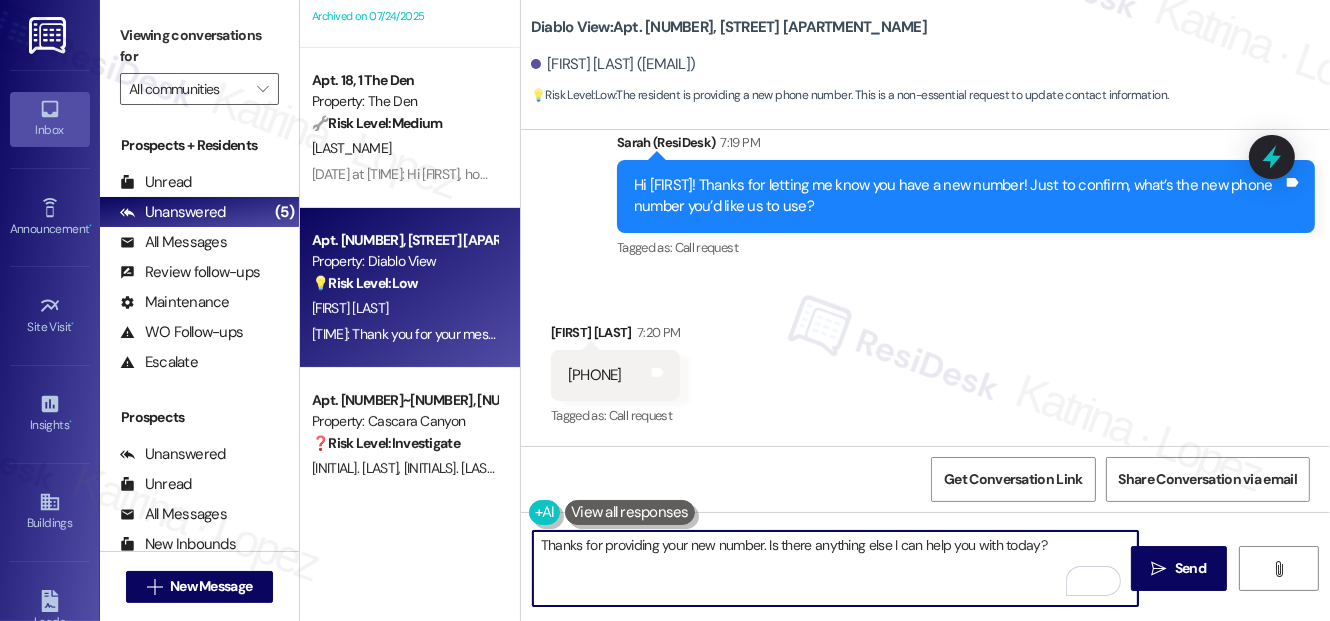 click on "Thanks for providing your new number. Is there anything else I can help you with today?" at bounding box center (835, 568) 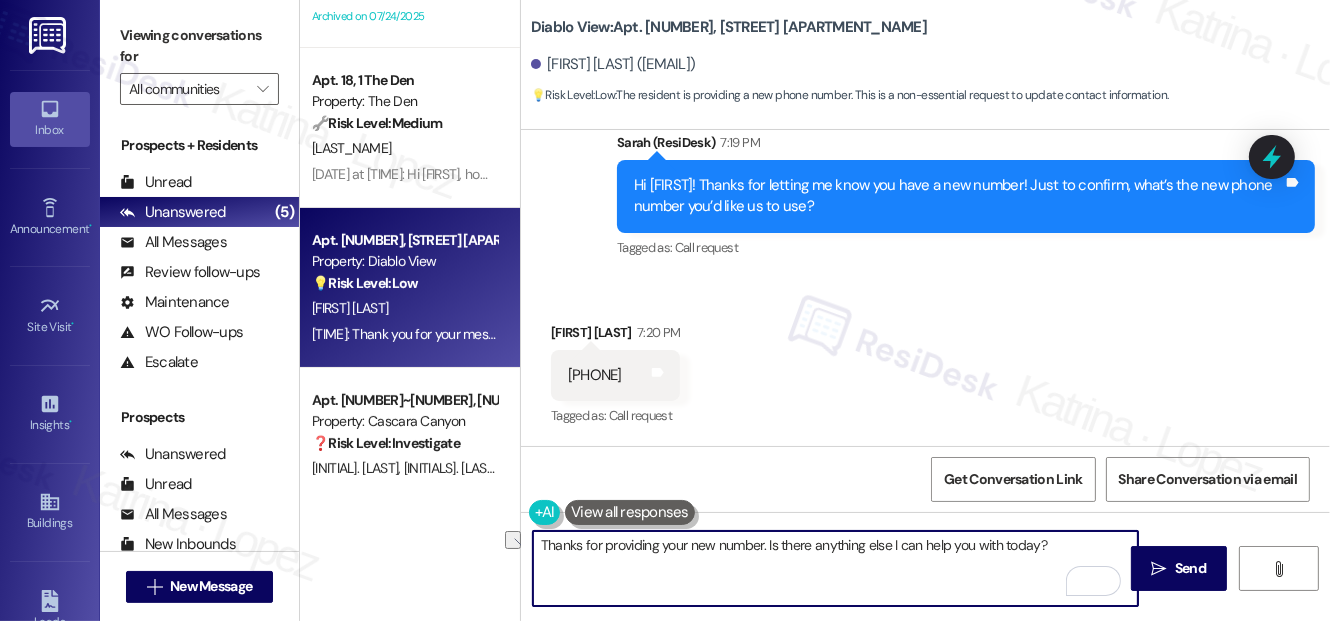 drag, startPoint x: 1064, startPoint y: 548, endPoint x: 786, endPoint y: 553, distance: 278.04495 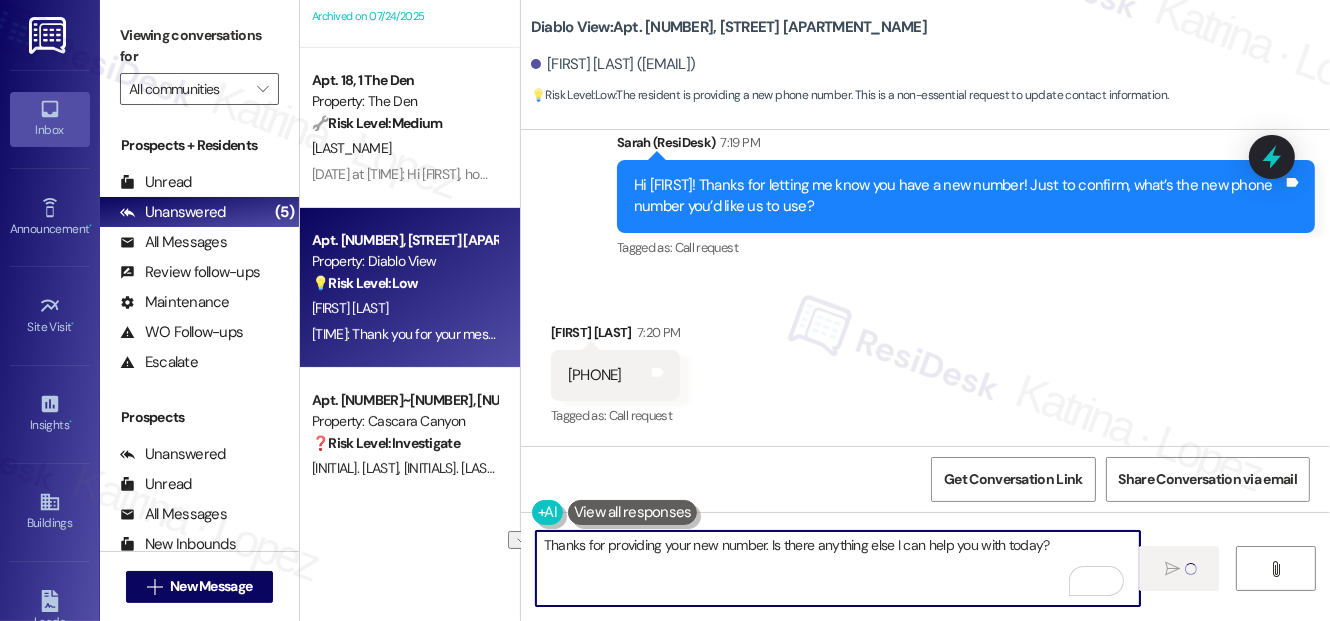 type 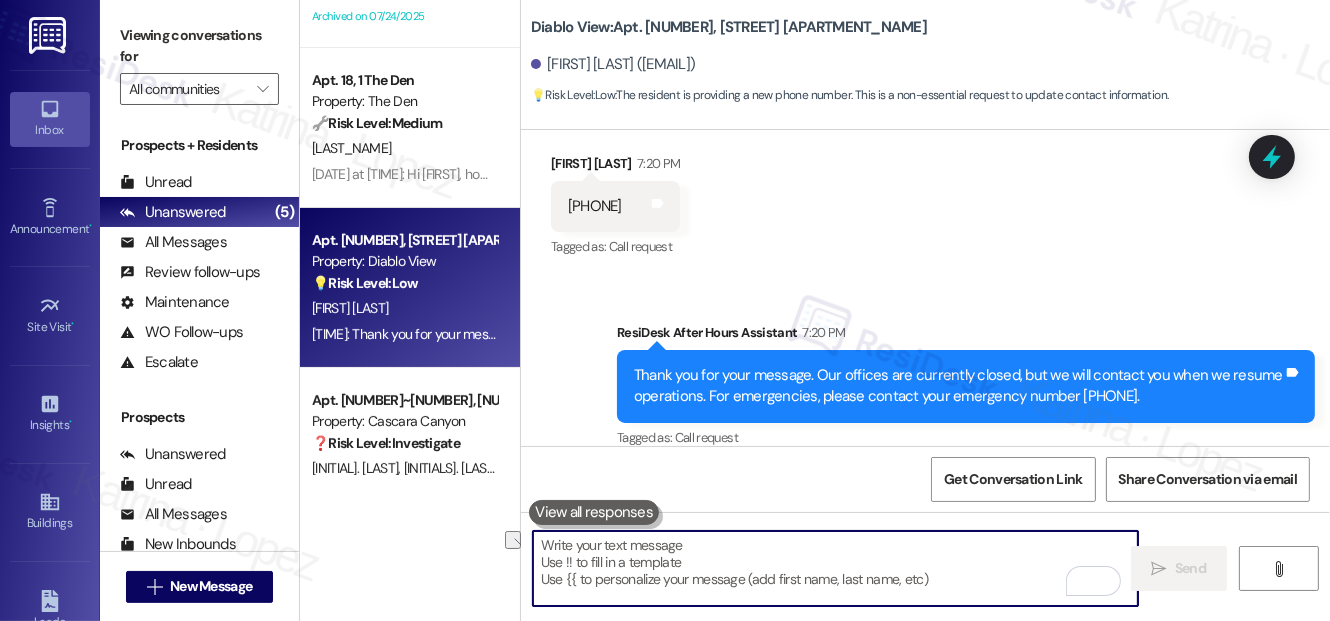 scroll, scrollTop: 2715, scrollLeft: 0, axis: vertical 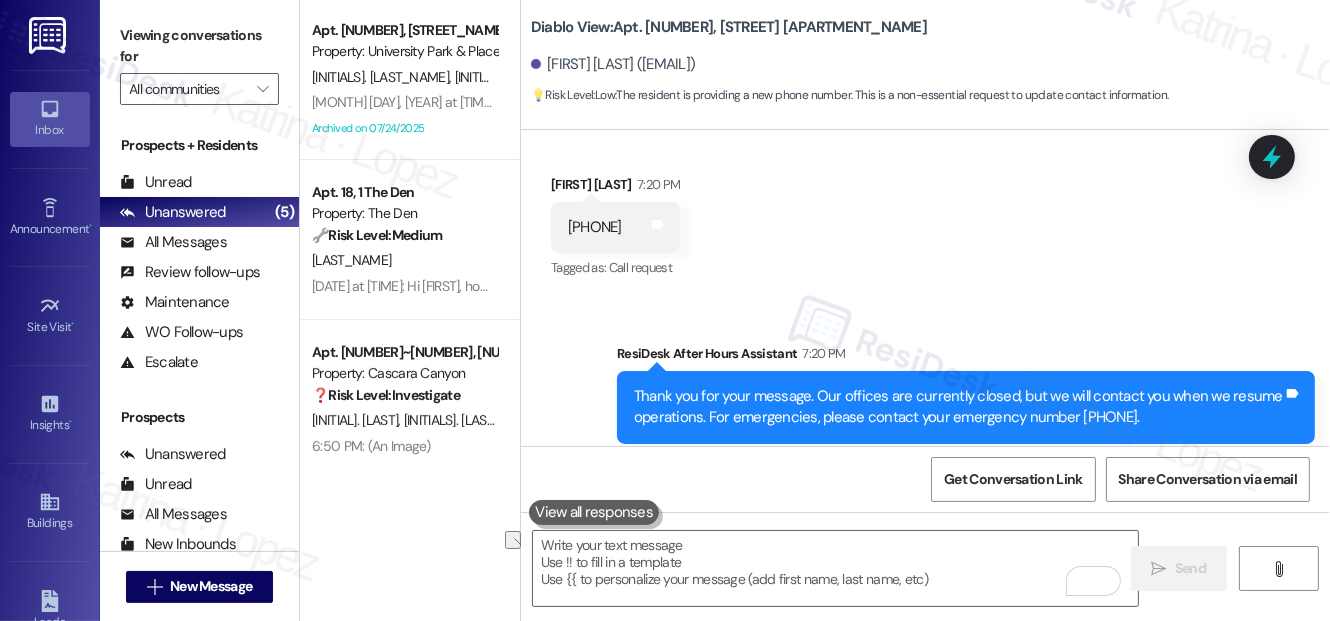 click on "[PHONE] Tags and notes" at bounding box center (615, 227) 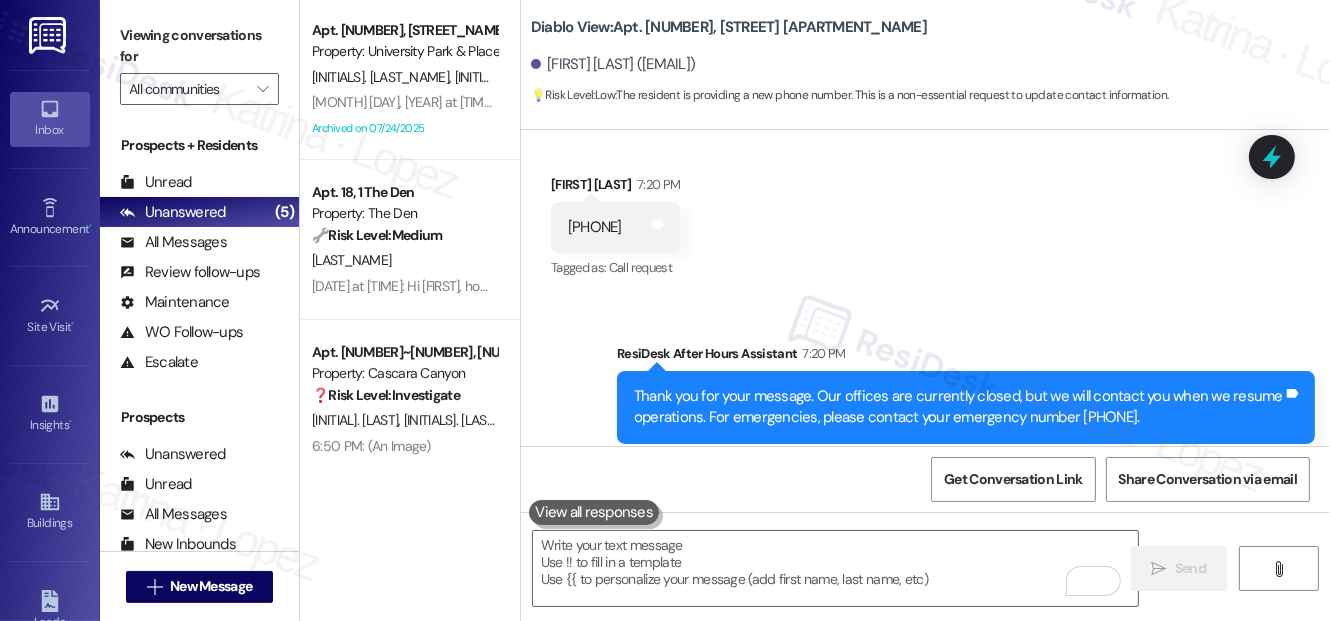 click on "Received via SMS [FIRST] [LAST] [TIME] [PHONE] Tags and notes Tagged as:   Call request Click to highlight conversations about Call request" at bounding box center (925, 213) 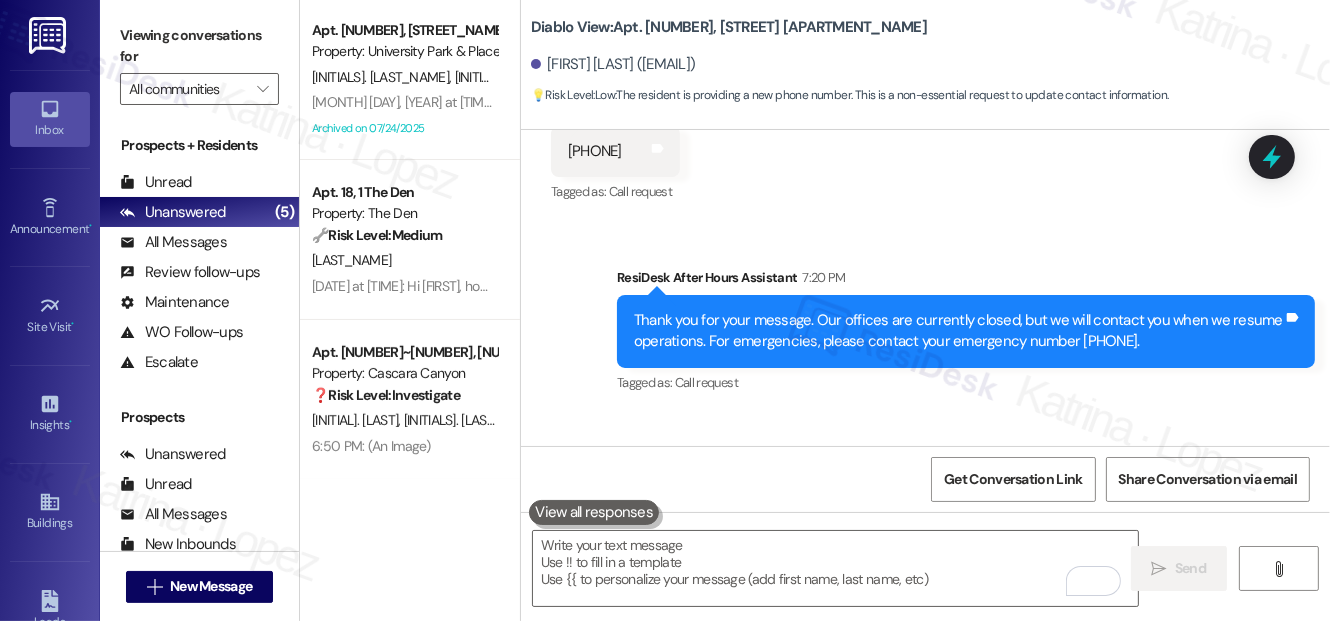 scroll, scrollTop: 2715, scrollLeft: 0, axis: vertical 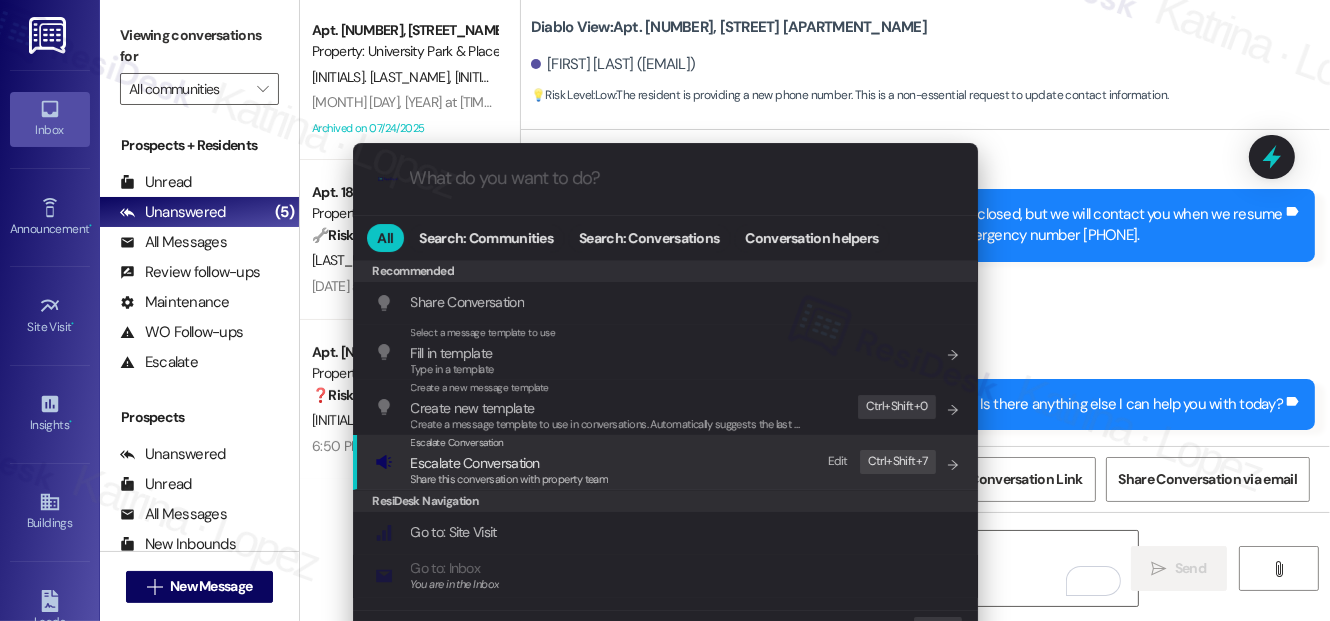 click on "Escalate Conversation Escalate Conversation Share this conversation with property team Edit Ctrl+ Shift+ 7" at bounding box center (667, 462) 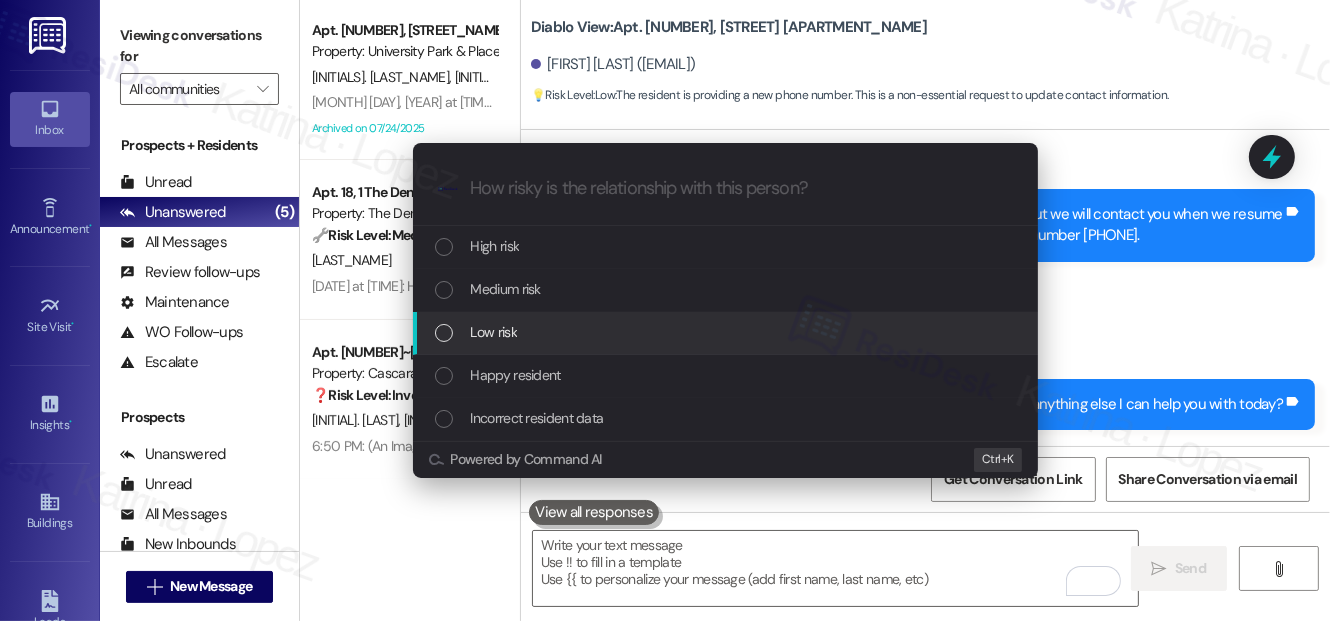 click on "Low risk" at bounding box center (727, 332) 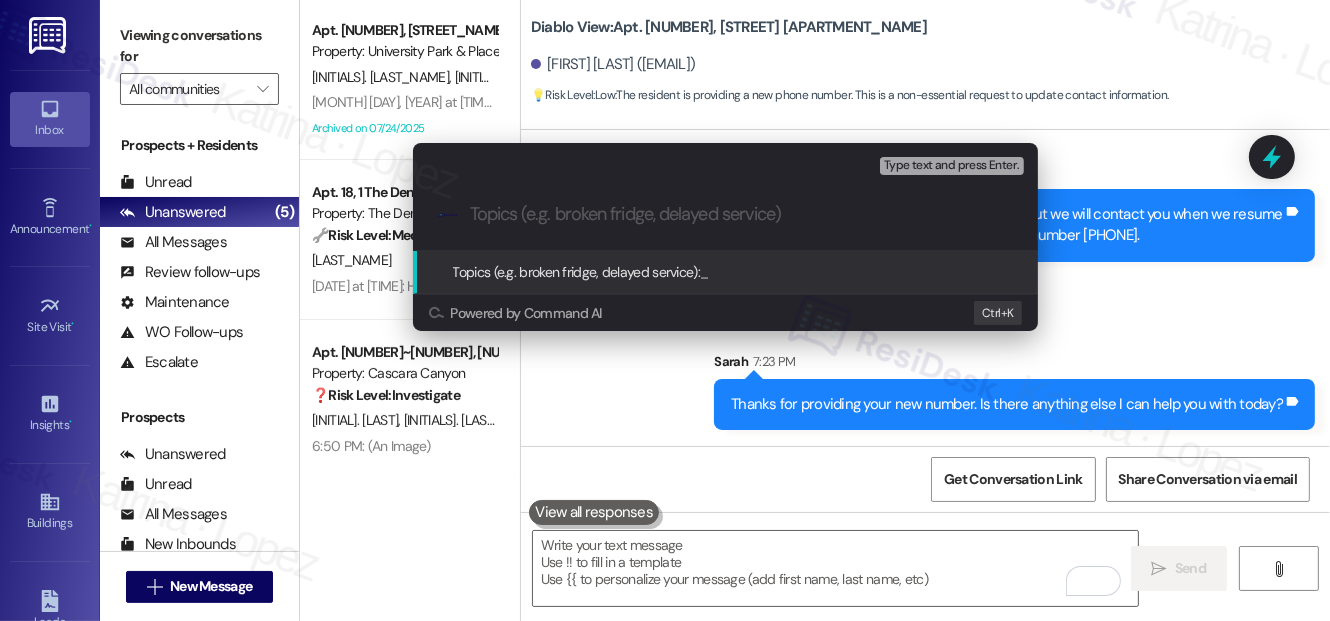 type on "r" 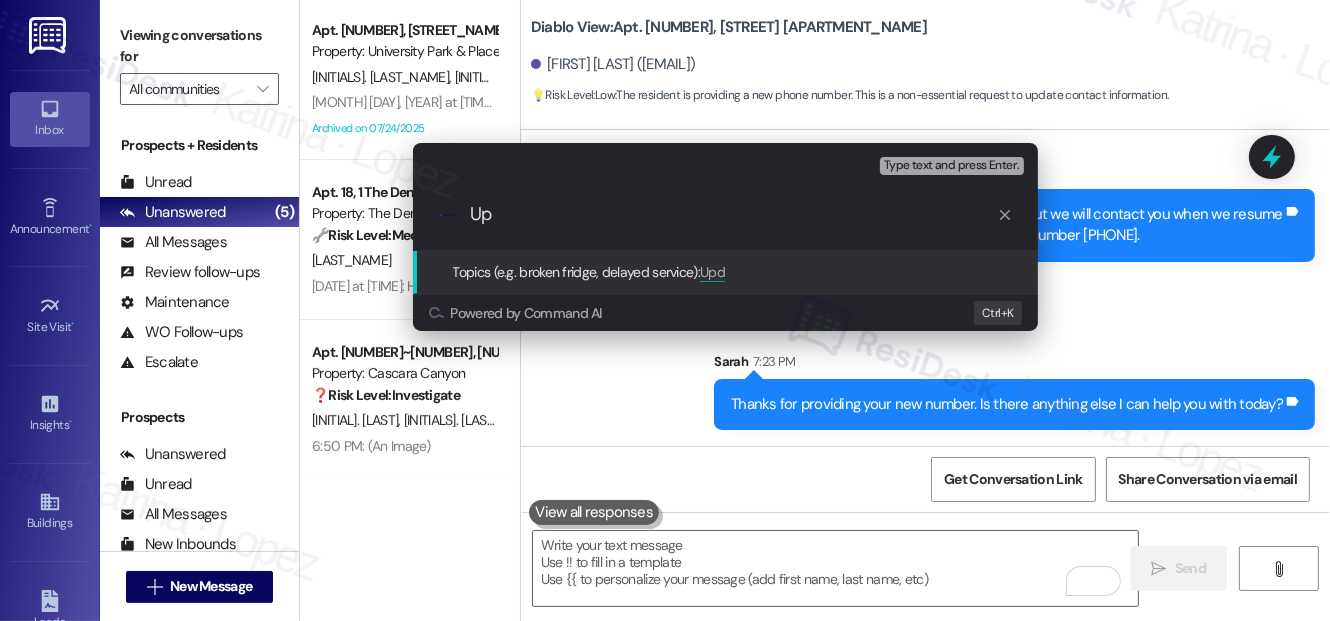 type on "U" 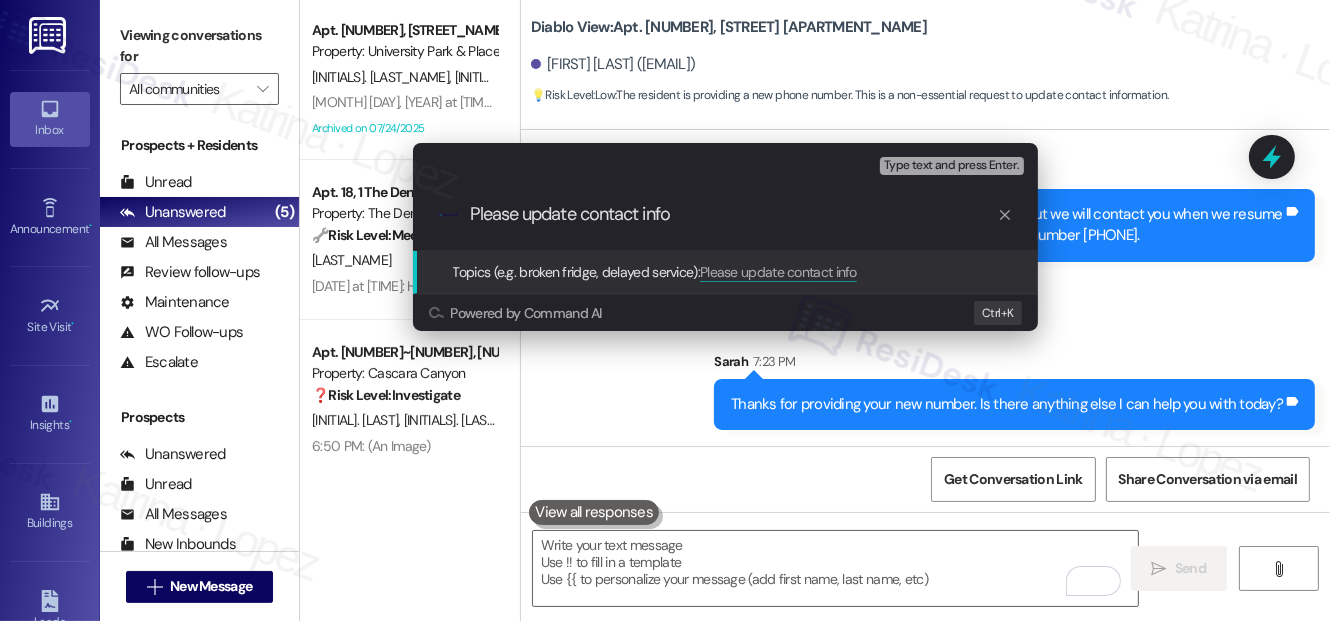 click on "Please update contact info" at bounding box center (733, 214) 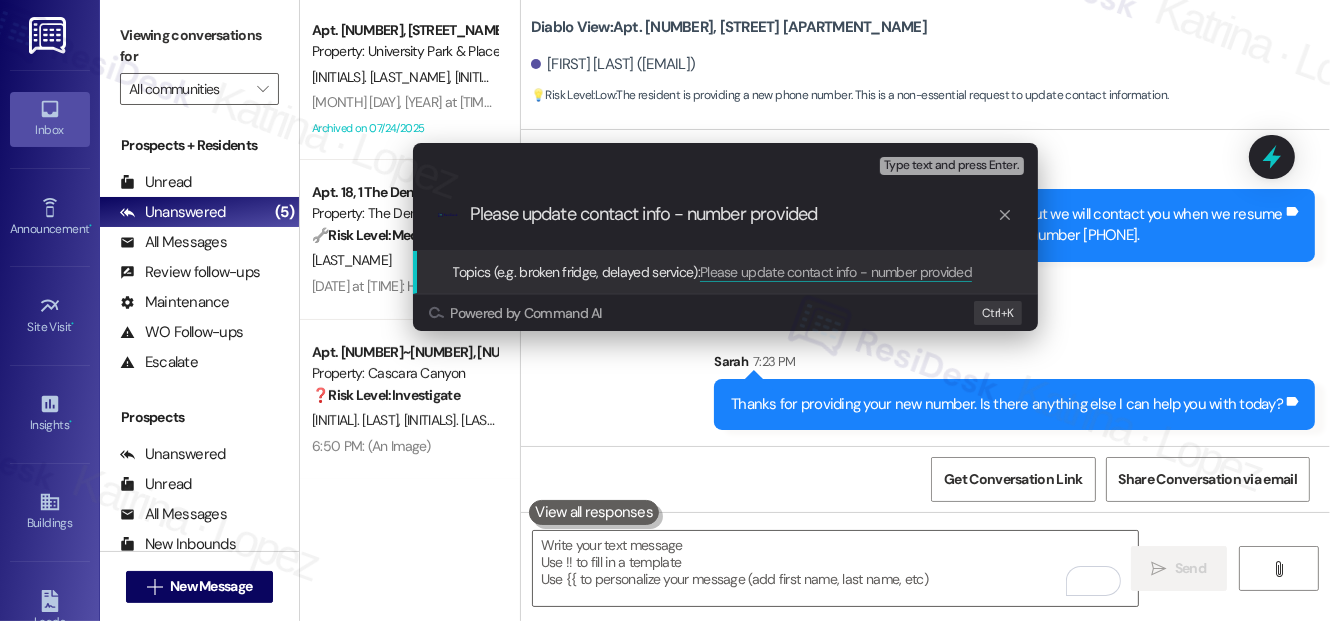 drag, startPoint x: 683, startPoint y: 215, endPoint x: 650, endPoint y: 209, distance: 33.54102 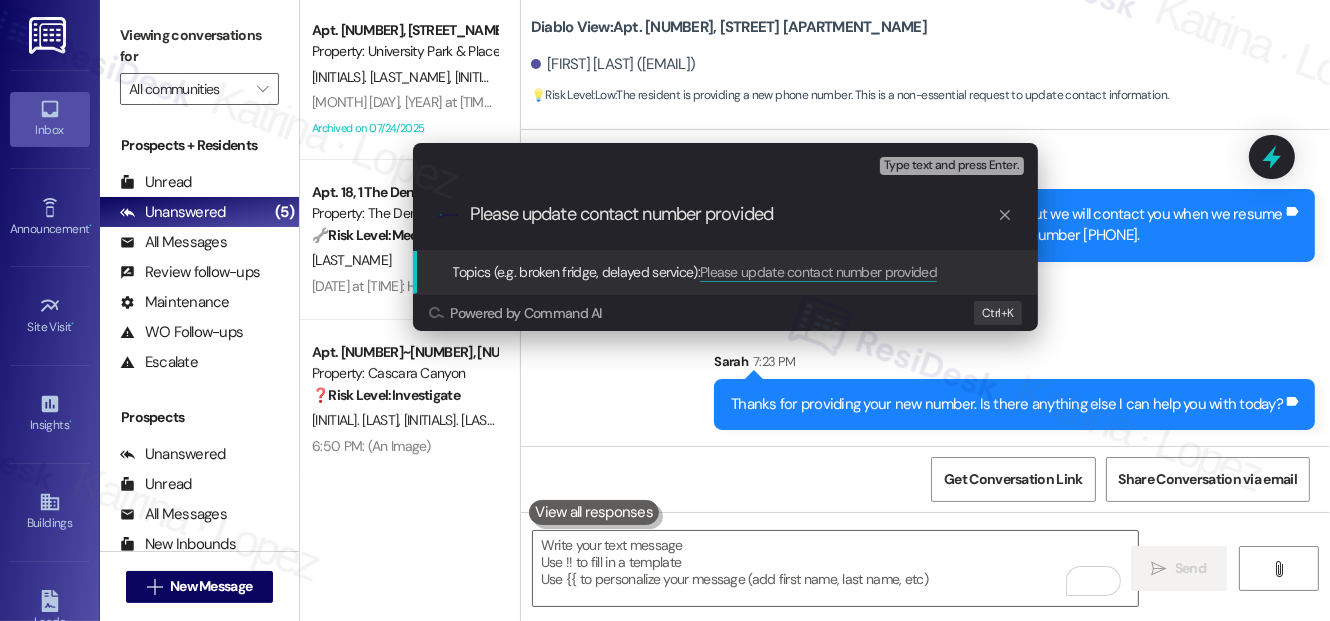 click on "Please update contact number provided" at bounding box center [733, 214] 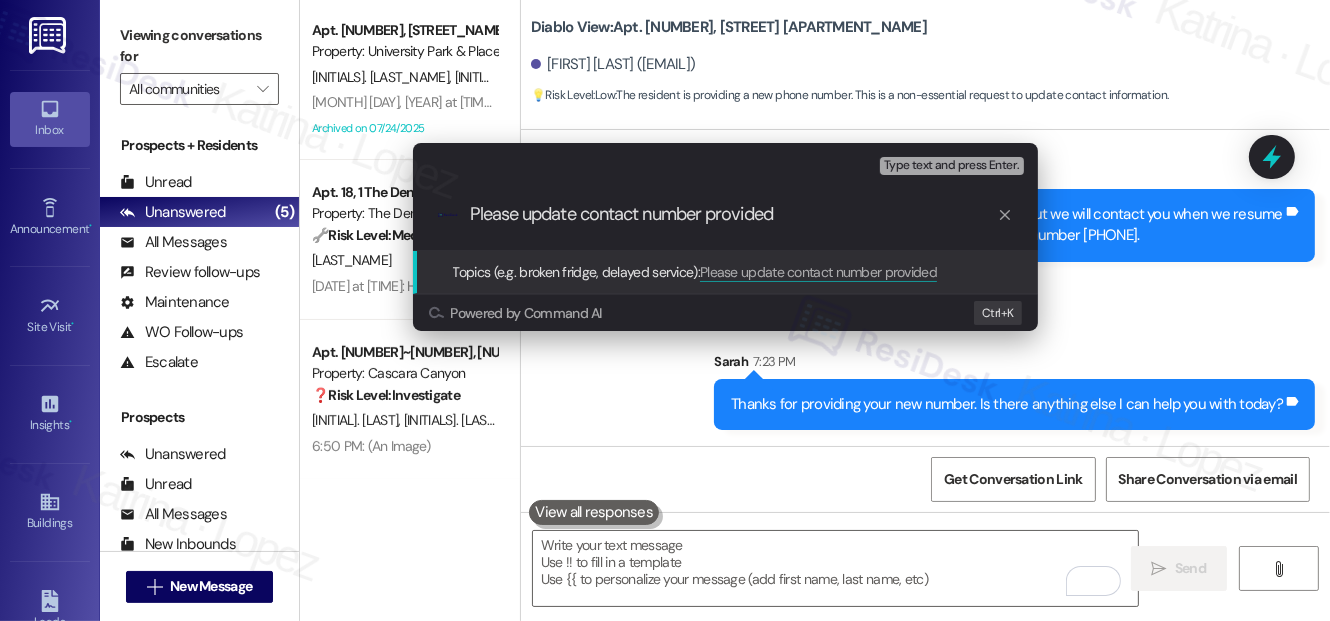 type on "Please update contact number" 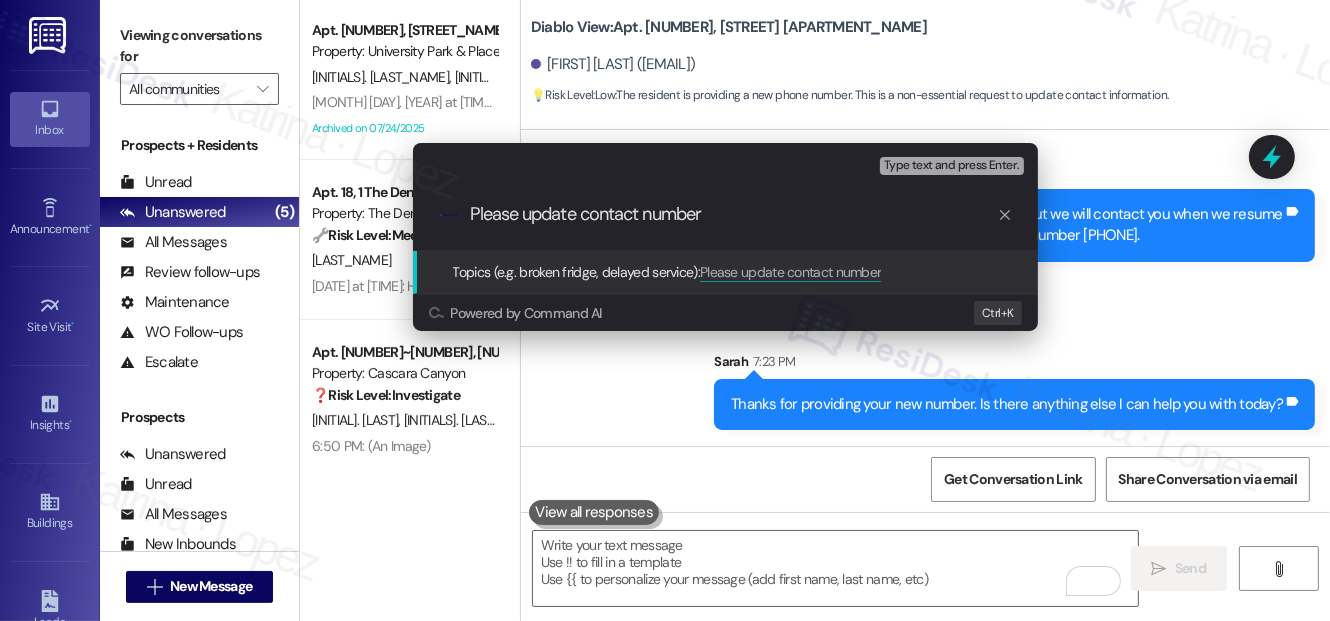 type 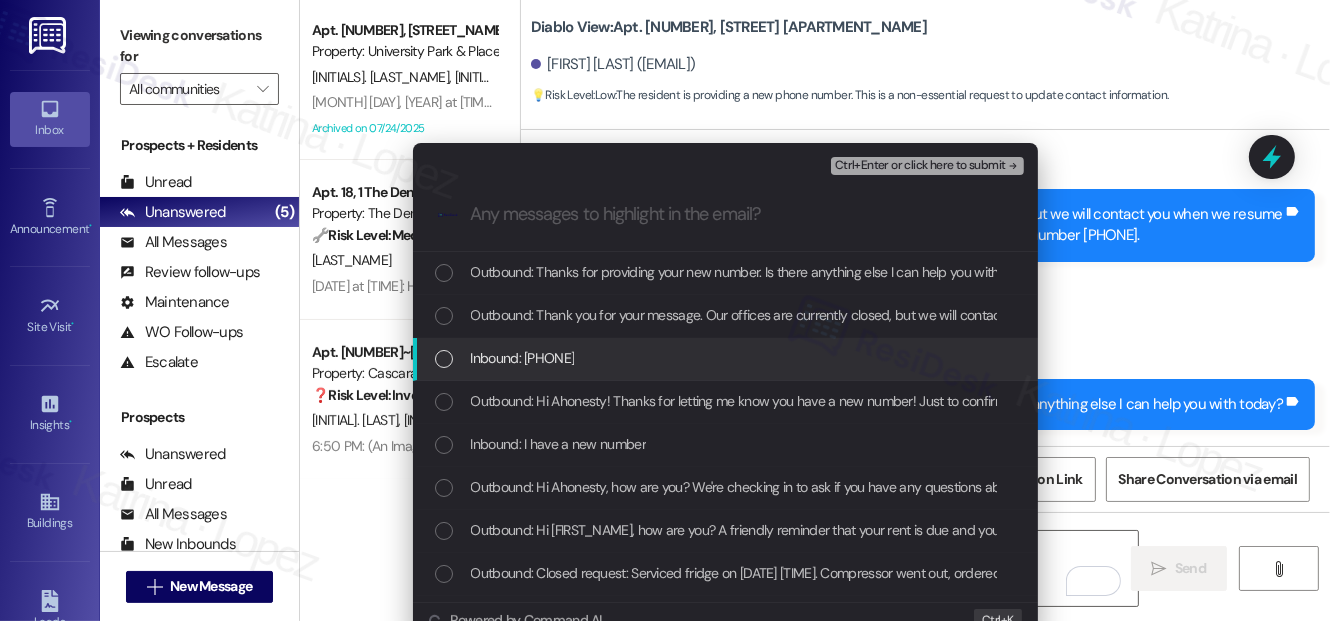 click on "Inbound: [PHONE]" at bounding box center [727, 358] 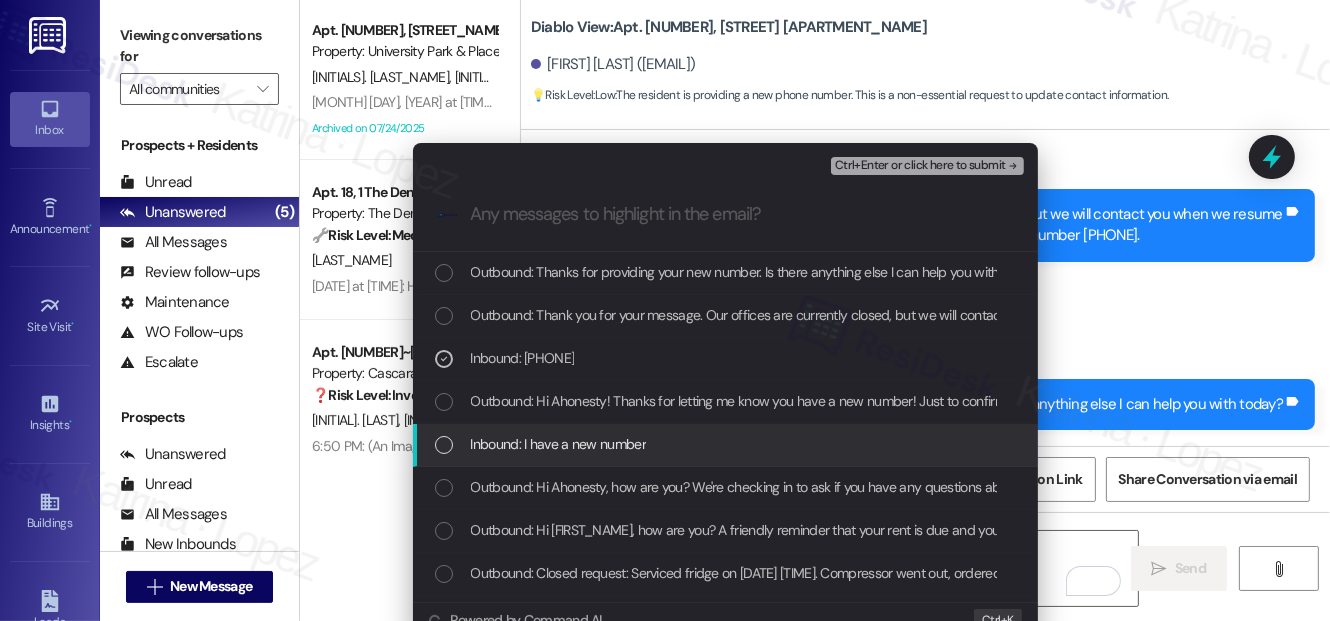 click on "Inbound: I have a new number" at bounding box center (558, 444) 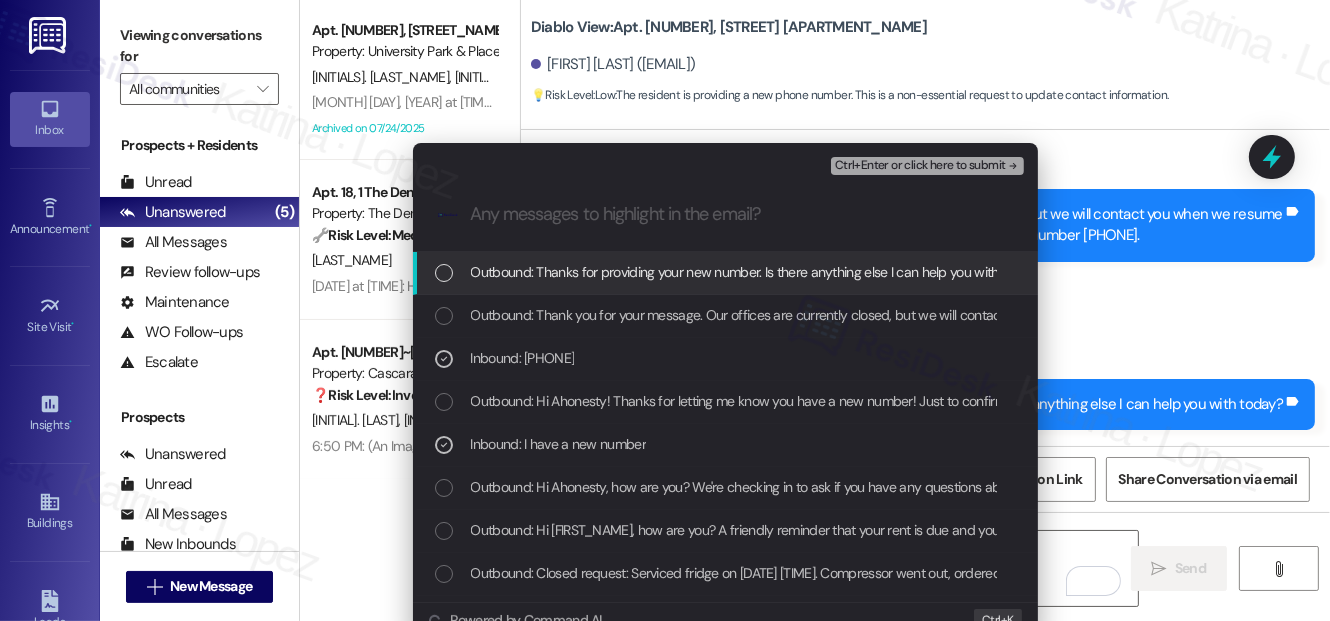 click on "Ctrl+Enter or click here to submit" at bounding box center [920, 166] 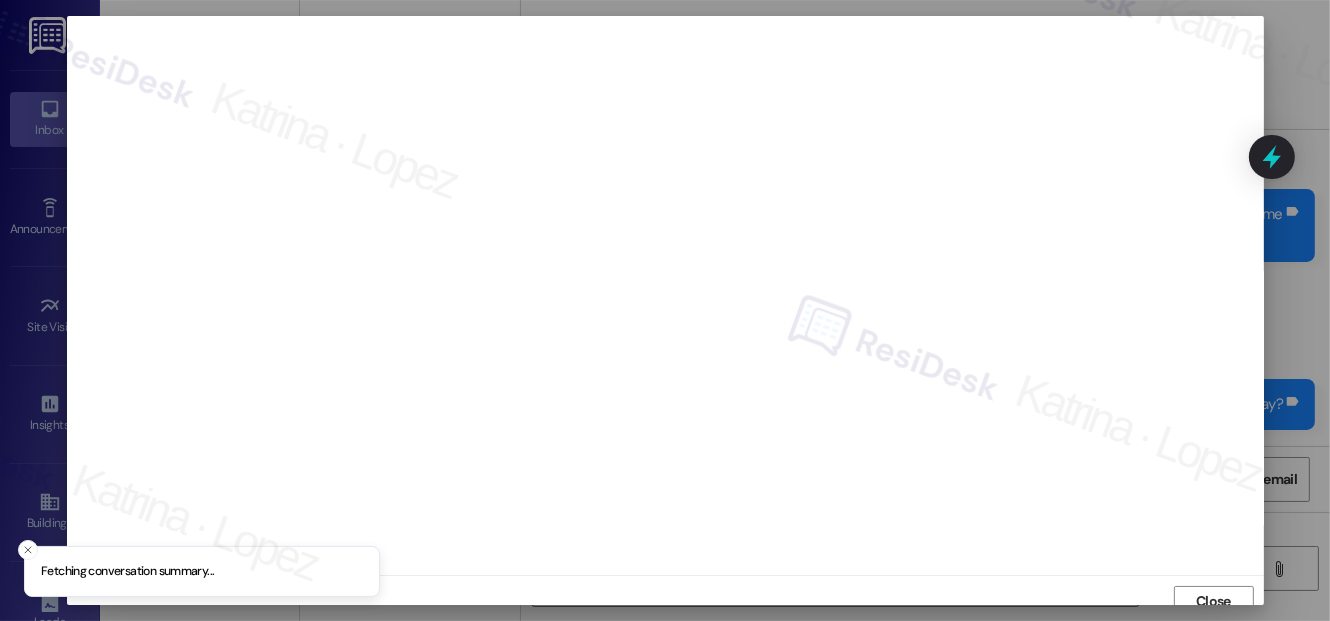 scroll, scrollTop: 12, scrollLeft: 0, axis: vertical 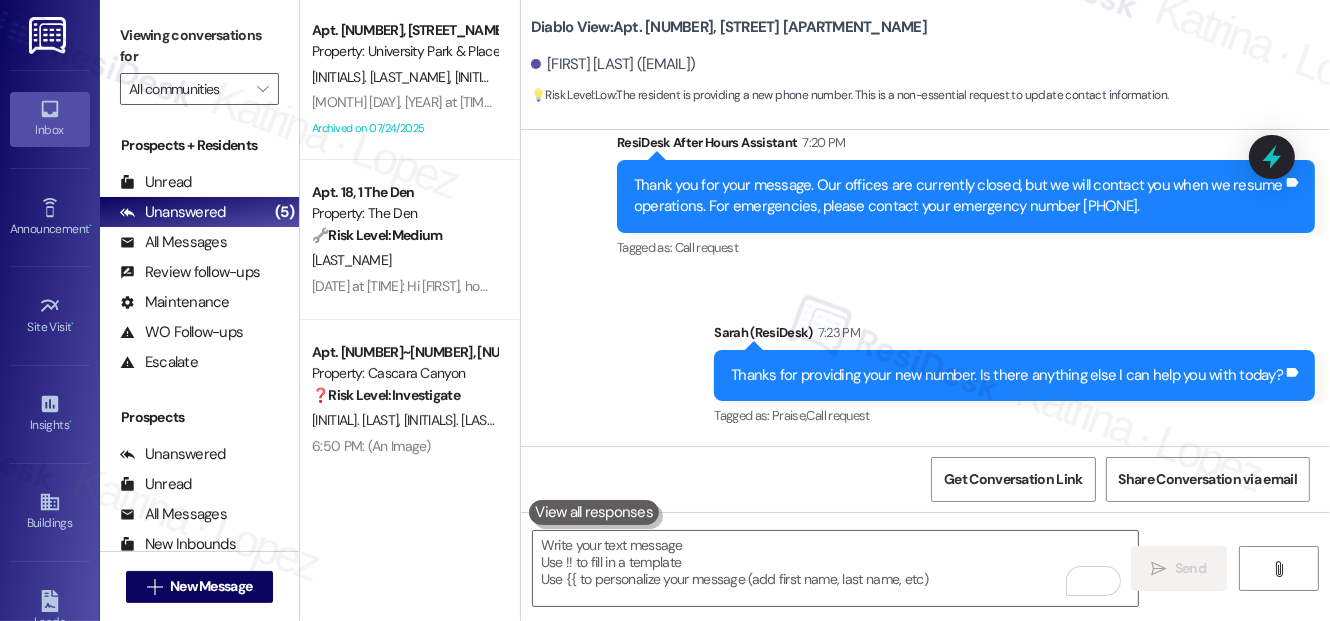 drag, startPoint x: 200, startPoint y: 28, endPoint x: 210, endPoint y: 38, distance: 14.142136 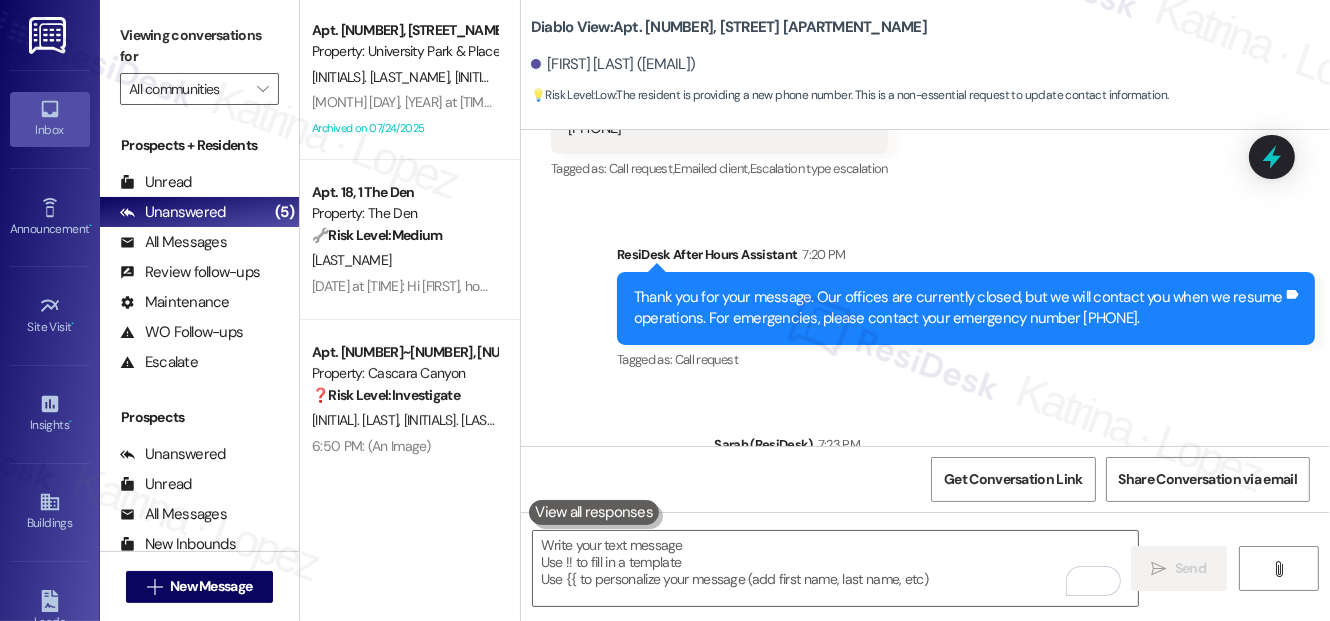 scroll, scrollTop: 2563, scrollLeft: 0, axis: vertical 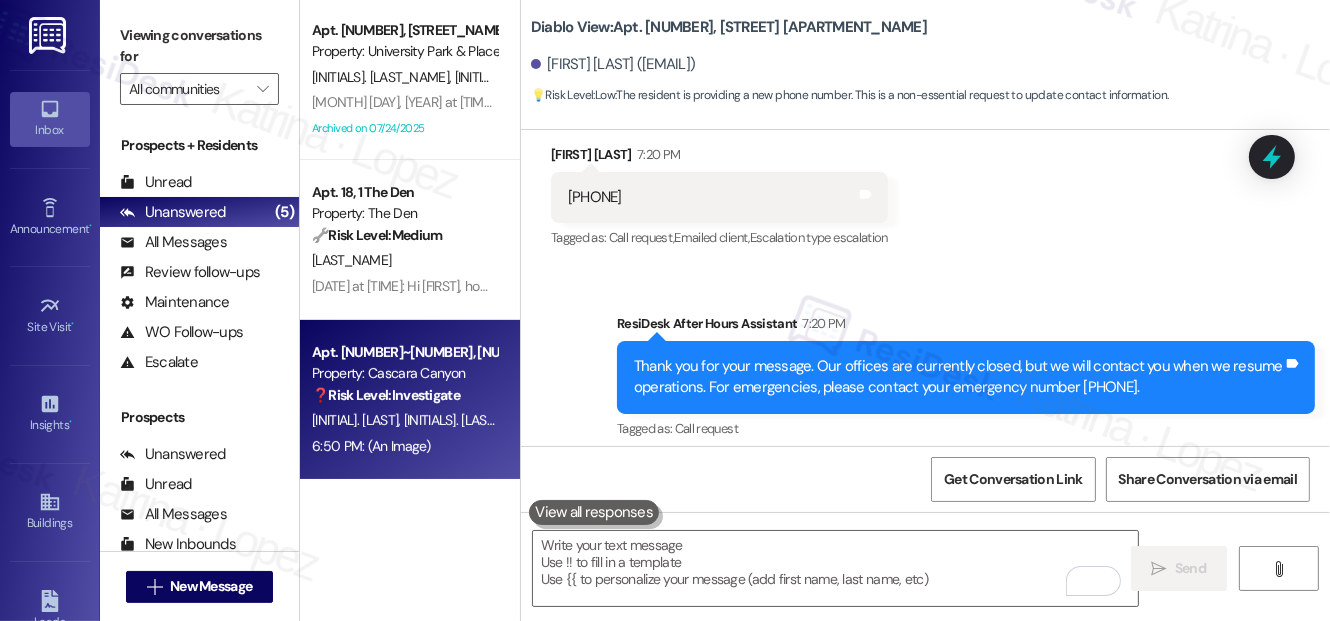 click on "[INITIALS]. [LAST_NAME]" at bounding box center [472, 420] 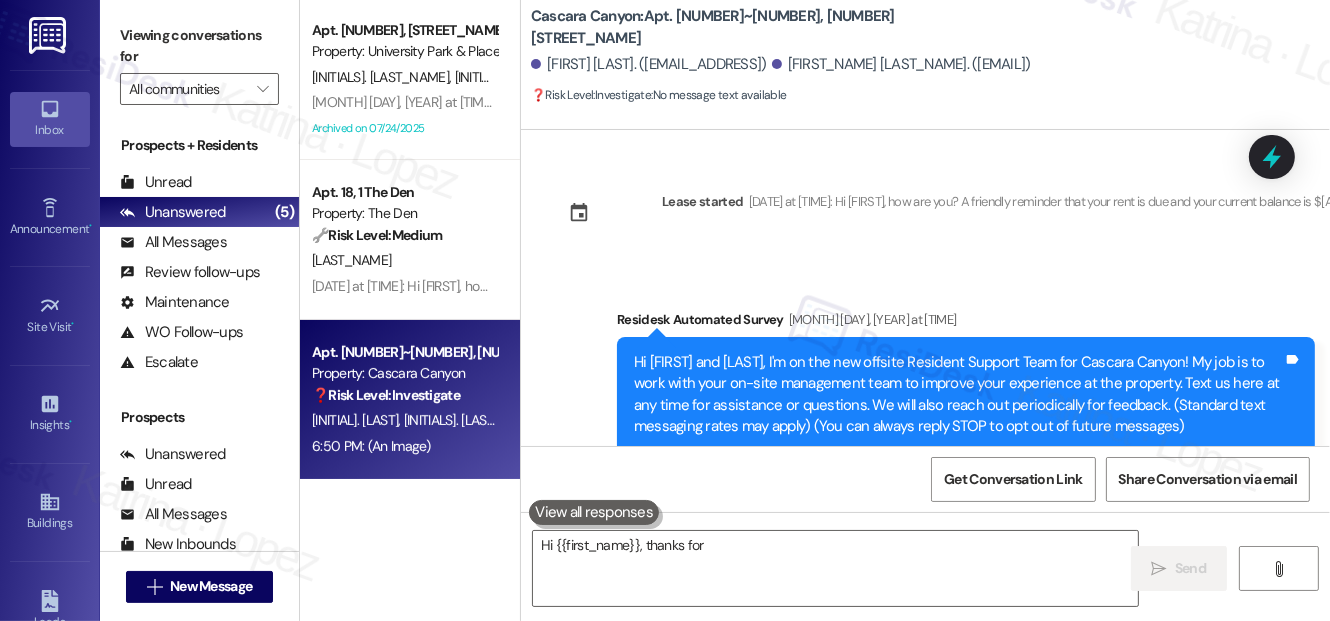 scroll, scrollTop: 0, scrollLeft: 0, axis: both 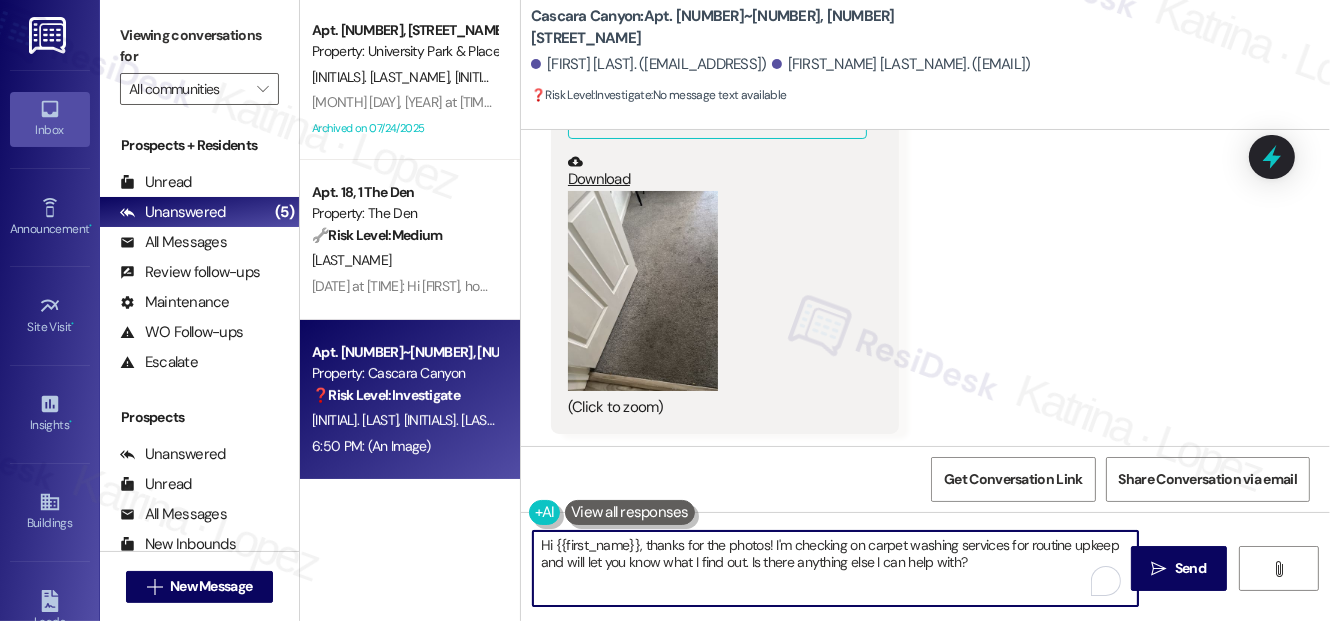 drag, startPoint x: 650, startPoint y: 541, endPoint x: 486, endPoint y: 536, distance: 164.0762 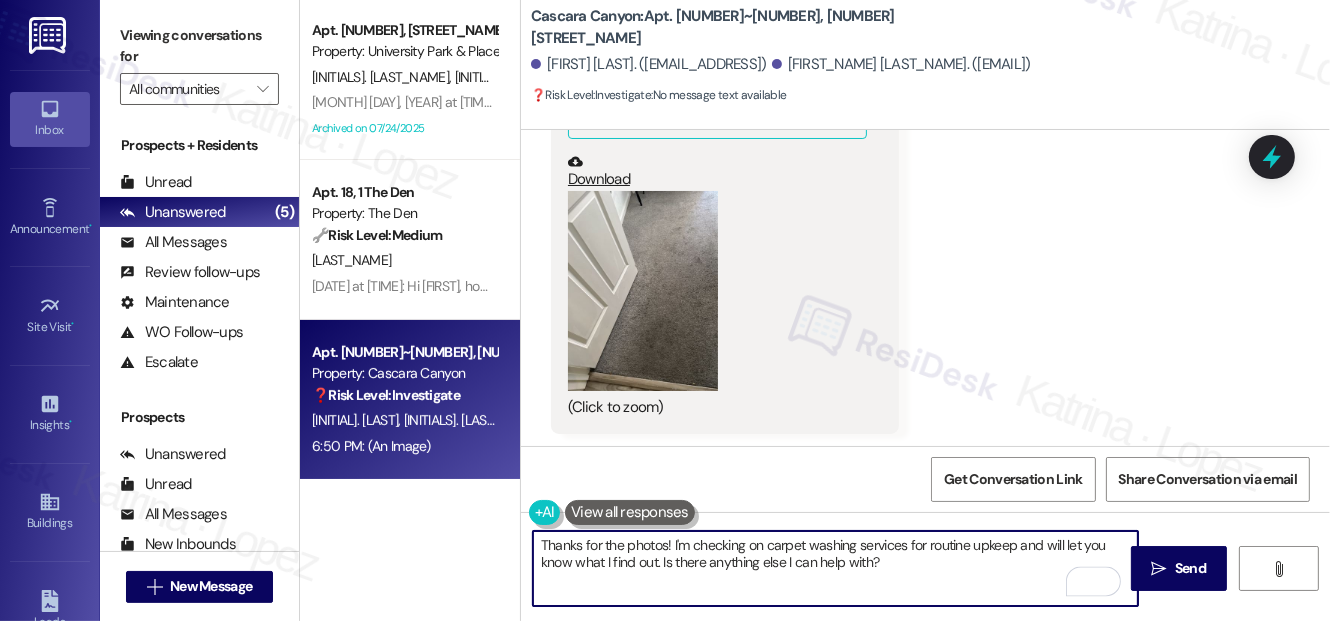 click on "Thanks for the photos! I'm checking on carpet washing services for routine upkeep and will let you know what I find out. Is there anything else I can help with?" at bounding box center [835, 568] 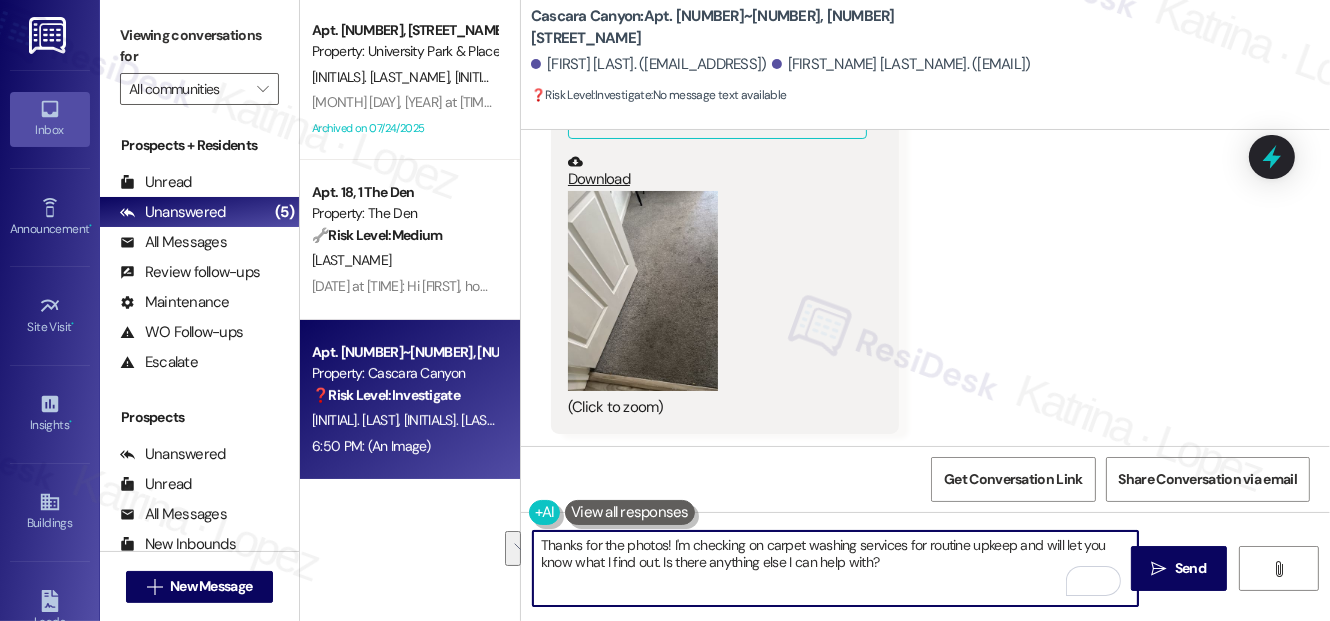 click on "Thanks for the photos! I'm checking on carpet washing services for routine upkeep and will let you know what I find out. Is there anything else I can help with?" at bounding box center [835, 568] 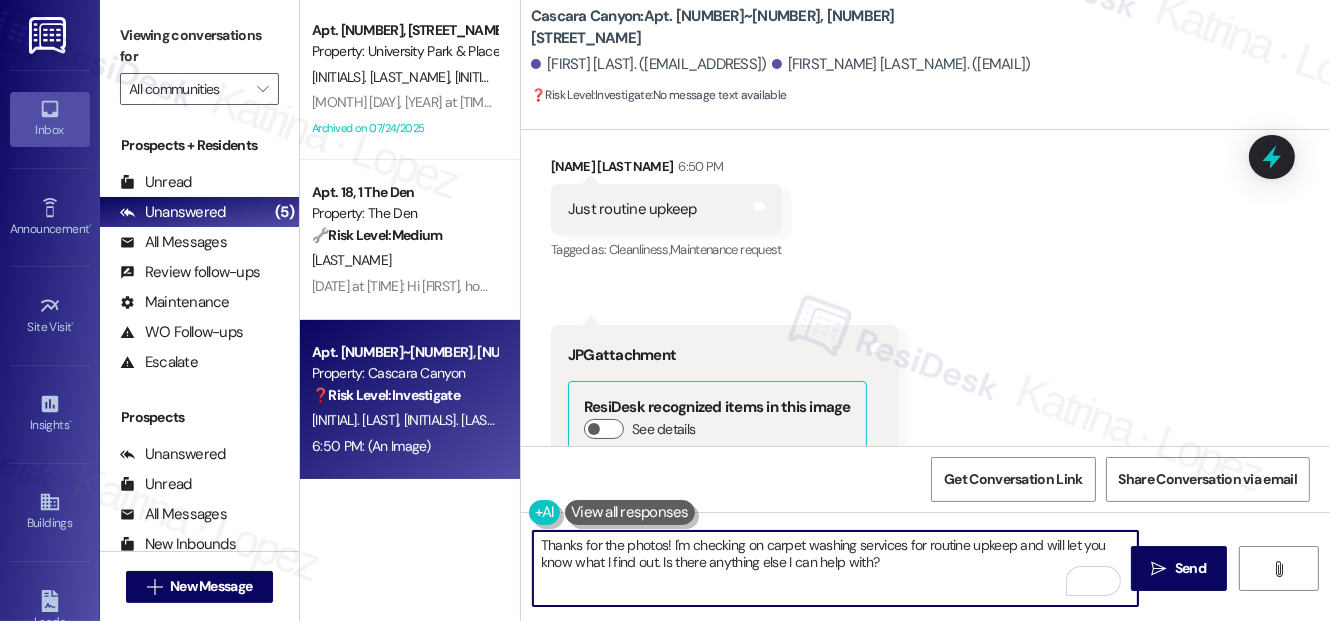 scroll, scrollTop: 7242, scrollLeft: 0, axis: vertical 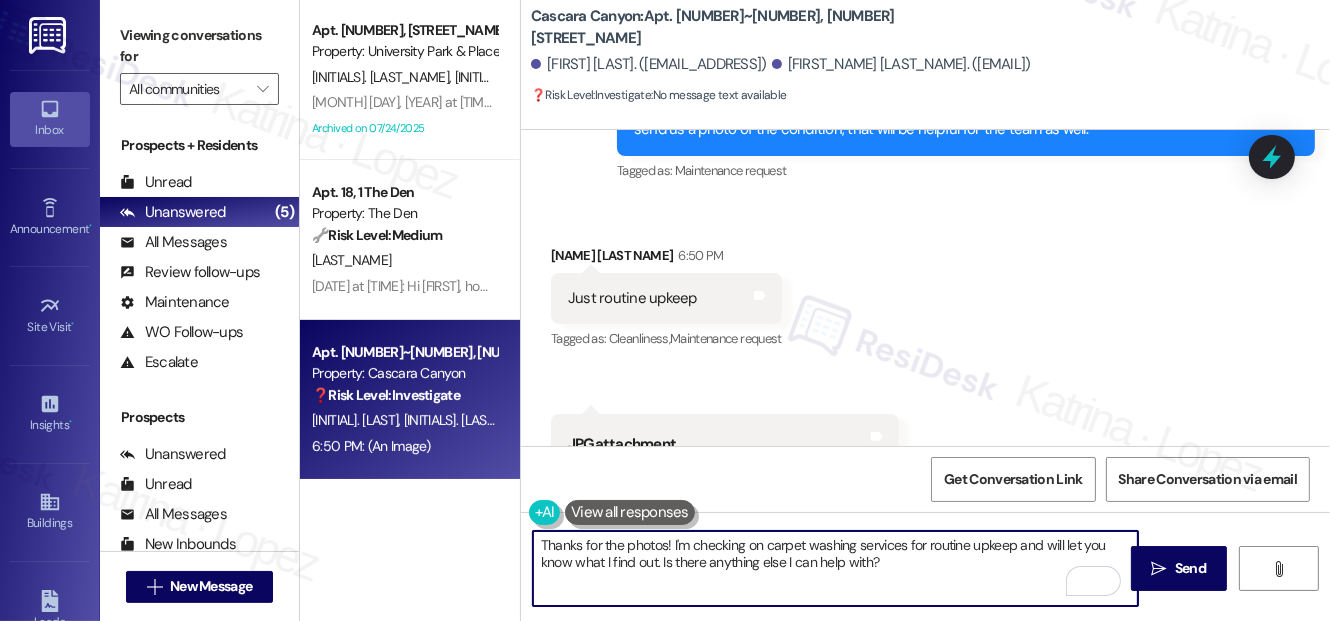 click on "Just routine upkeep" at bounding box center (632, 298) 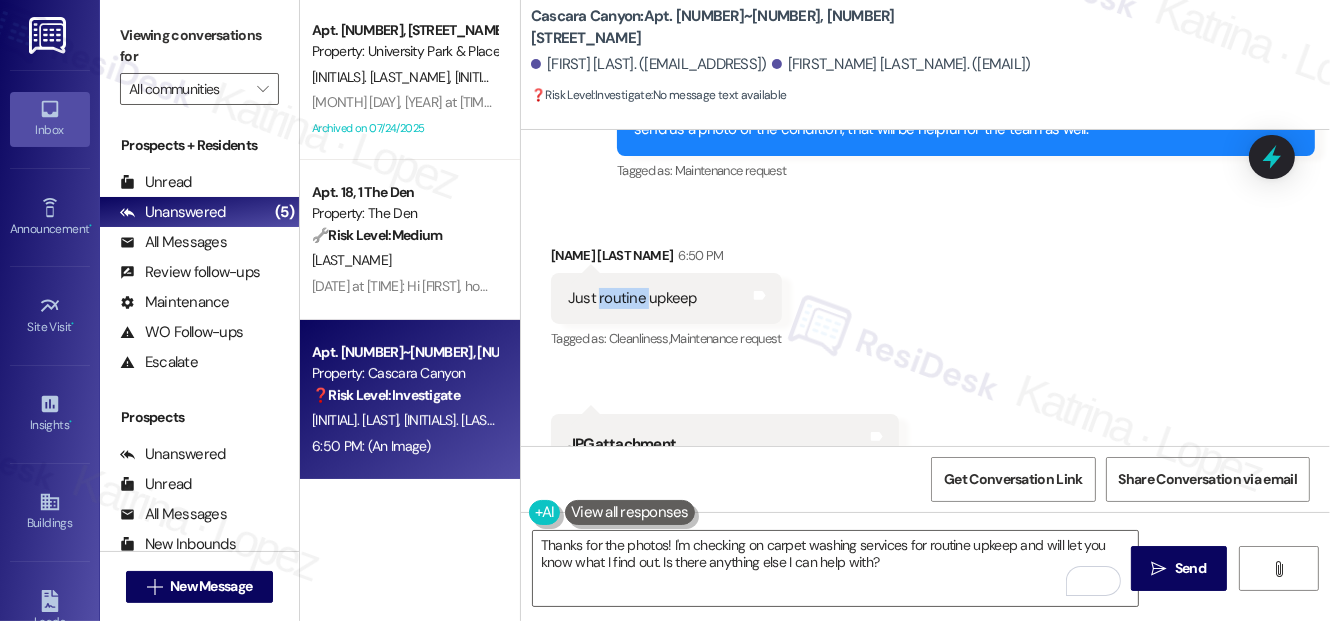 click on "Just routine upkeep" at bounding box center (632, 298) 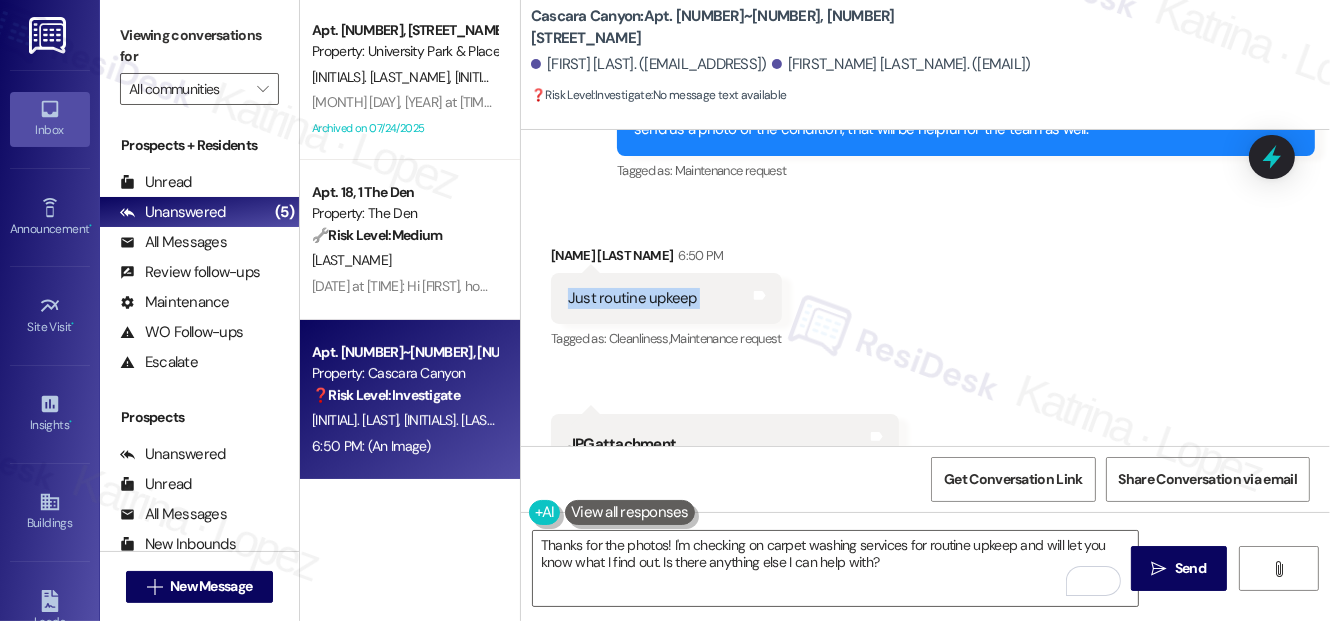 click on "Just routine upkeep" at bounding box center [632, 298] 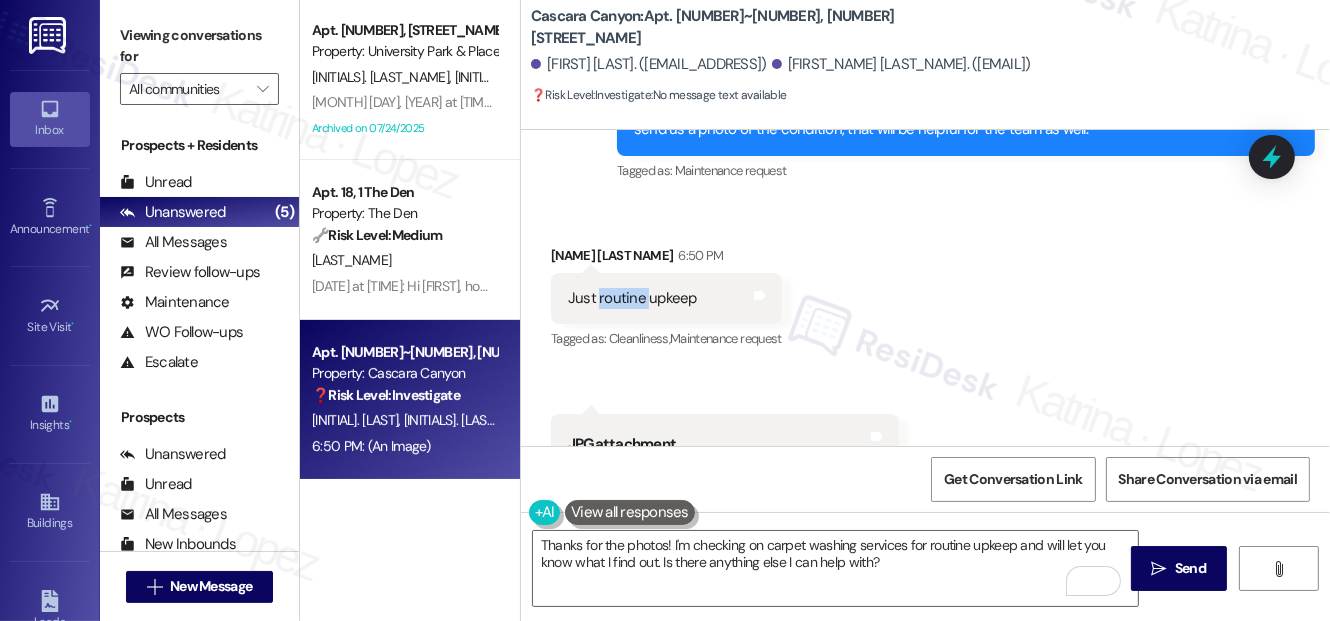 click on "Just routine upkeep" at bounding box center (632, 298) 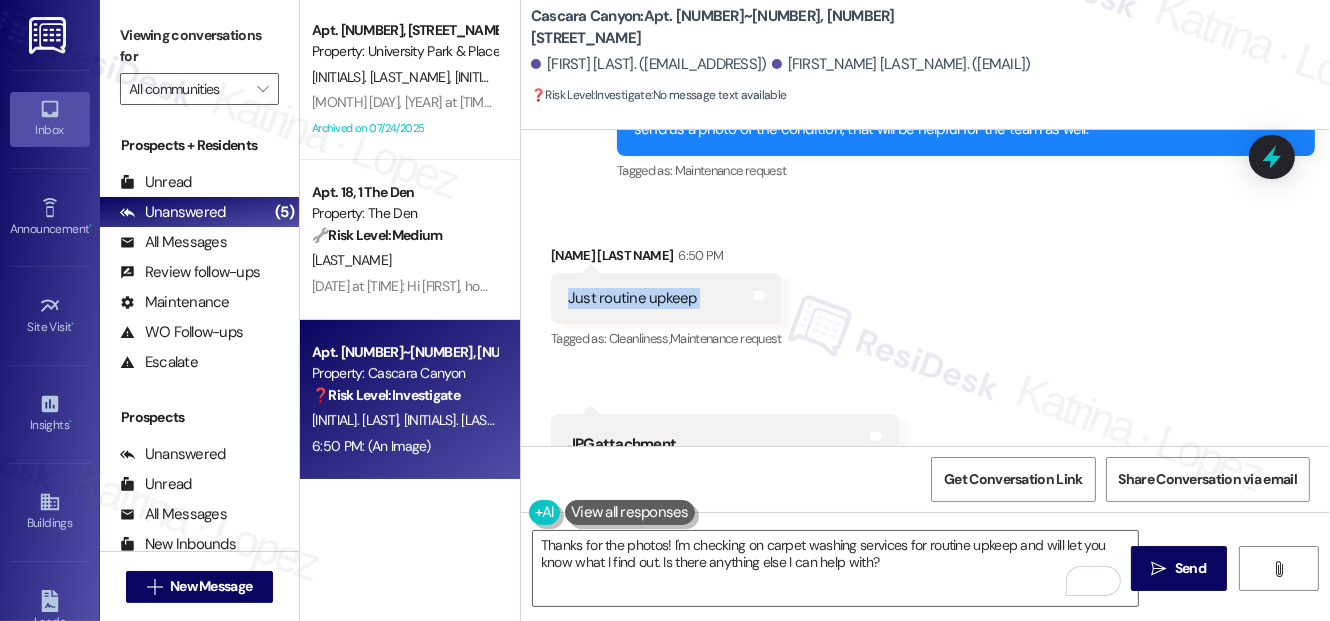 click on "Just routine upkeep" at bounding box center [632, 298] 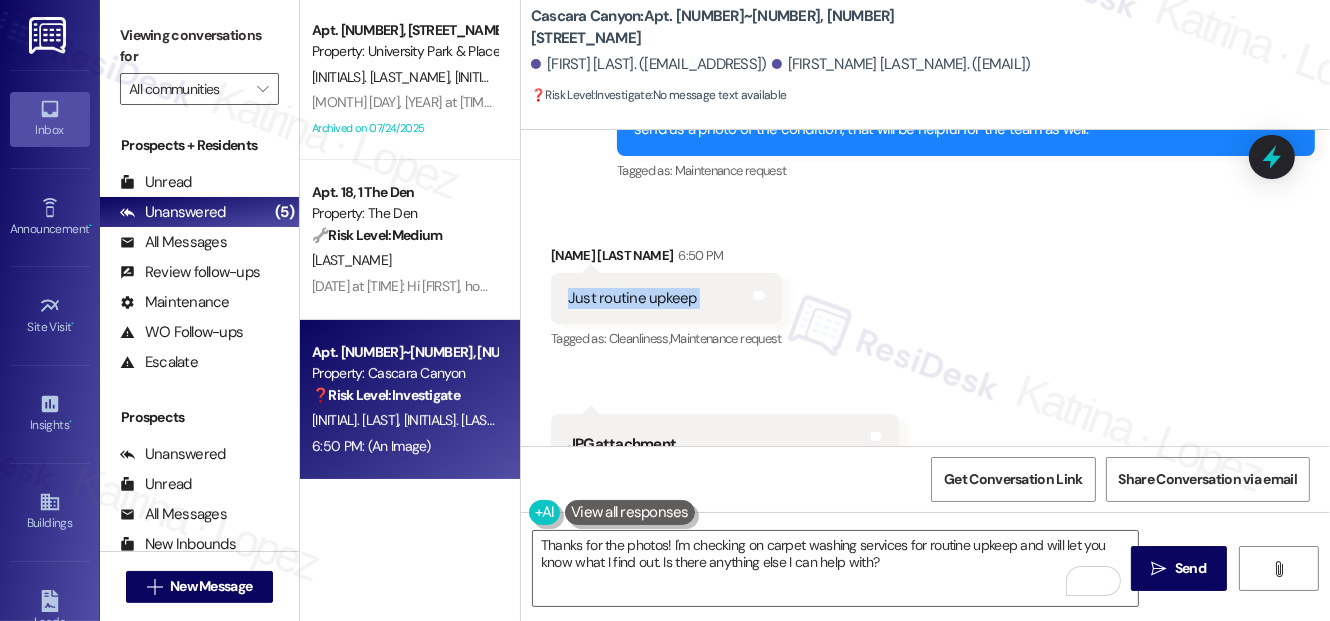 click on "Received via SMS [FIRST] [LAST] [TIME] Just routine upkeep  Tags and notes Tagged as:   Cleanliness ,  Click to highlight conversations about Cleanliness Maintenance request Click to highlight conversations about Maintenance request Received via SMS [TIME] [FIRST] [LAST] [TIME] JPG  attachment ResiDesk recognized items in this image See details     Download   (Click to zoom) Tags and notes Received via SMS [TIME] [FIRST] [LAST] [TIME] JPG  attachment ResiDesk recognized items in this image See details     Download   (Click to zoom) Tags and notes" at bounding box center [925, 778] 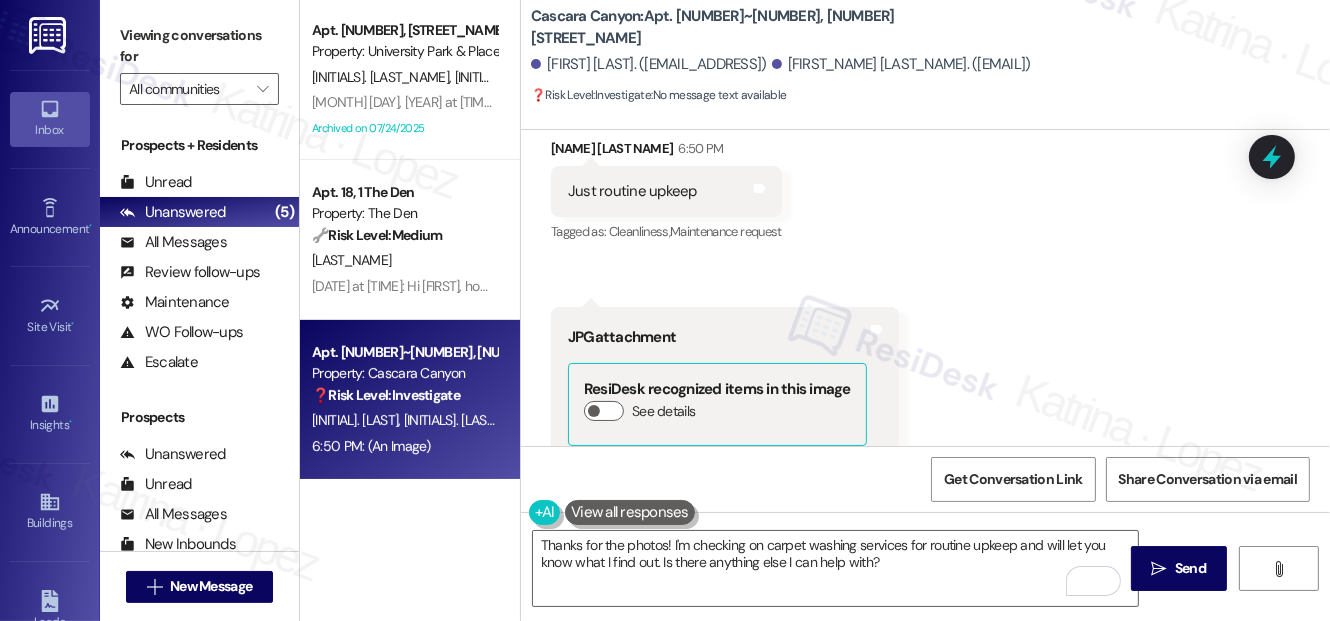 scroll, scrollTop: 7605, scrollLeft: 0, axis: vertical 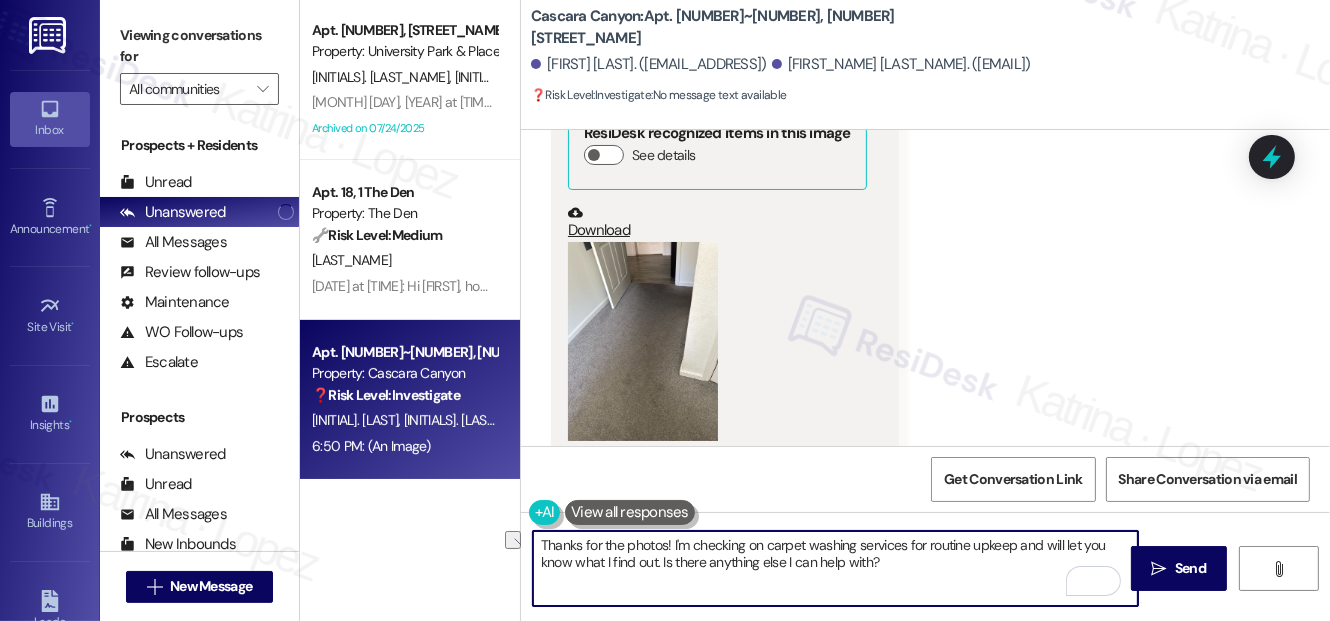 drag, startPoint x: 678, startPoint y: 539, endPoint x: 823, endPoint y: 540, distance: 145.00345 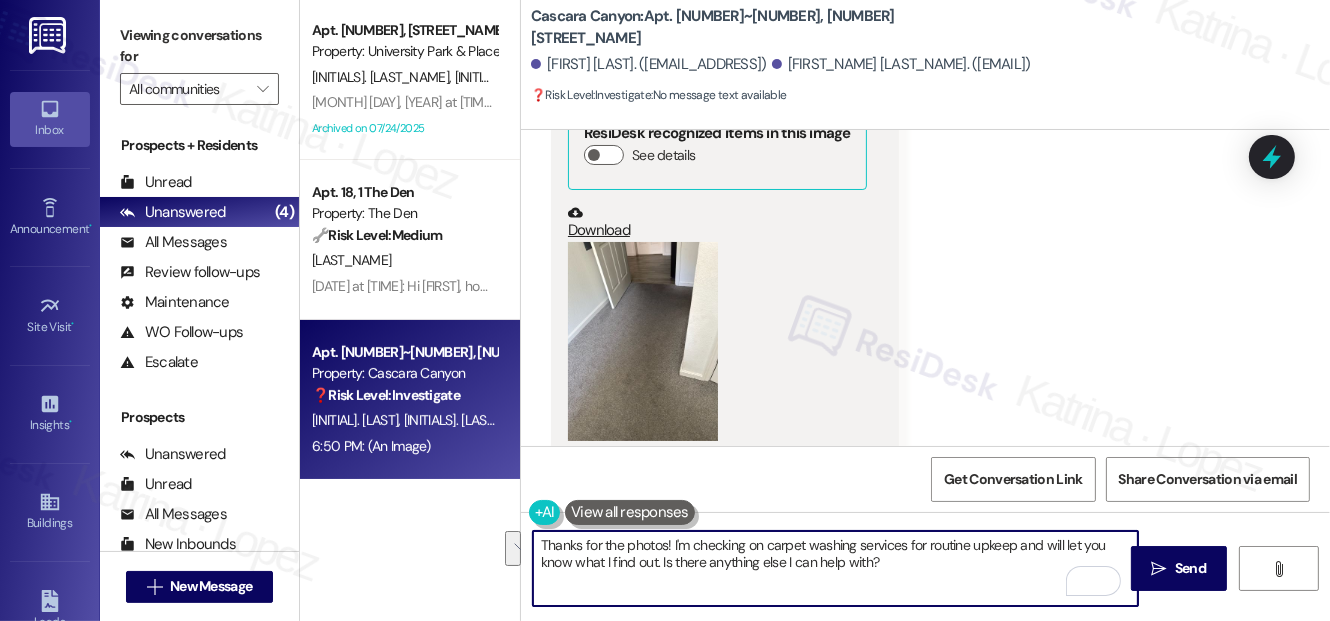 drag, startPoint x: 876, startPoint y: 562, endPoint x: 677, endPoint y: 541, distance: 200.10497 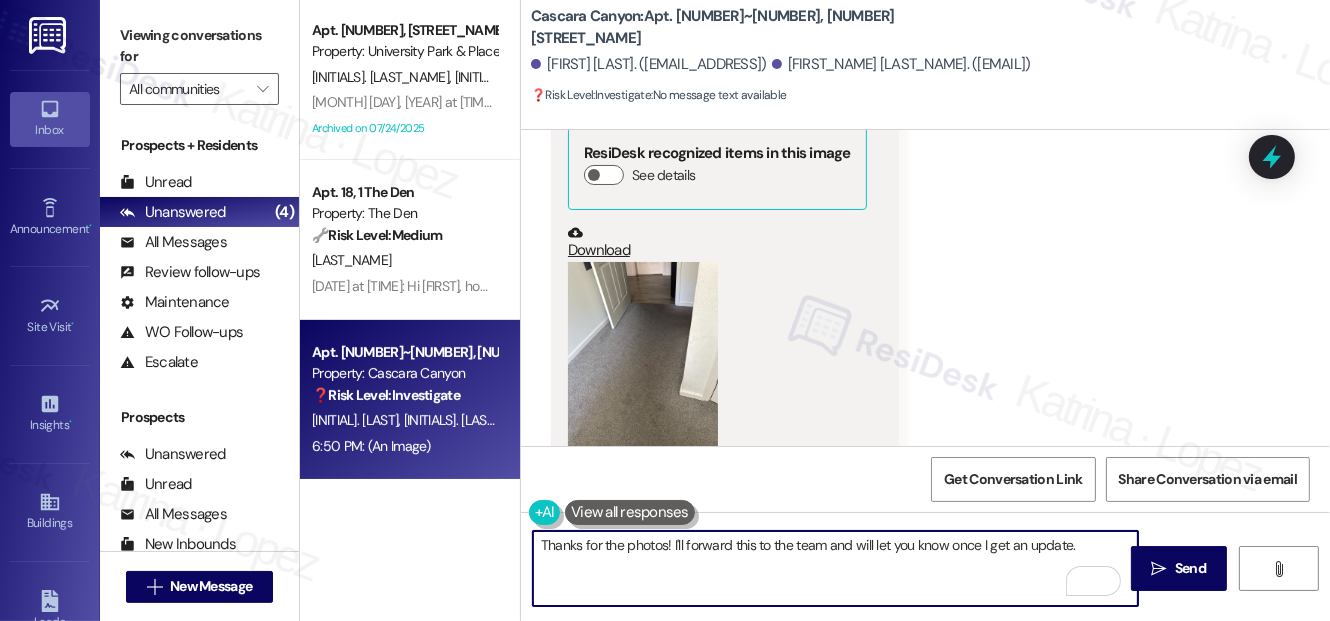 scroll, scrollTop: 7696, scrollLeft: 0, axis: vertical 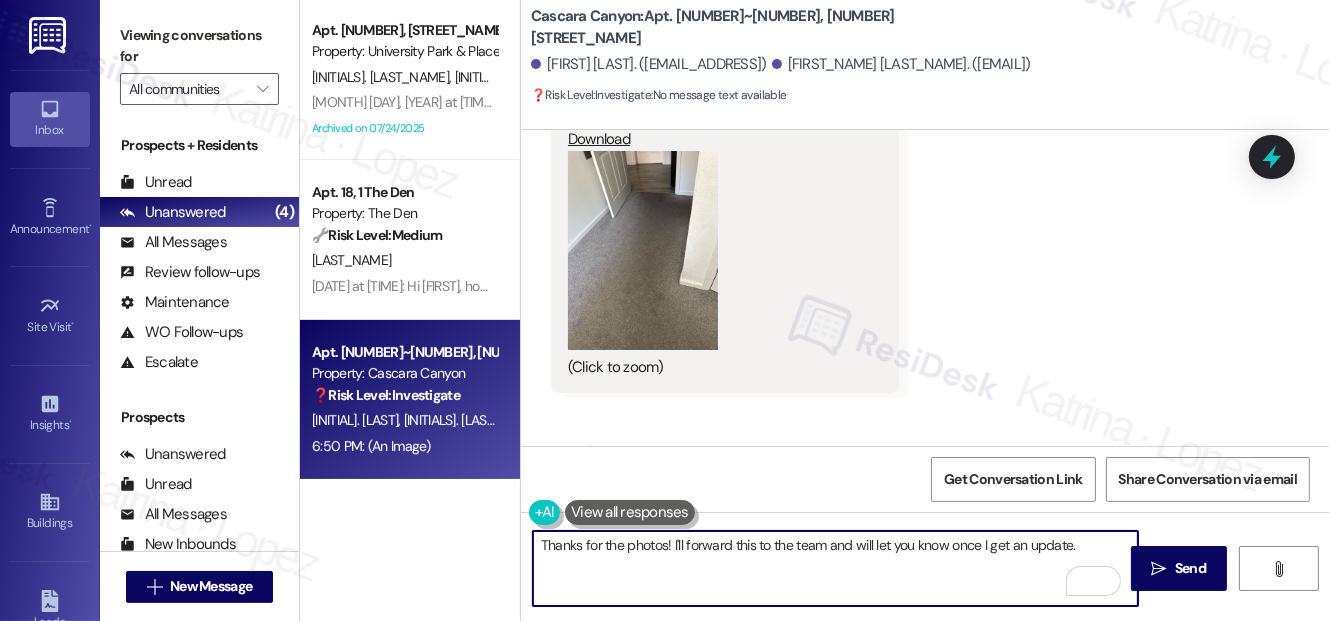 click on "Thanks for the photos! I'll forward this to the team and will let you know once I get an update." at bounding box center (835, 568) 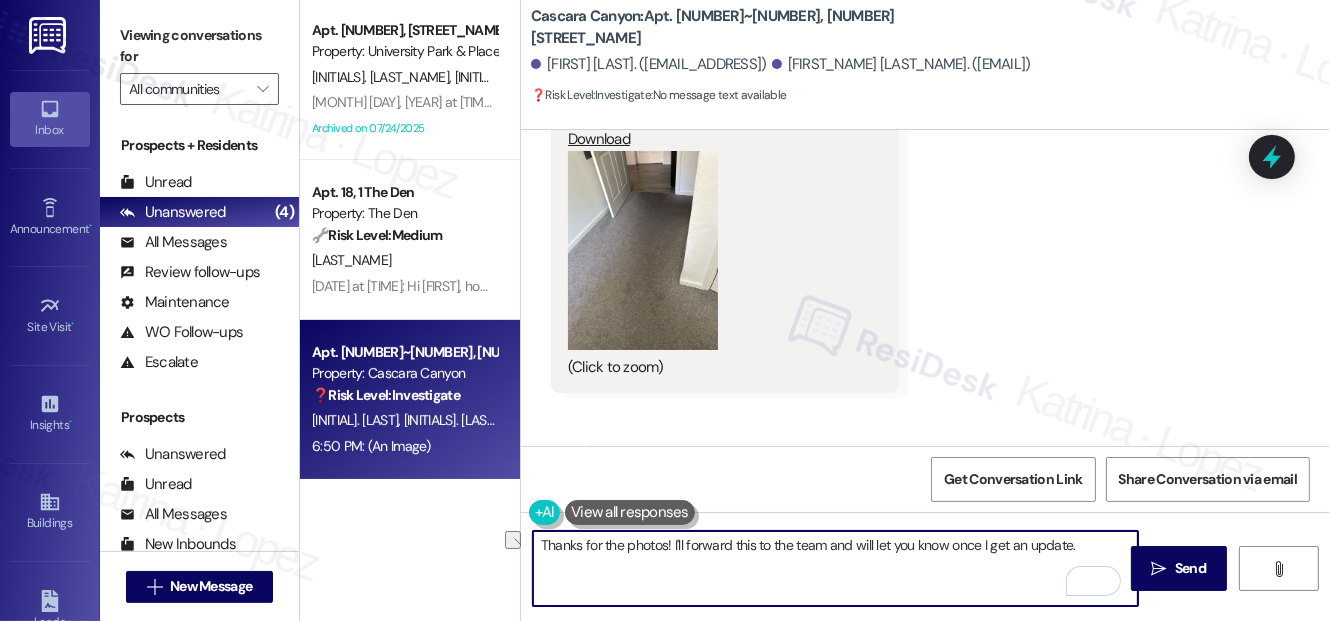 click on "Thanks for the photos! I'll forward this to the team and will let you know once I get an update." at bounding box center (835, 568) 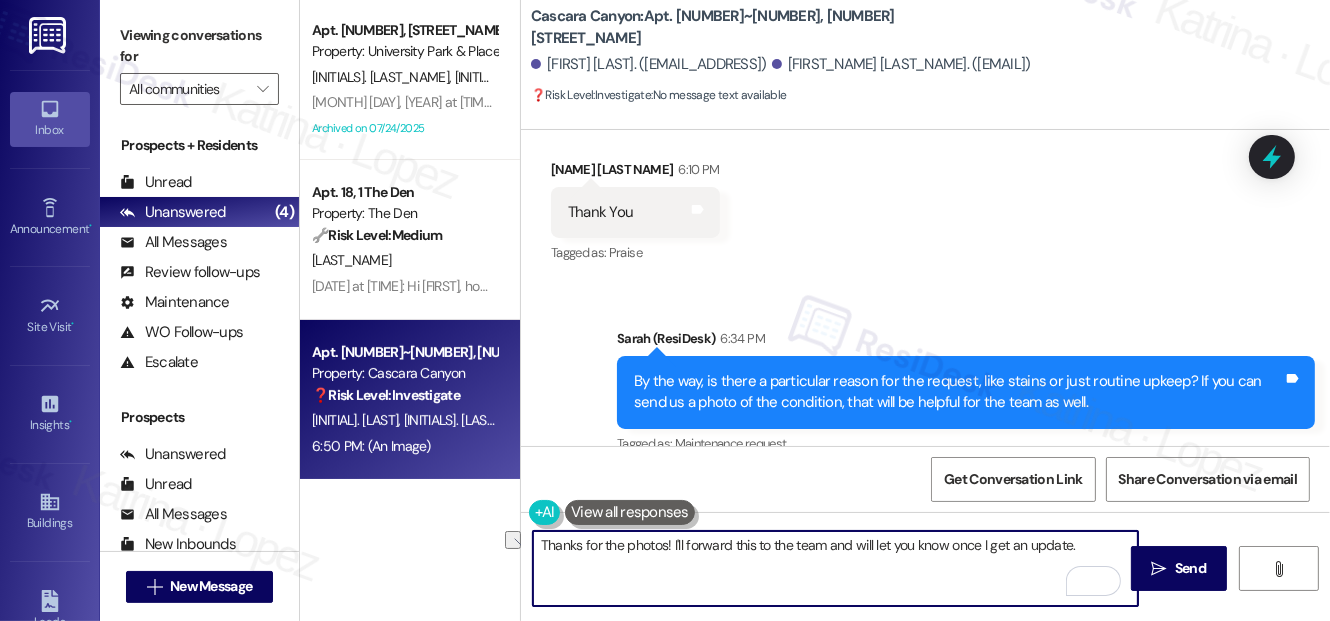 scroll, scrollTop: 6605, scrollLeft: 0, axis: vertical 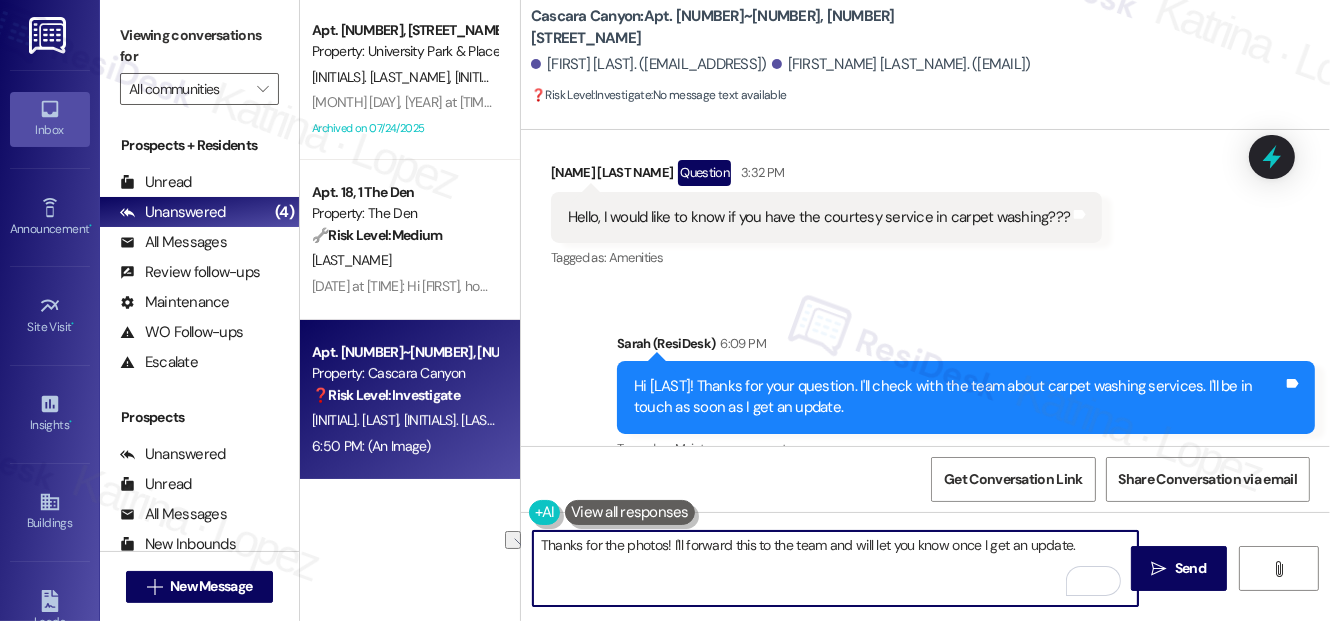 click on "Thanks for the photos! I'll forward this to the team and will let you know once I get an update." at bounding box center (835, 568) 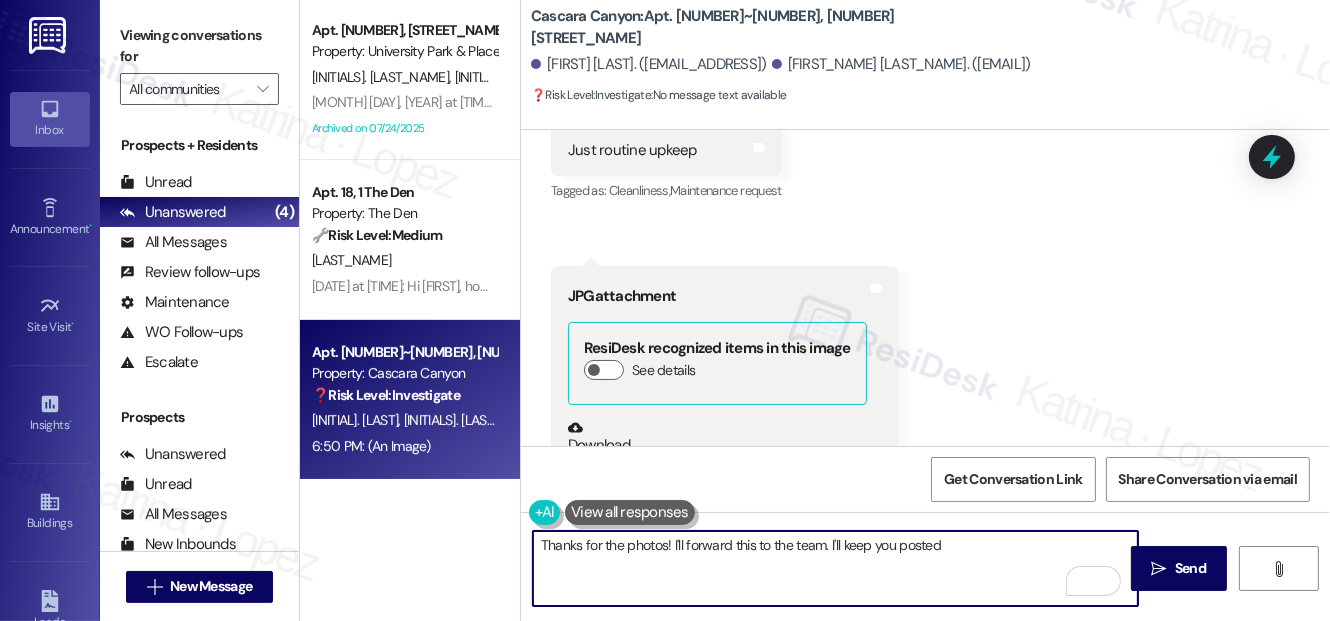 scroll, scrollTop: 7787, scrollLeft: 0, axis: vertical 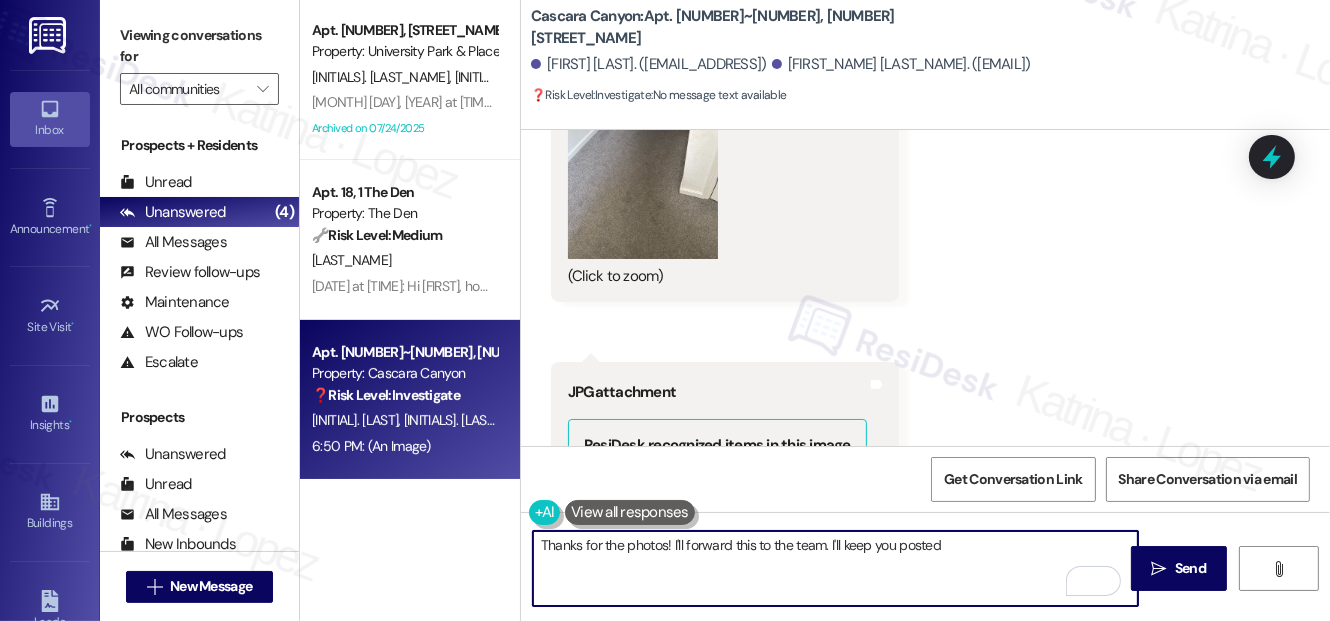 type on "Thanks for the photos! I'll forward this to the team. I'll keep you posted" 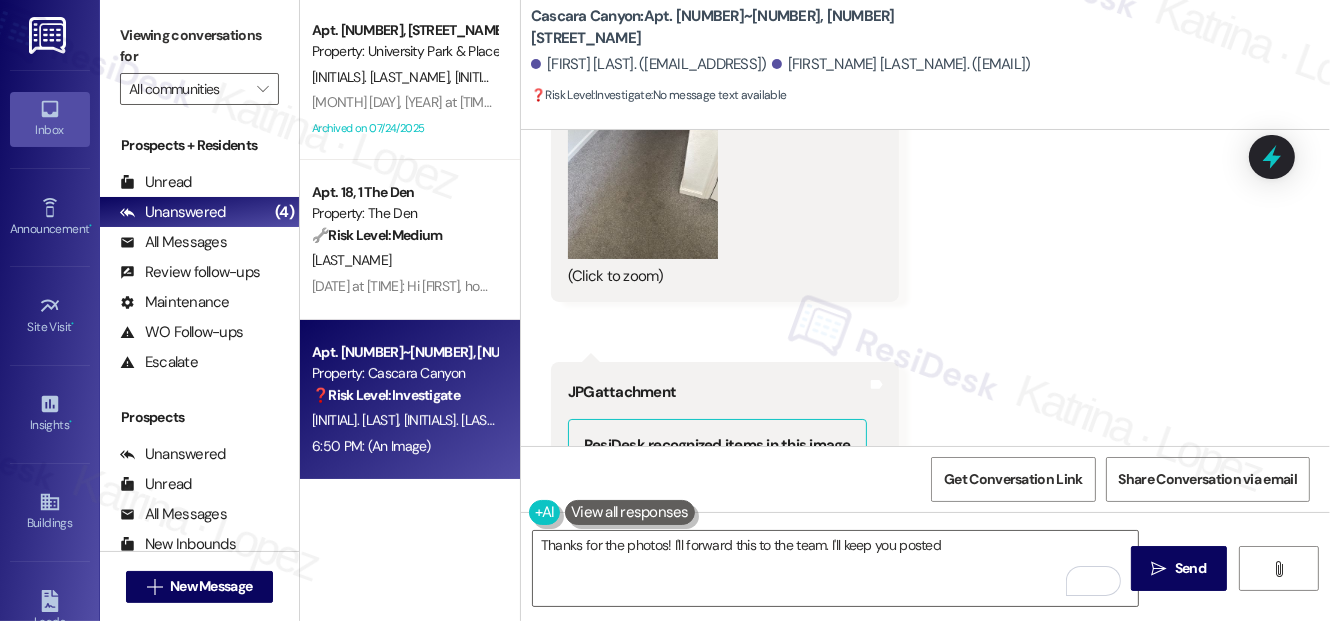 click at bounding box center (630, 512) 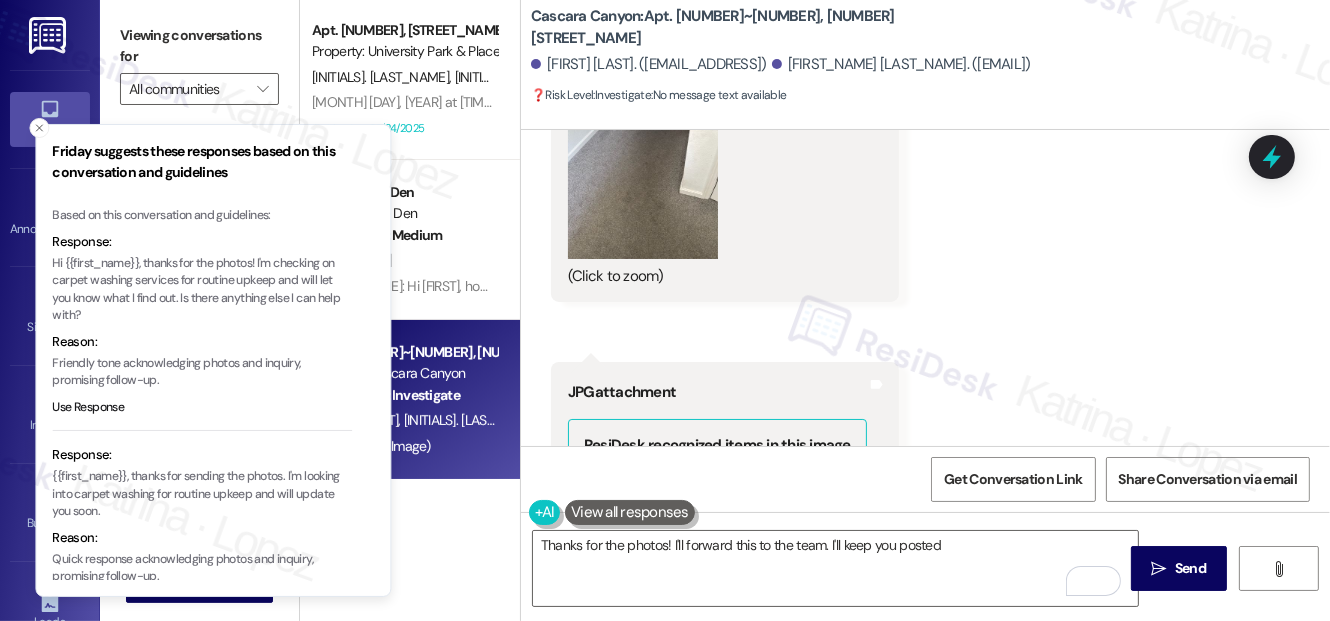 drag, startPoint x: 189, startPoint y: 285, endPoint x: 229, endPoint y: 290, distance: 40.311287 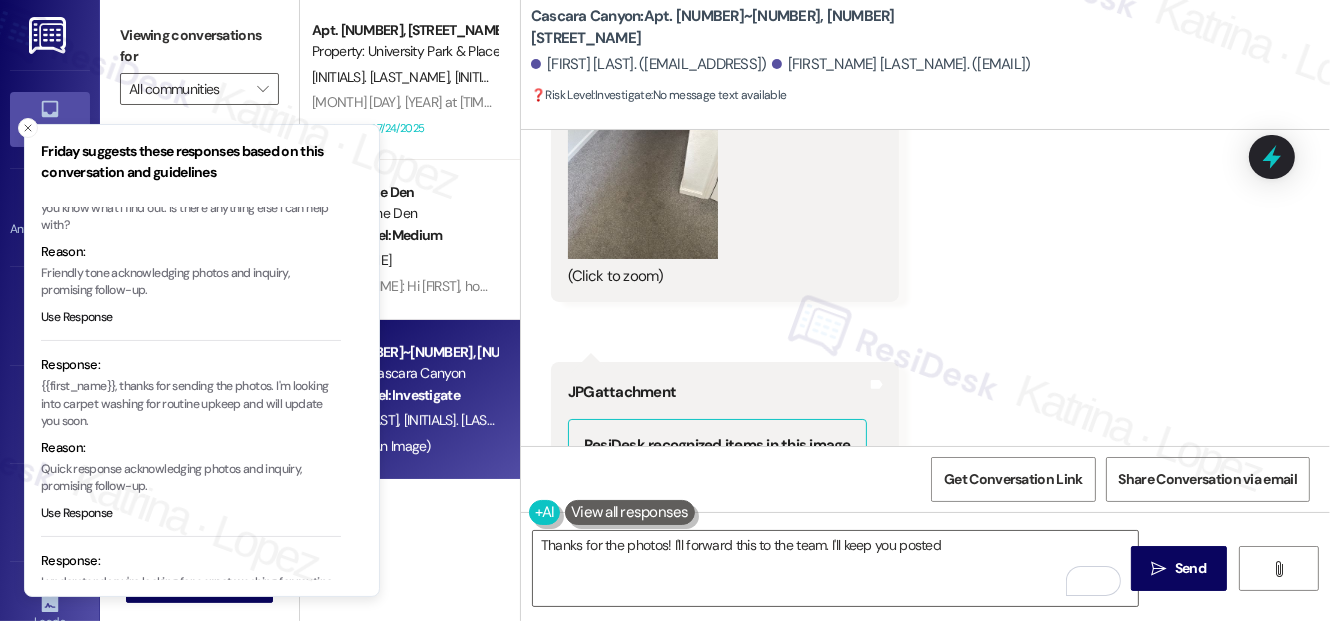 scroll, scrollTop: 259, scrollLeft: 0, axis: vertical 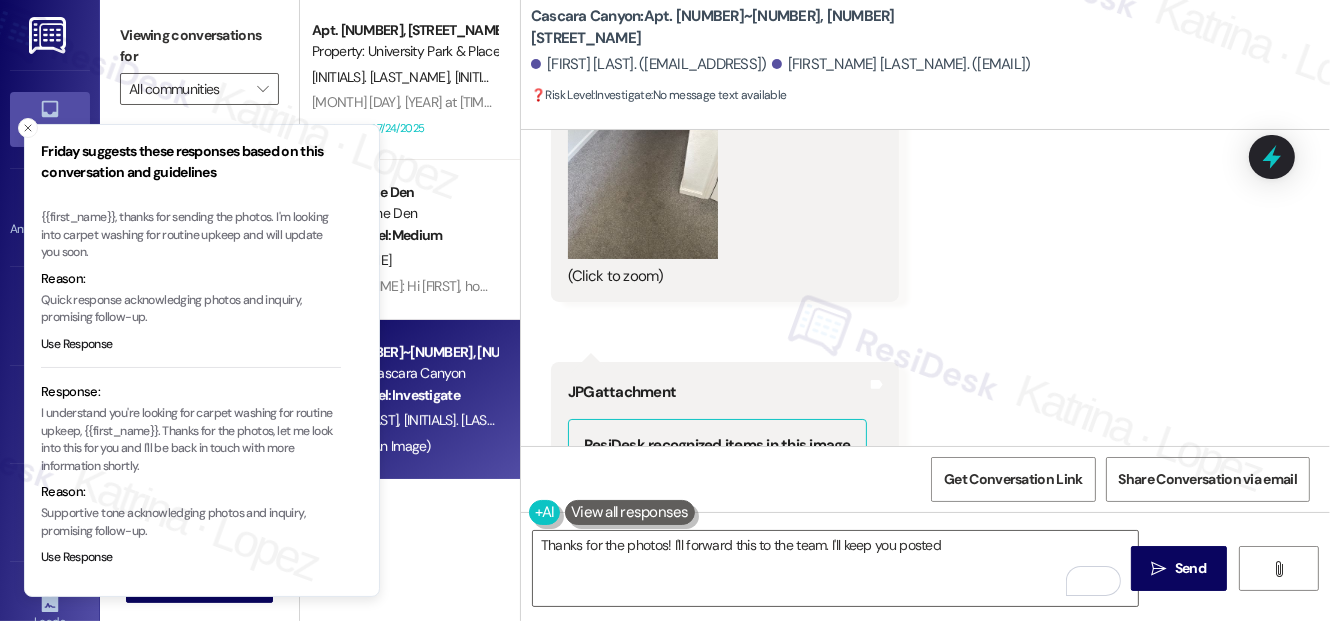 click on "I understand you're looking for carpet washing for routine upkeep, {{first_name}}. Thanks for the photos, let me look into this for you and I'll be back in touch with more information shortly." at bounding box center [191, 440] 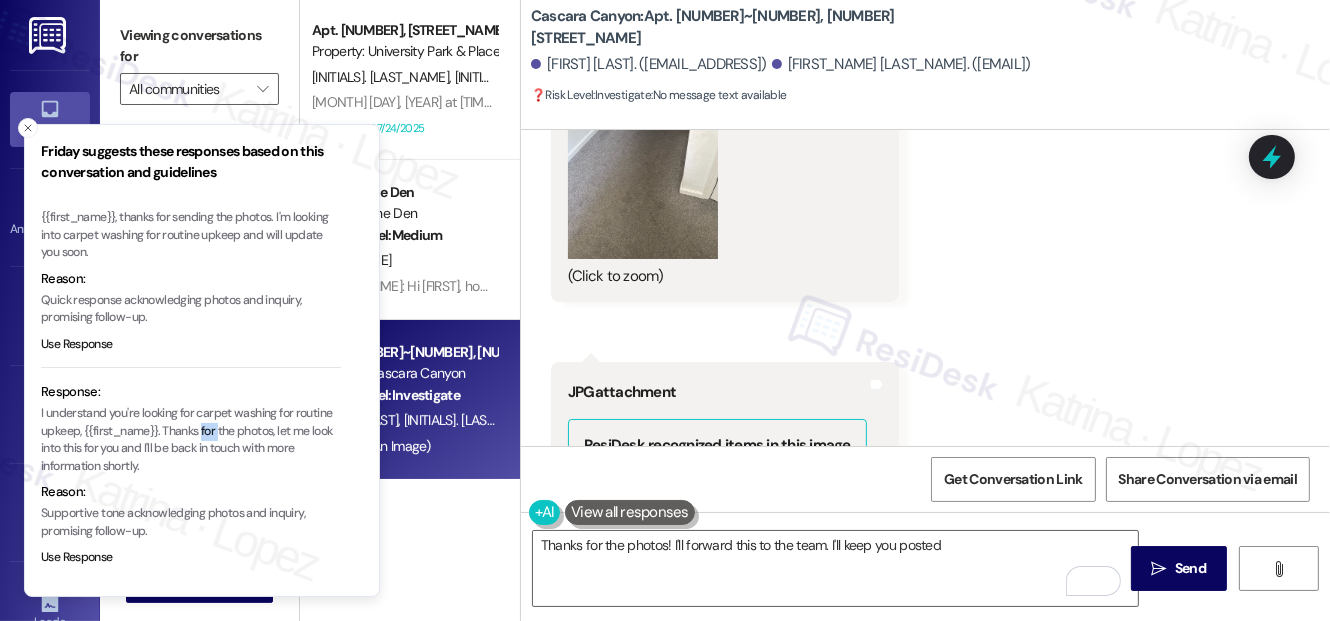 click on "I understand you're looking for carpet washing for routine upkeep, {{first_name}}. Thanks for the photos, let me look into this for you and I'll be back in touch with more information shortly." at bounding box center (191, 440) 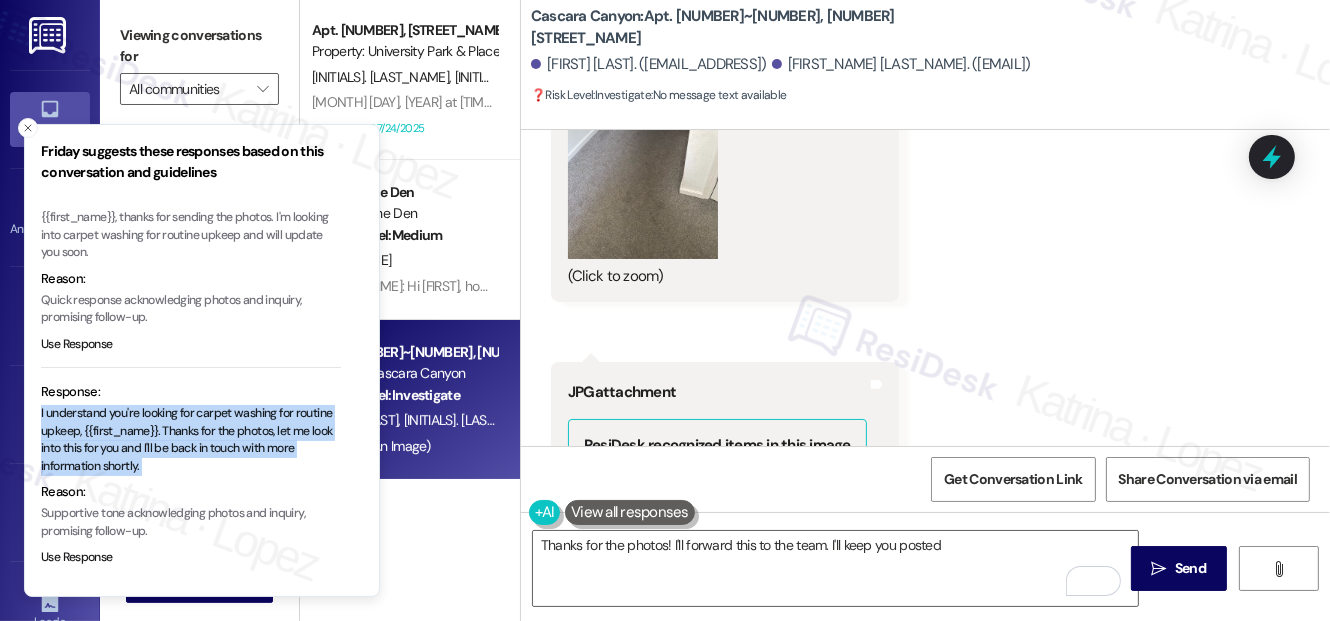 click on "I understand you're looking for carpet washing for routine upkeep, {{first_name}}. Thanks for the photos, let me look into this for you and I'll be back in touch with more information shortly." at bounding box center (191, 440) 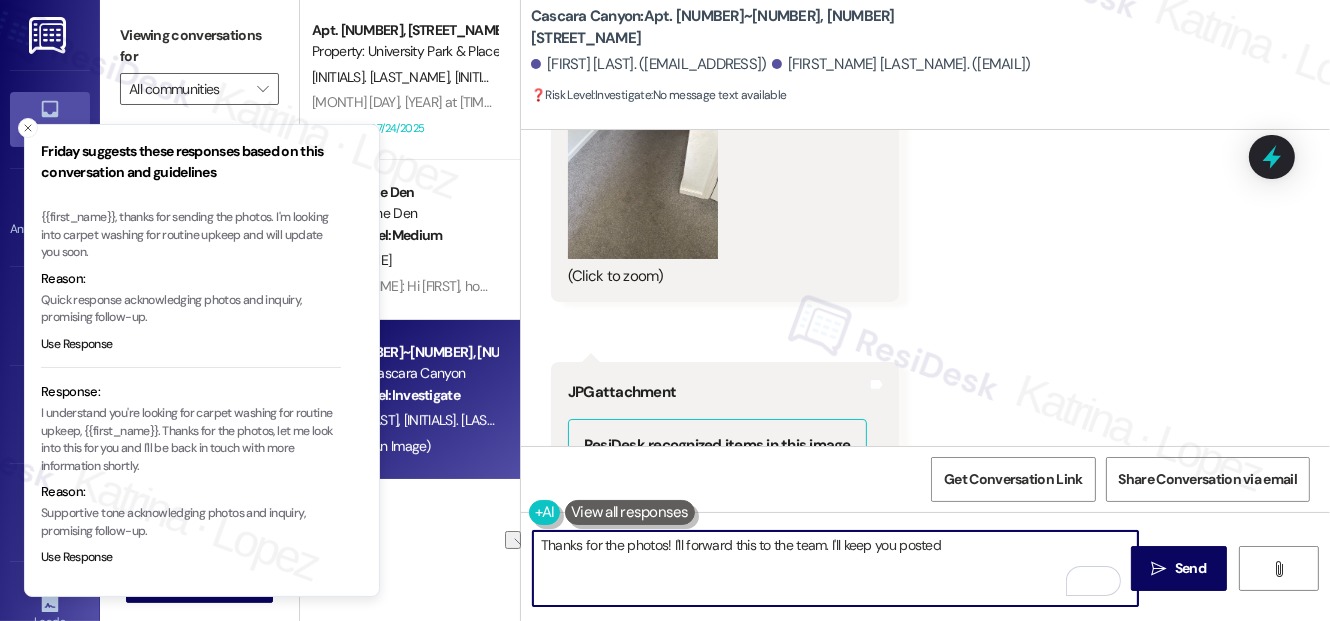 drag, startPoint x: 950, startPoint y: 540, endPoint x: 836, endPoint y: 551, distance: 114.52947 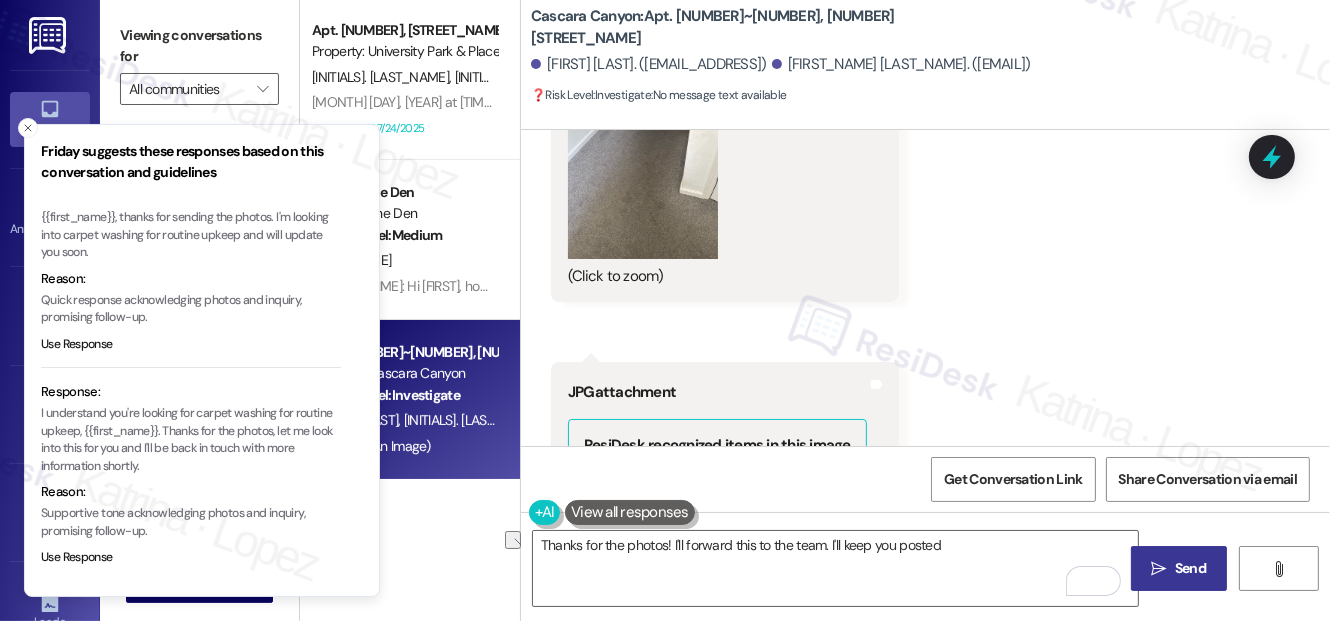 click on "Send" at bounding box center (1190, 568) 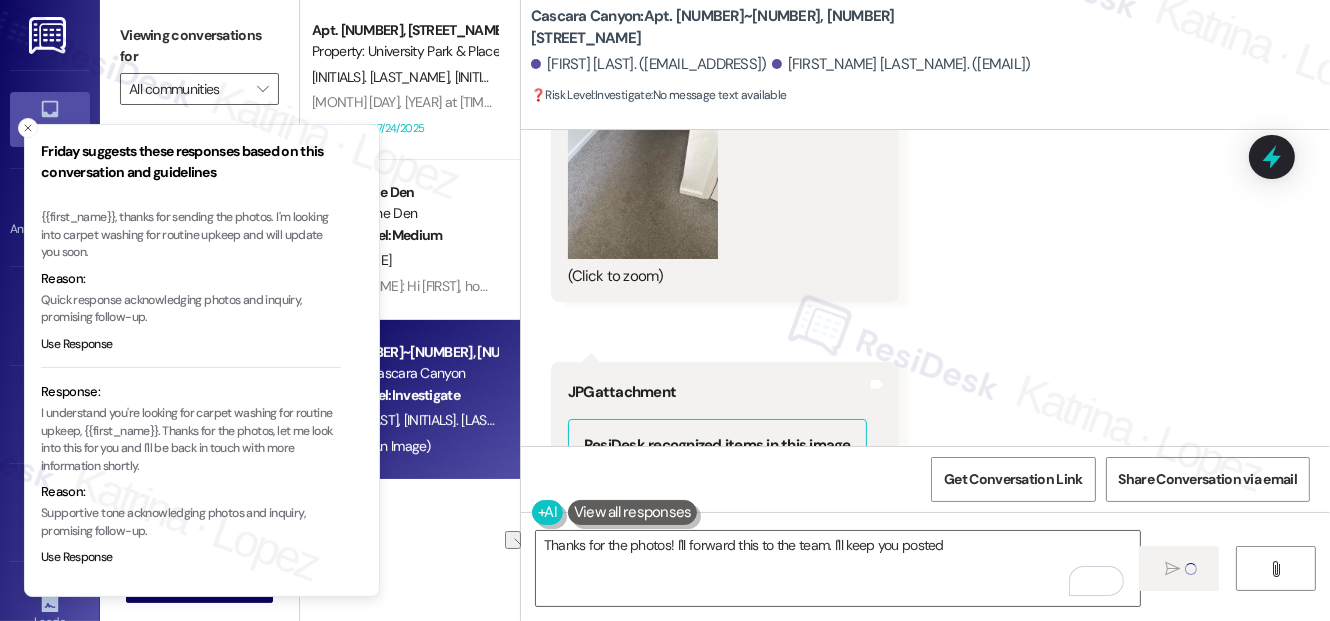 scroll, scrollTop: 8150, scrollLeft: 0, axis: vertical 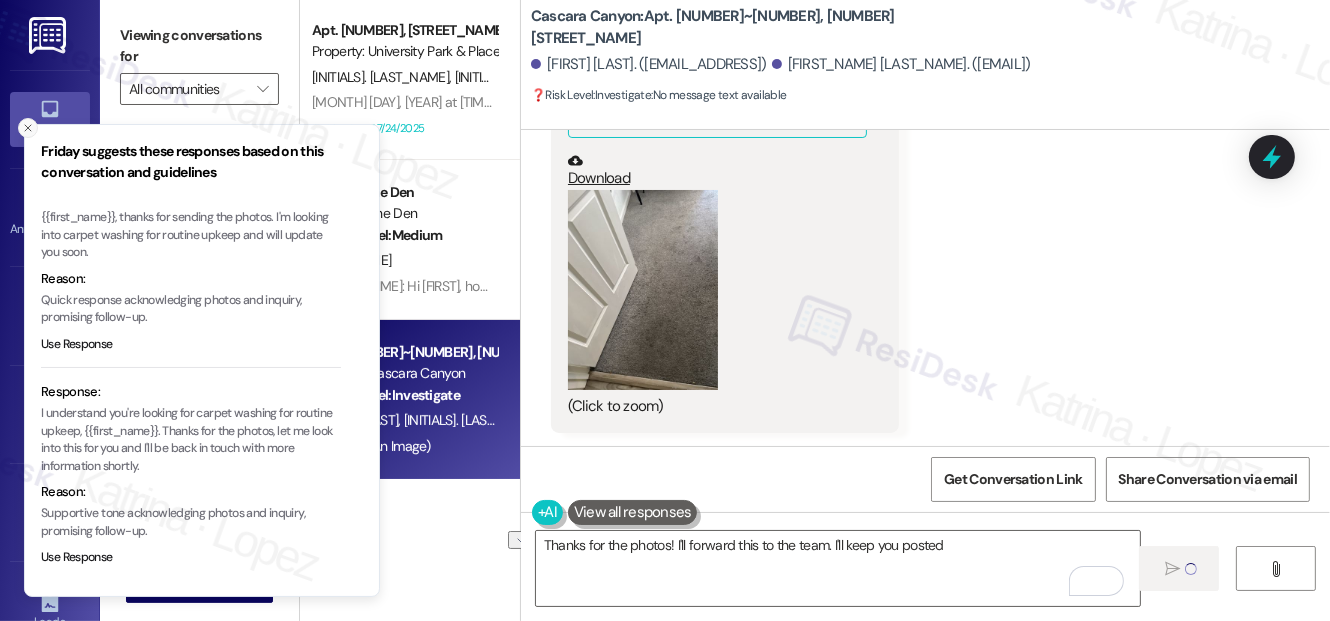 click at bounding box center [28, 128] 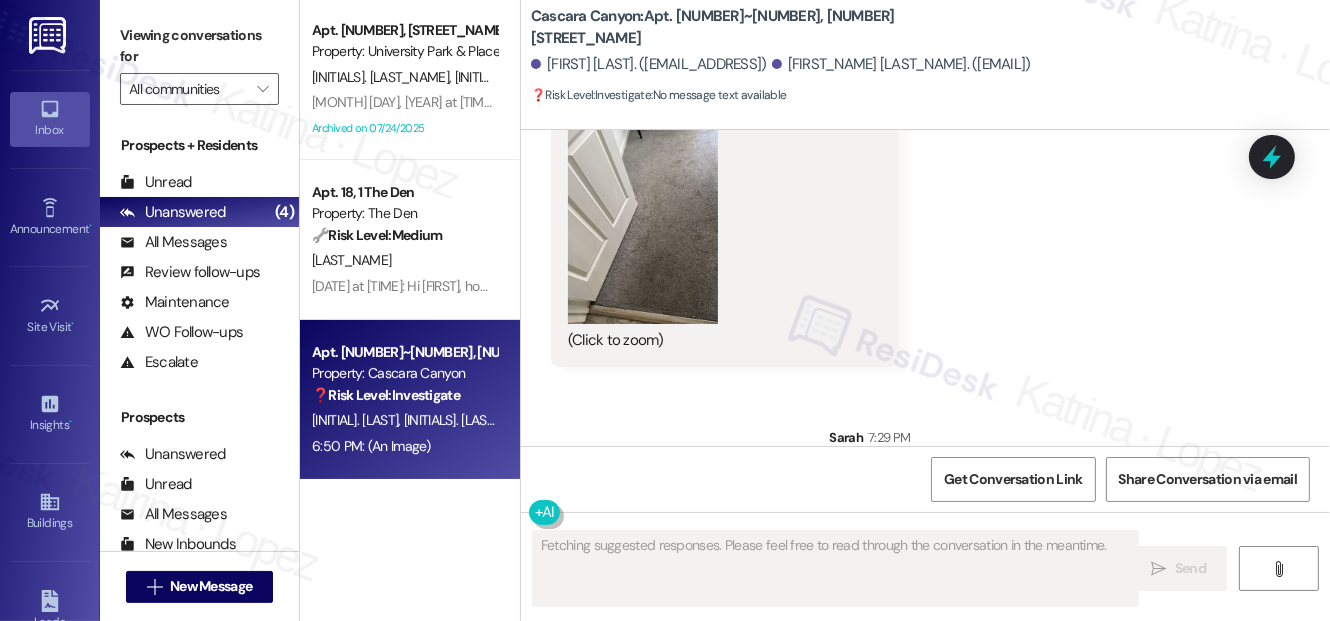 scroll, scrollTop: 8290, scrollLeft: 0, axis: vertical 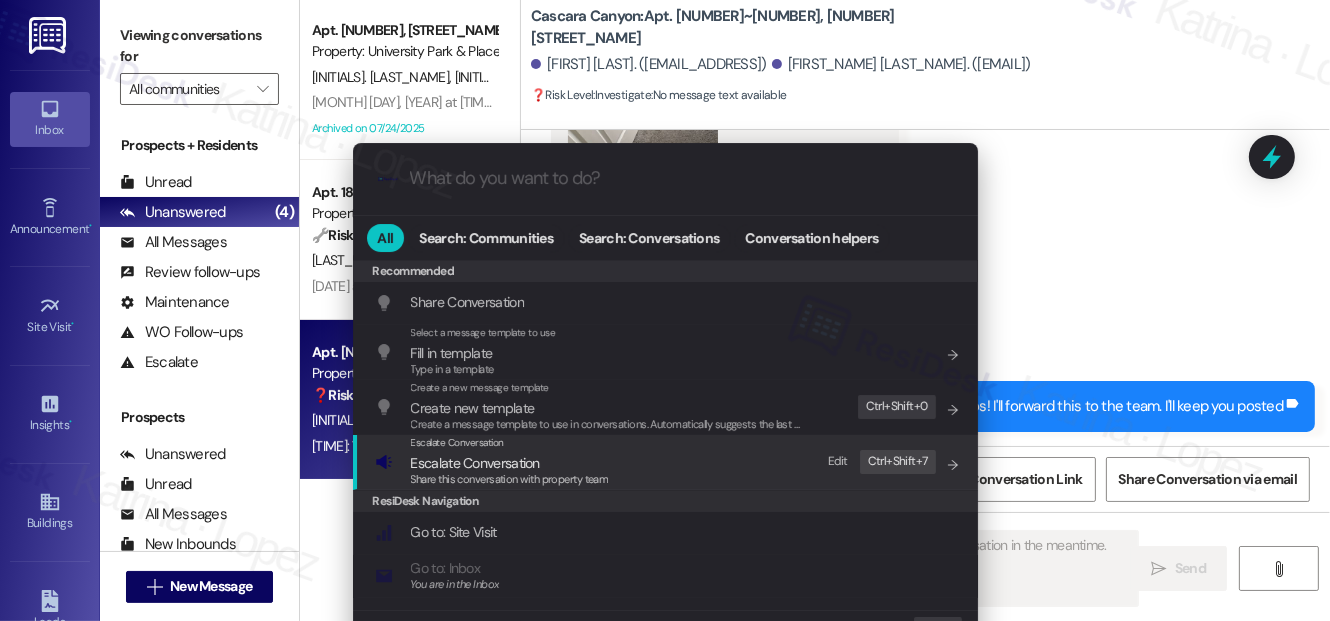 click on "Escalate Conversation Escalate Conversation Share this conversation with property team Edit Ctrl+ Shift+ 7" at bounding box center [667, 462] 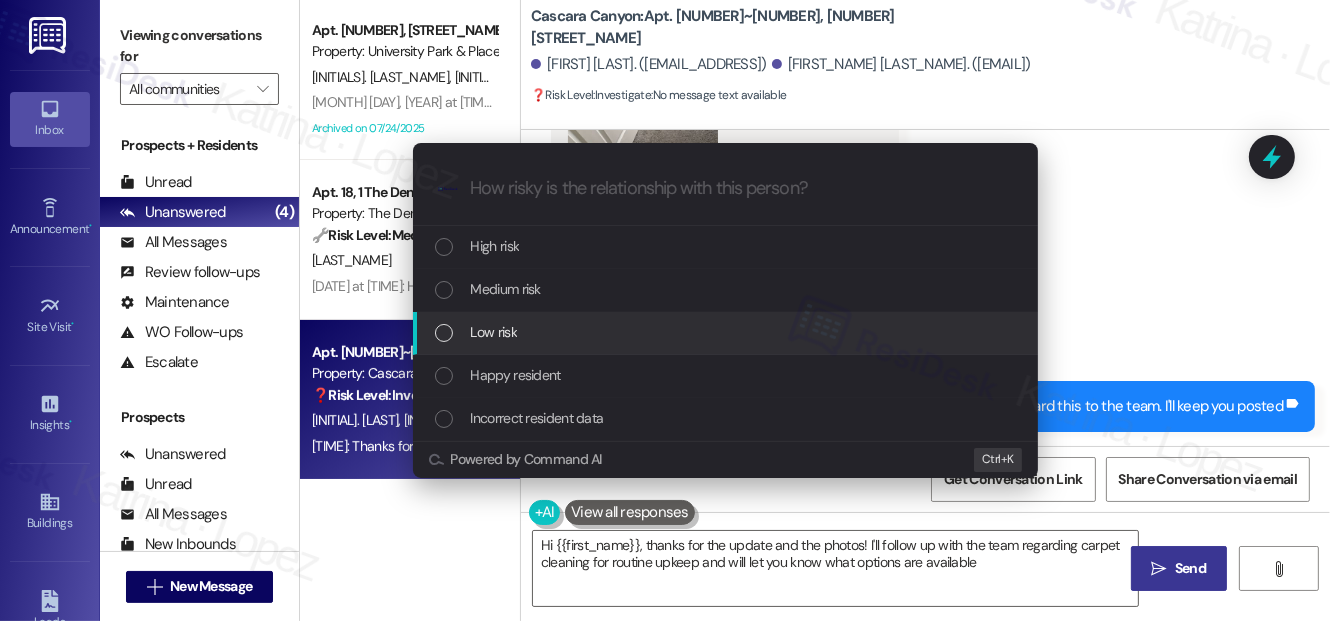 type on "Hi {{first_name}}, thanks for the update and the photos! I'll follow up with the team regarding carpet cleaning for routine upkeep and will let you know what options are available." 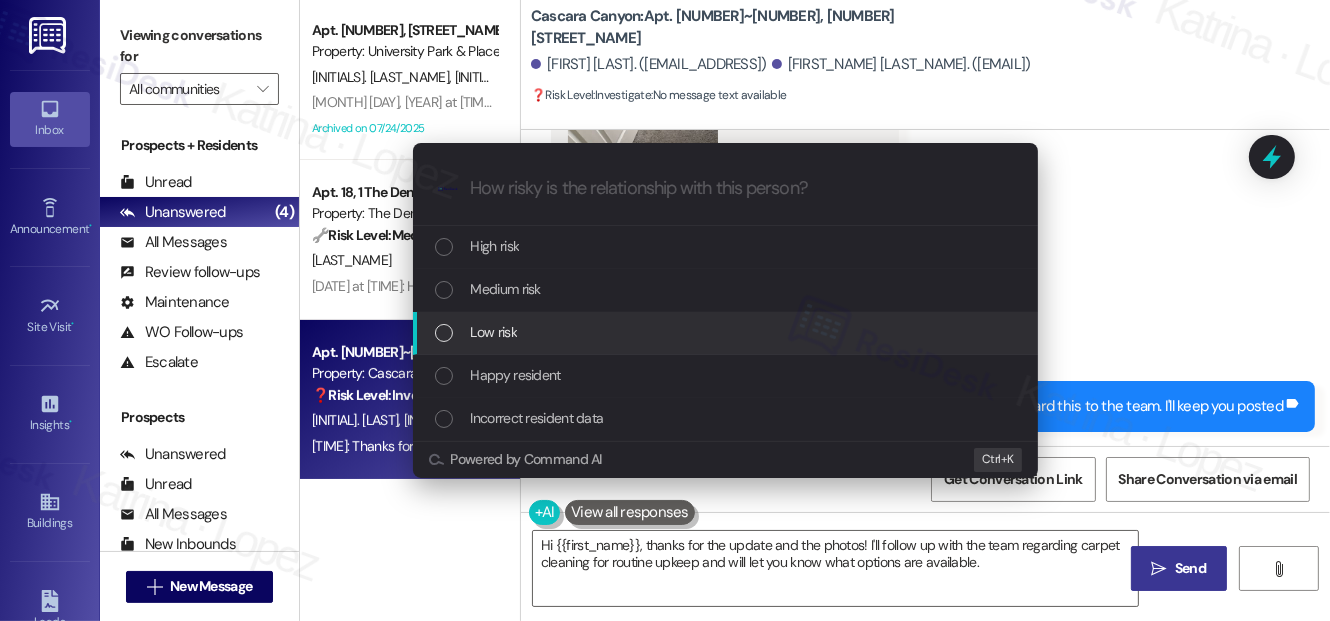 click on "Low risk" at bounding box center [494, 332] 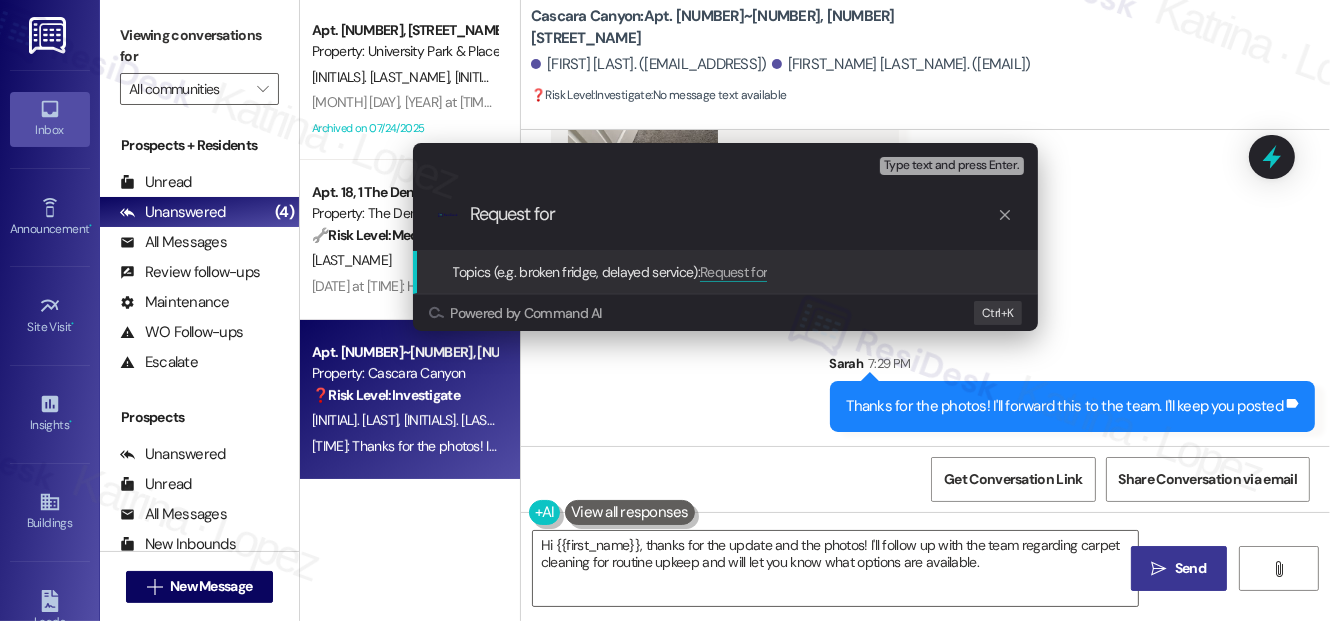 click on "Escalate Conversation Low risk Topics (e.g. broken fridge, delayed service) Any messages to highlight in the email? Type text and press Enter. .cls-1{fill:#0a055f;}.cls-2{fill:#0cc4c4;} resideskLogoBlueOrange Request for Topics (e.g. broken fridge, delayed service):  Request for Powered by Command AI Ctrl+ K" at bounding box center (665, 310) 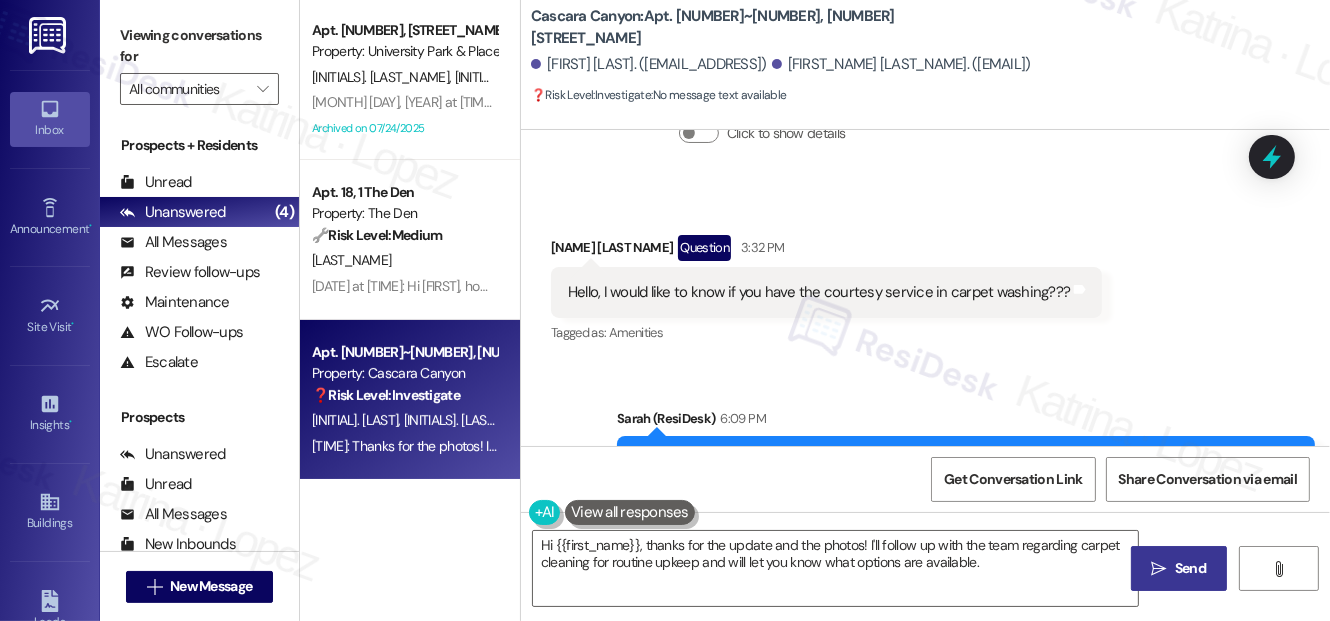 scroll, scrollTop: 6472, scrollLeft: 0, axis: vertical 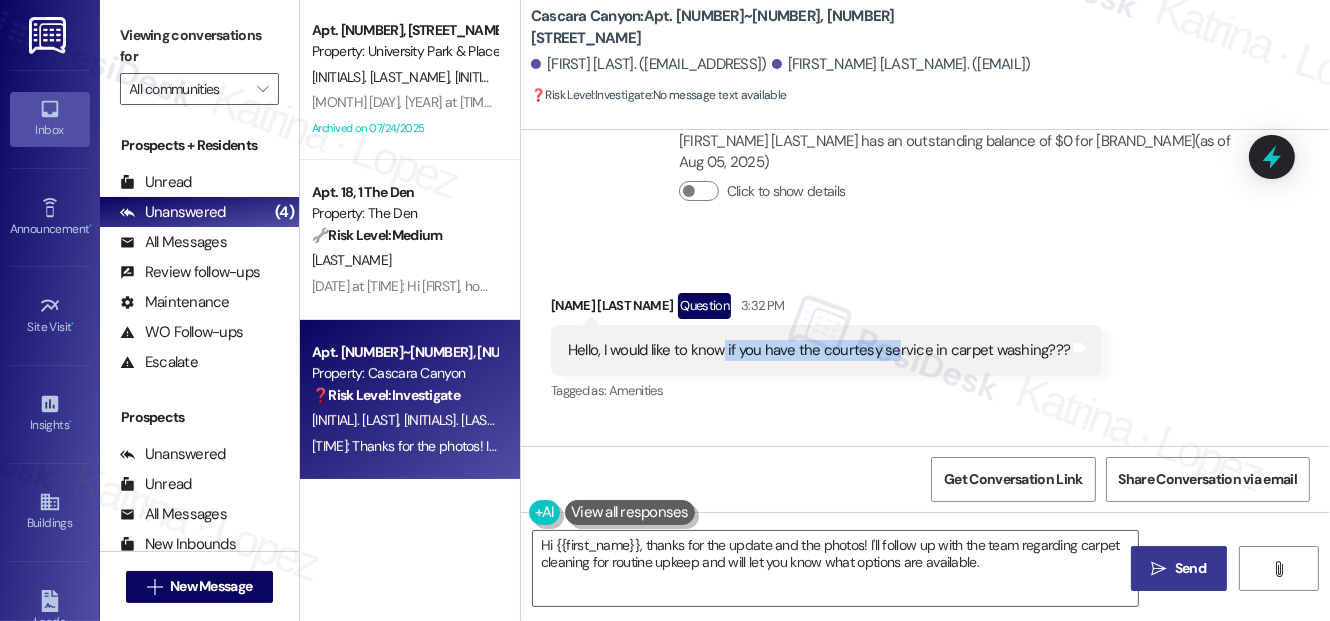 drag, startPoint x: 719, startPoint y: 348, endPoint x: 890, endPoint y: 345, distance: 171.0263 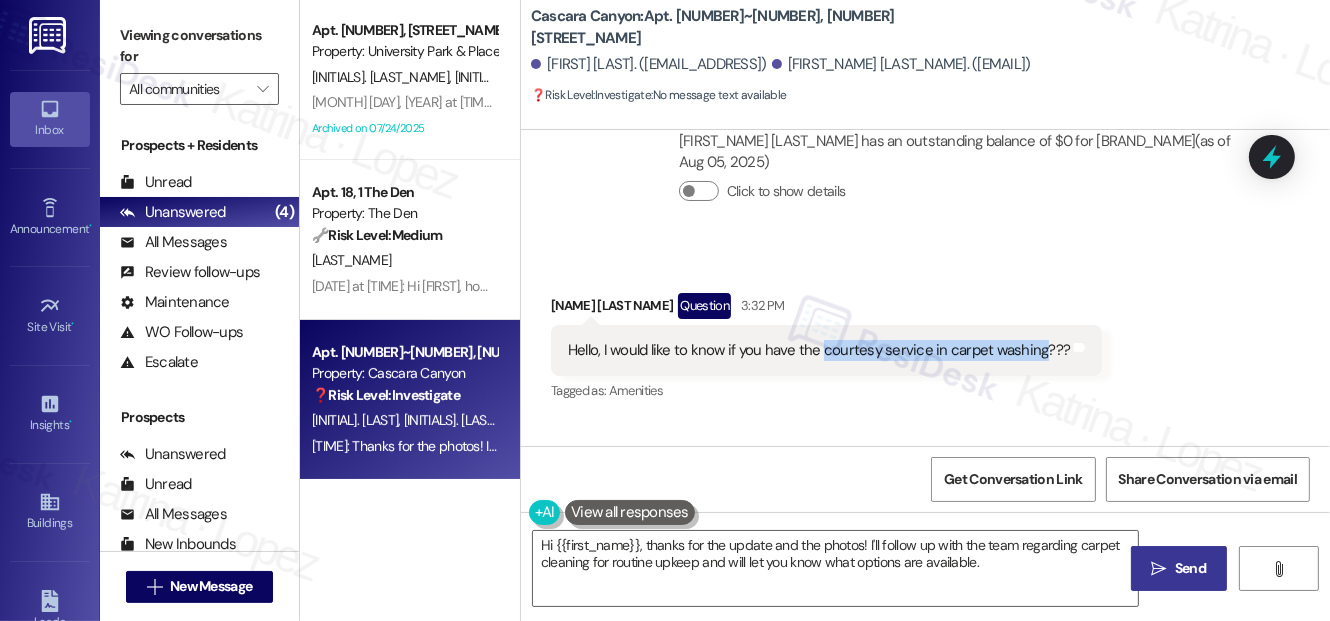 drag, startPoint x: 821, startPoint y: 351, endPoint x: 1034, endPoint y: 347, distance: 213.03755 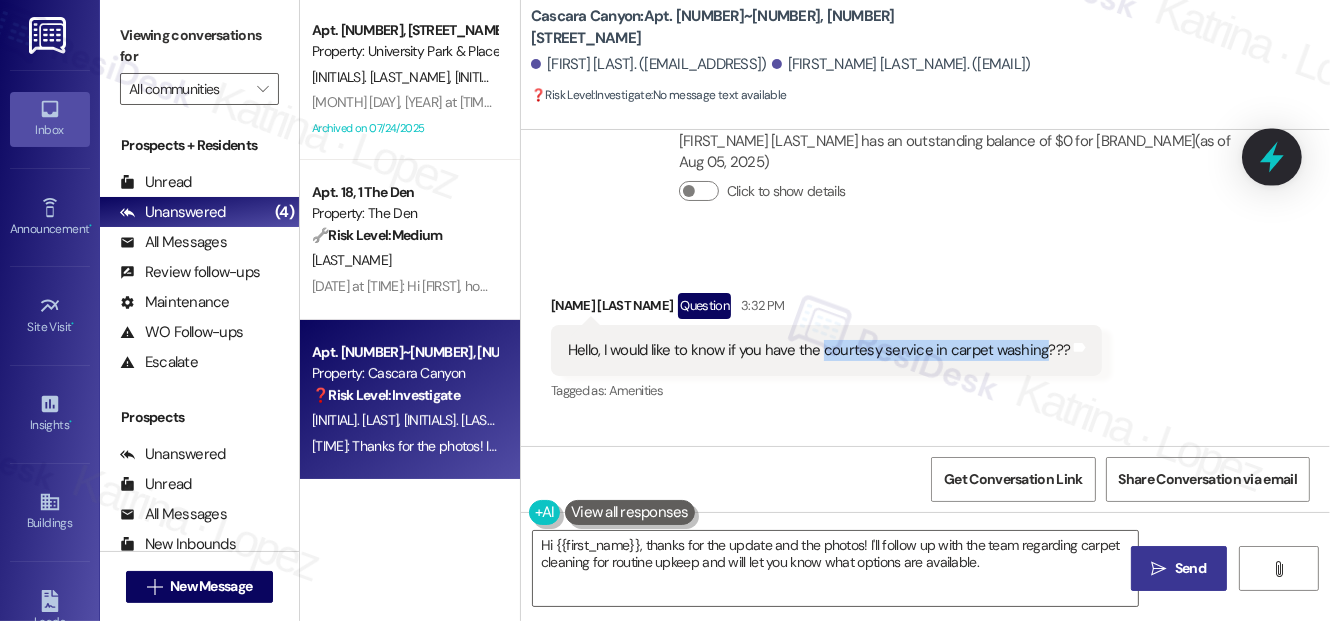 click 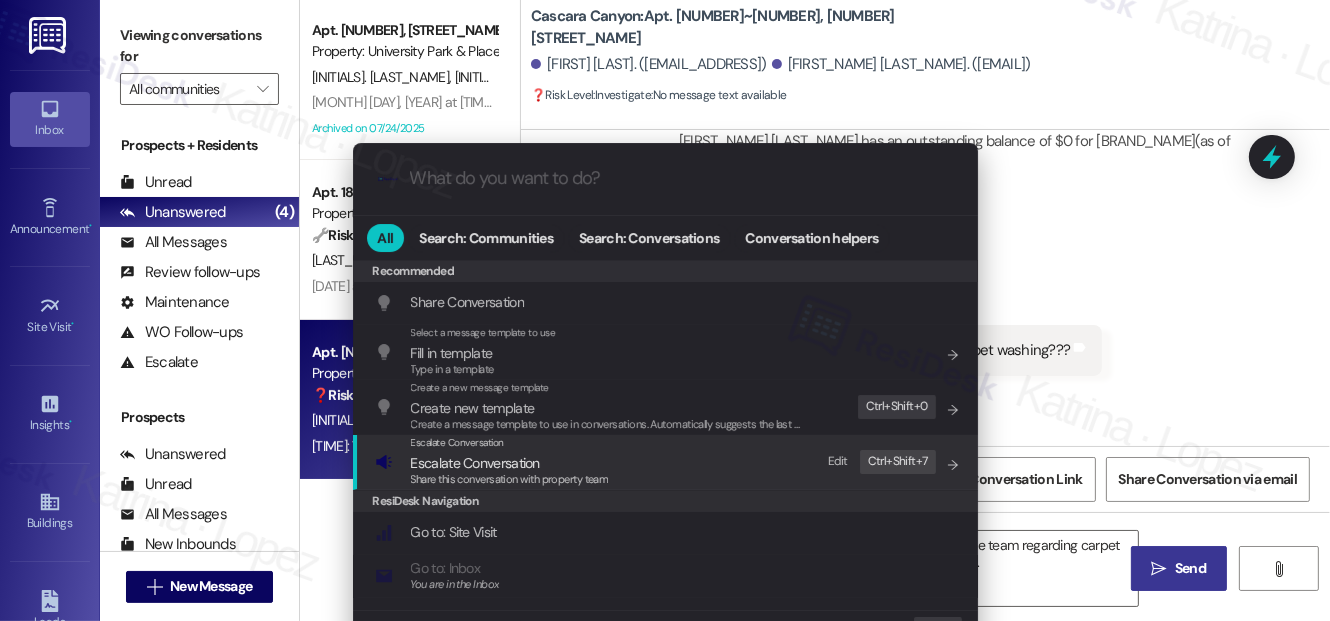 click on "Escalate Conversation Escalate Conversation Share this conversation with property team Edit Ctrl+ Shift+ 7" at bounding box center (667, 462) 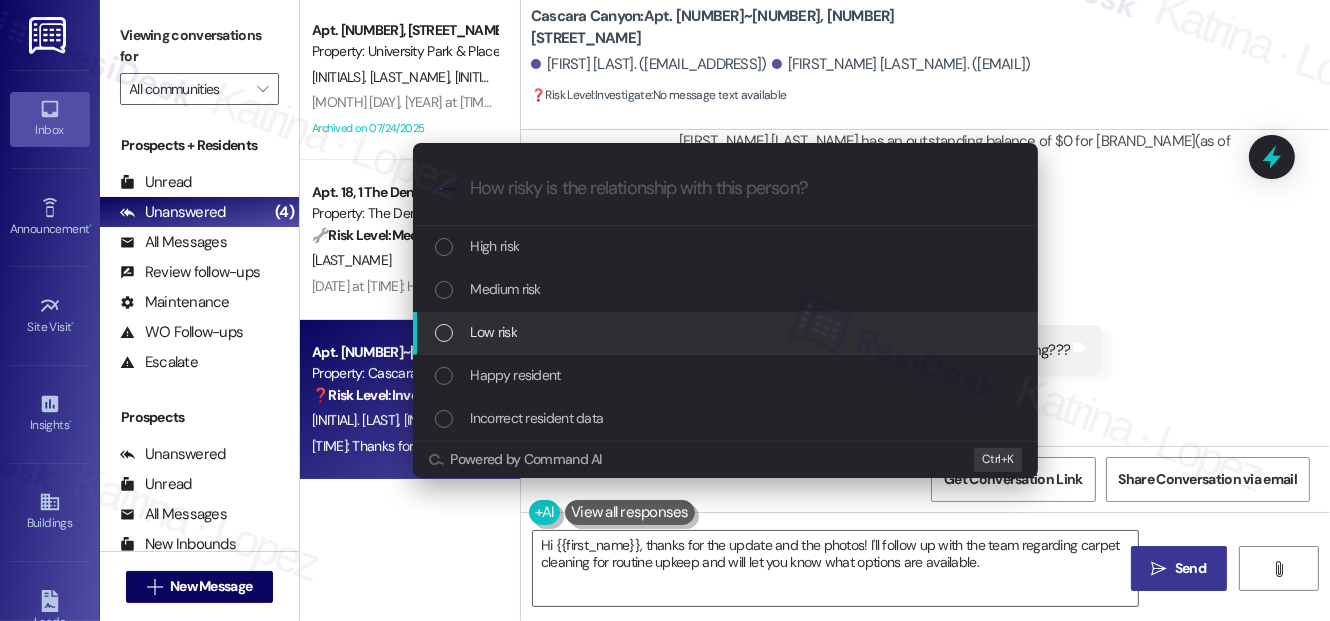 click on "Low risk" at bounding box center [494, 332] 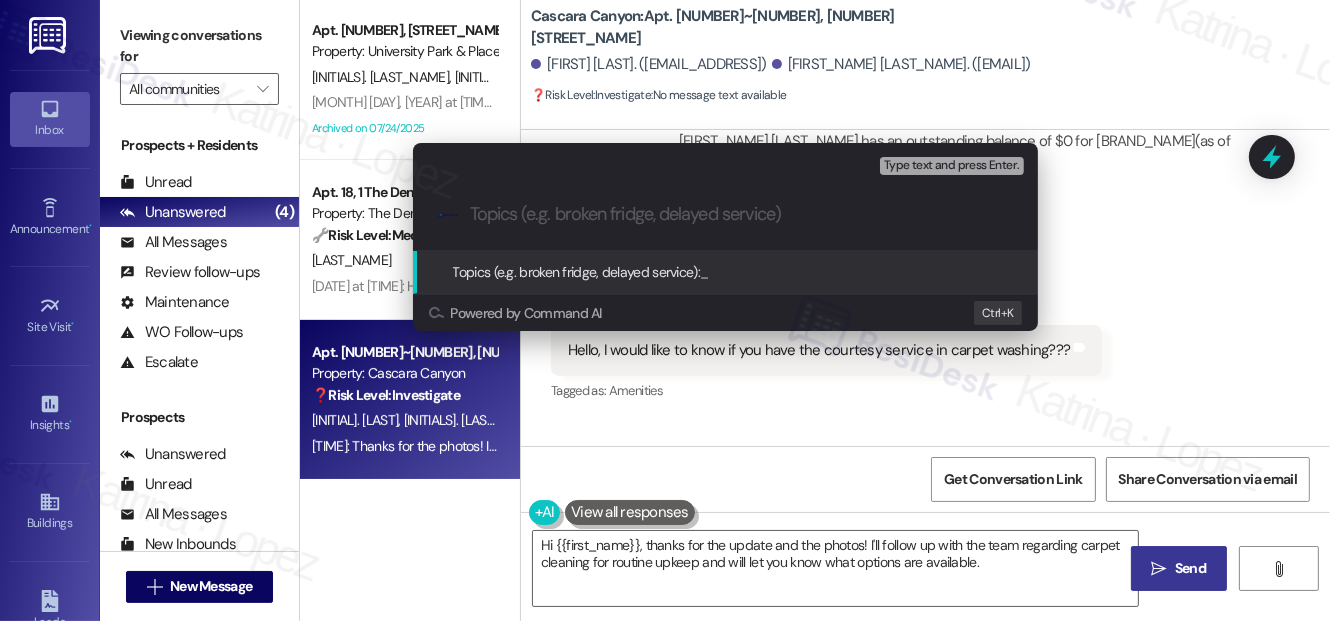 paste on "courtesy service in carpet washing" 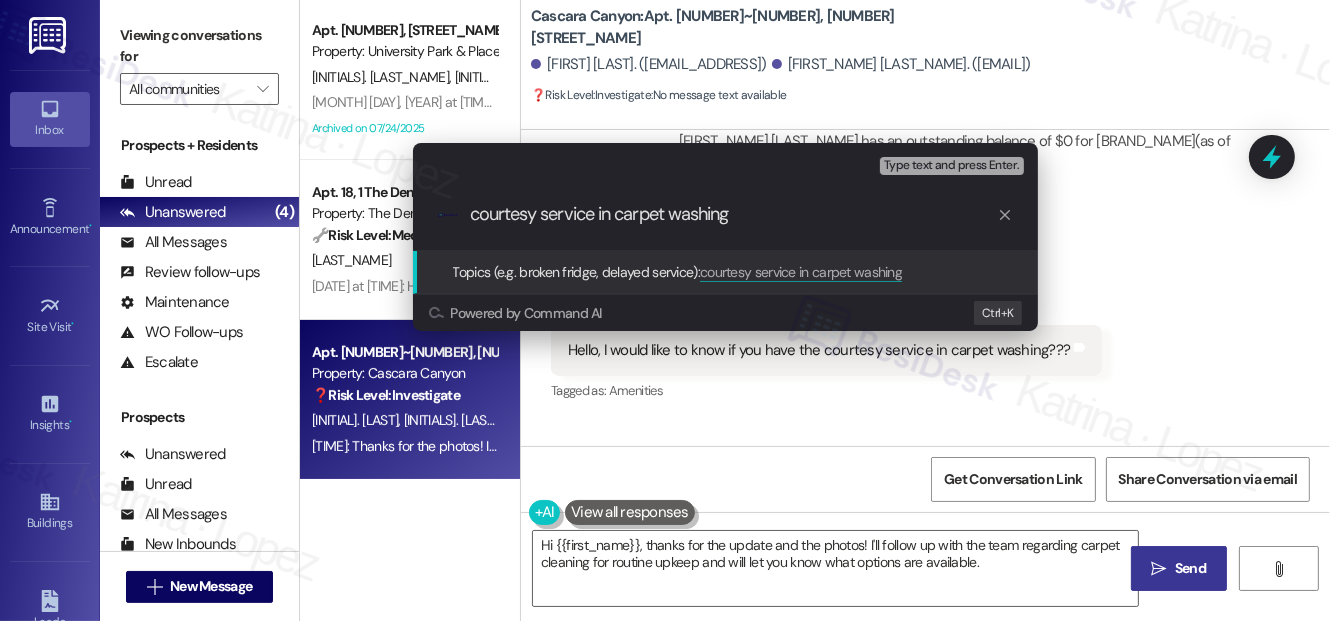 click on "courtesy service in carpet washing" at bounding box center [733, 214] 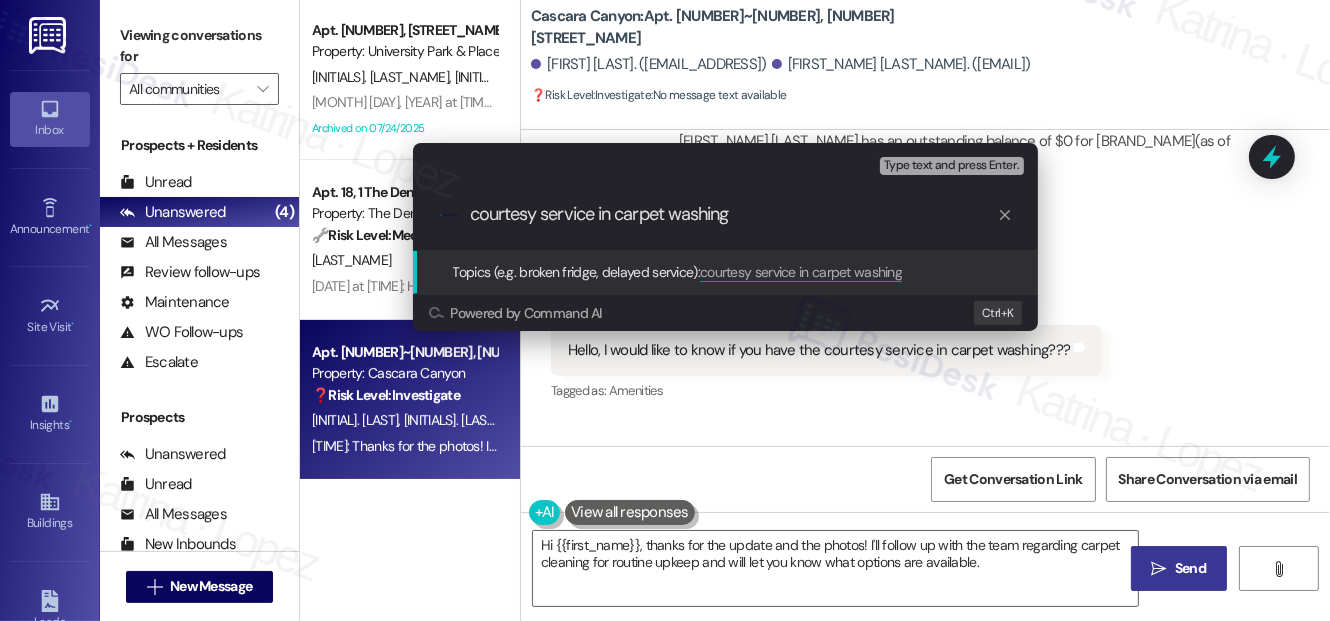 click on "courtesy service in carpet washing" at bounding box center [733, 214] 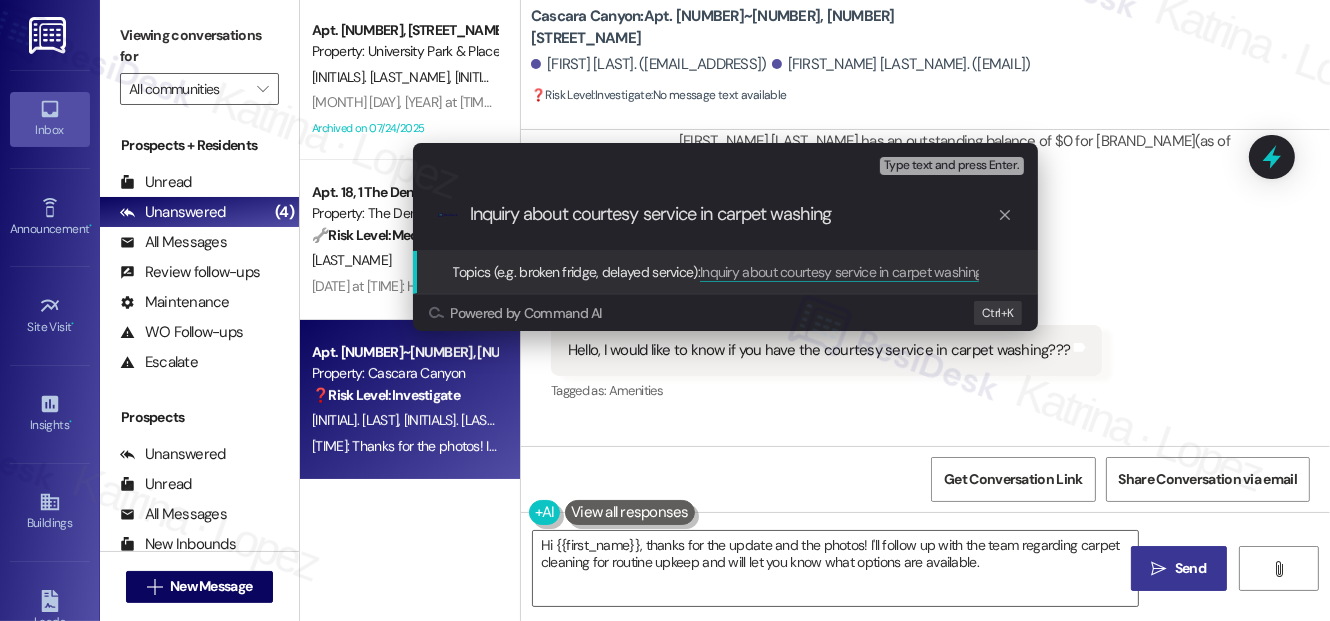 click on "Inquiry about courtesy service in carpet washing" at bounding box center [733, 214] 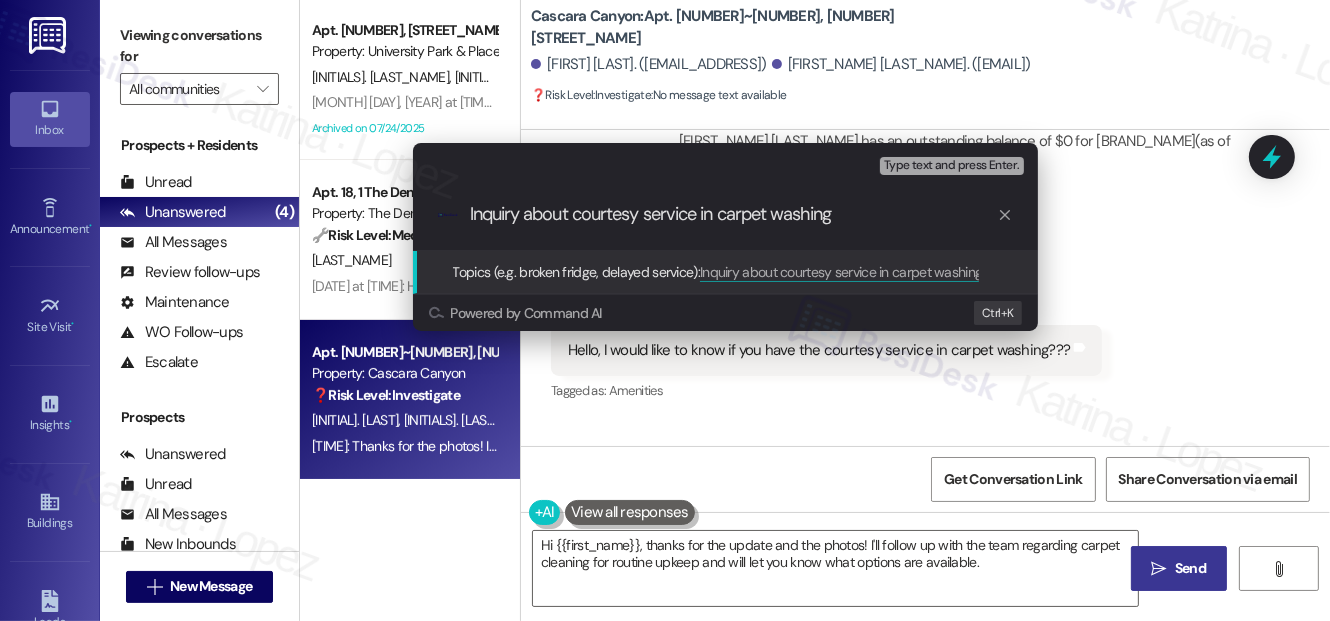 click on "Inquiry about courtesy service in carpet washing" at bounding box center (733, 214) 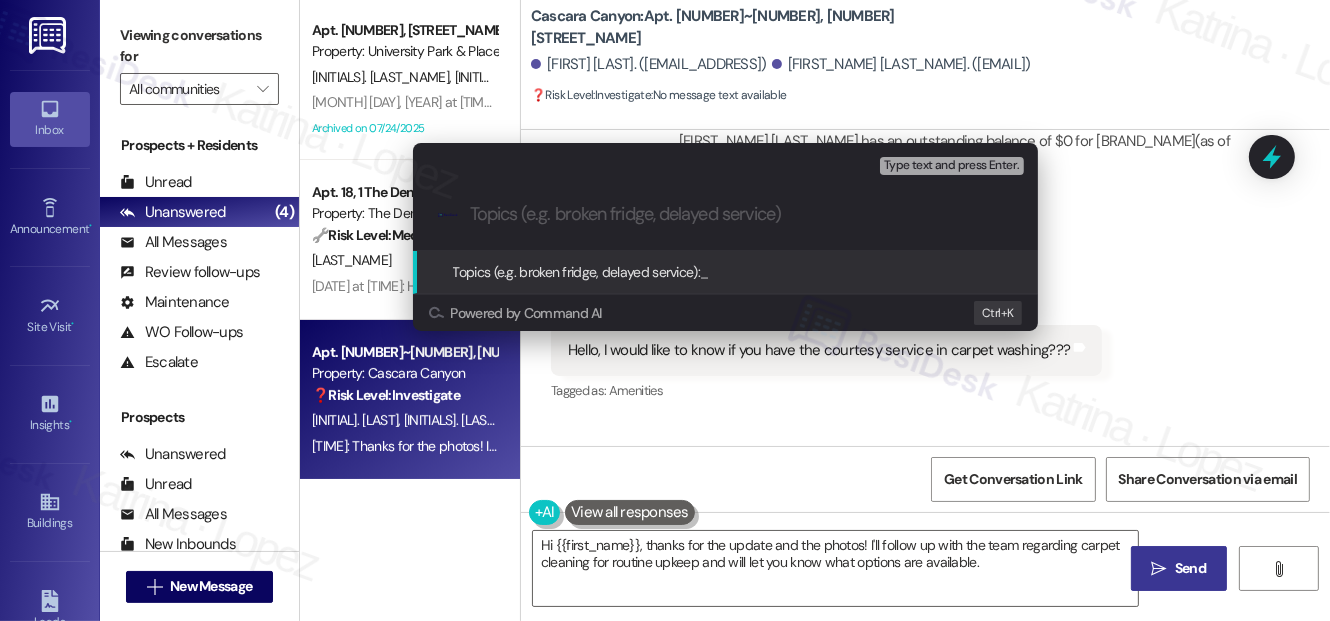 click on "Escalate Conversation Low risk Topics (e.g. broken fridge, delayed service) Any messages to highlight in the email? Type text and press Enter. .cls-1{fill:#0a055f;}.cls-2{fill:#0cc4c4;} resideskLogoBlueOrange Topics (e.g. broken fridge, delayed service):  _ Powered by Command AI Ctrl+ K" at bounding box center [665, 310] 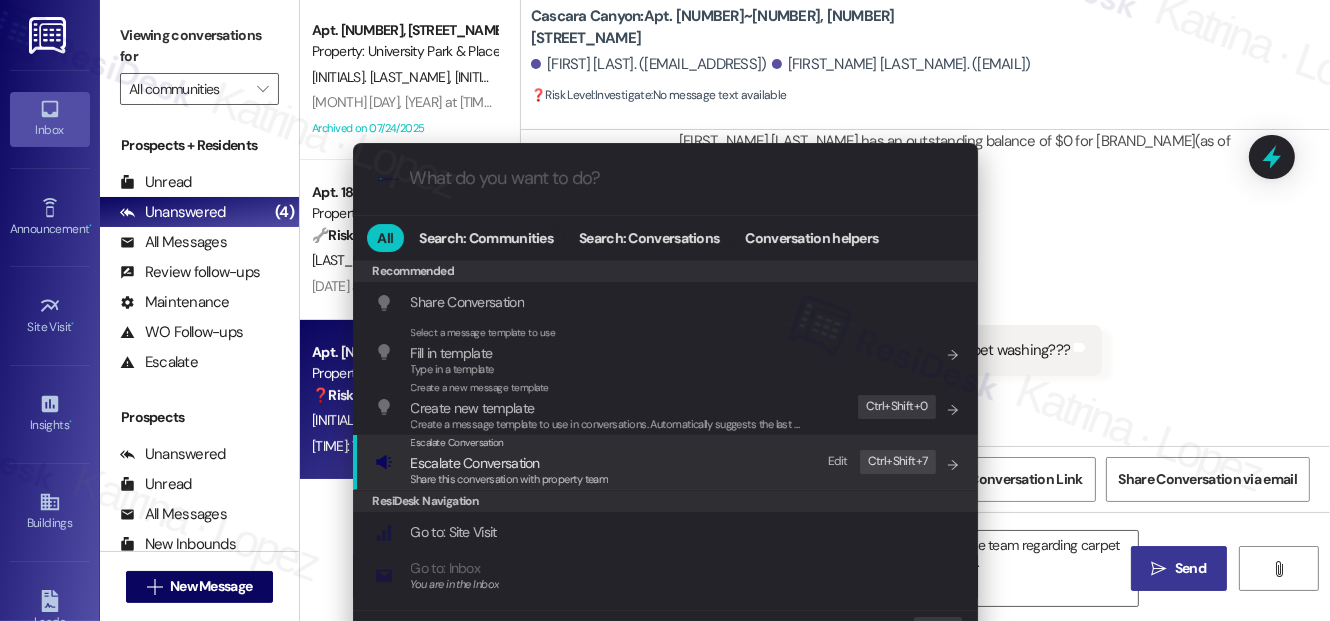 click on "Escalate Conversation Escalate Conversation Share this conversation with property team Edit Ctrl+ Shift+ 7" at bounding box center (667, 462) 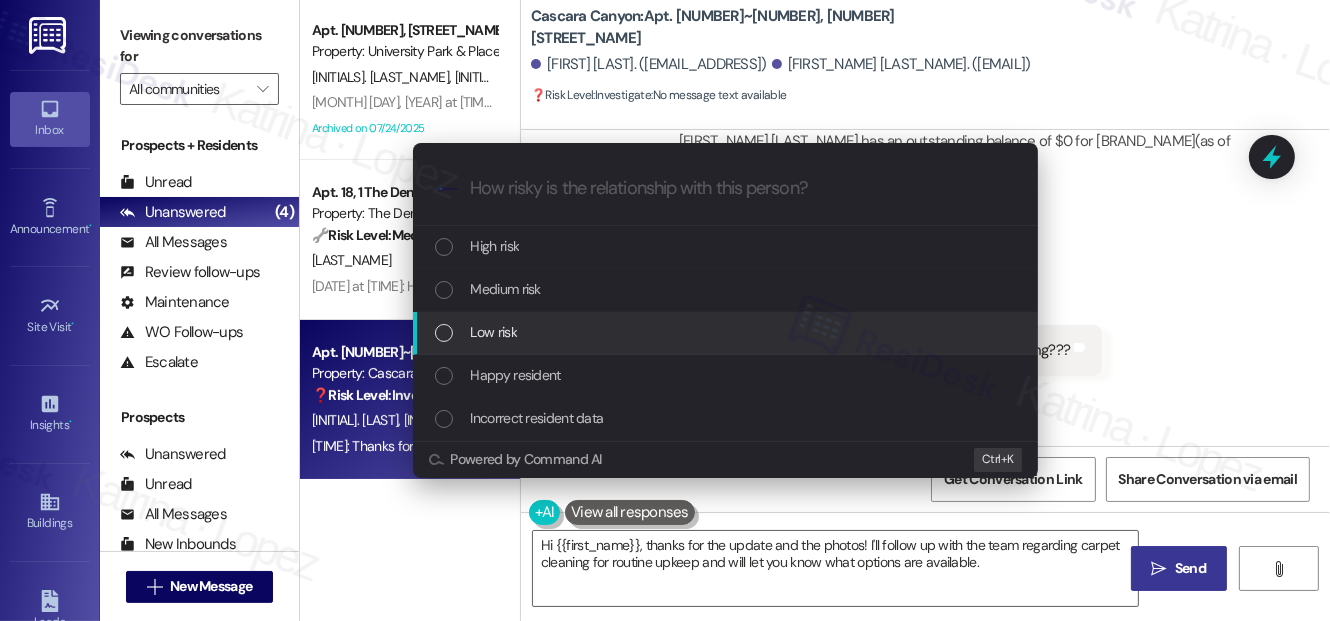 click on "Low risk" at bounding box center (727, 332) 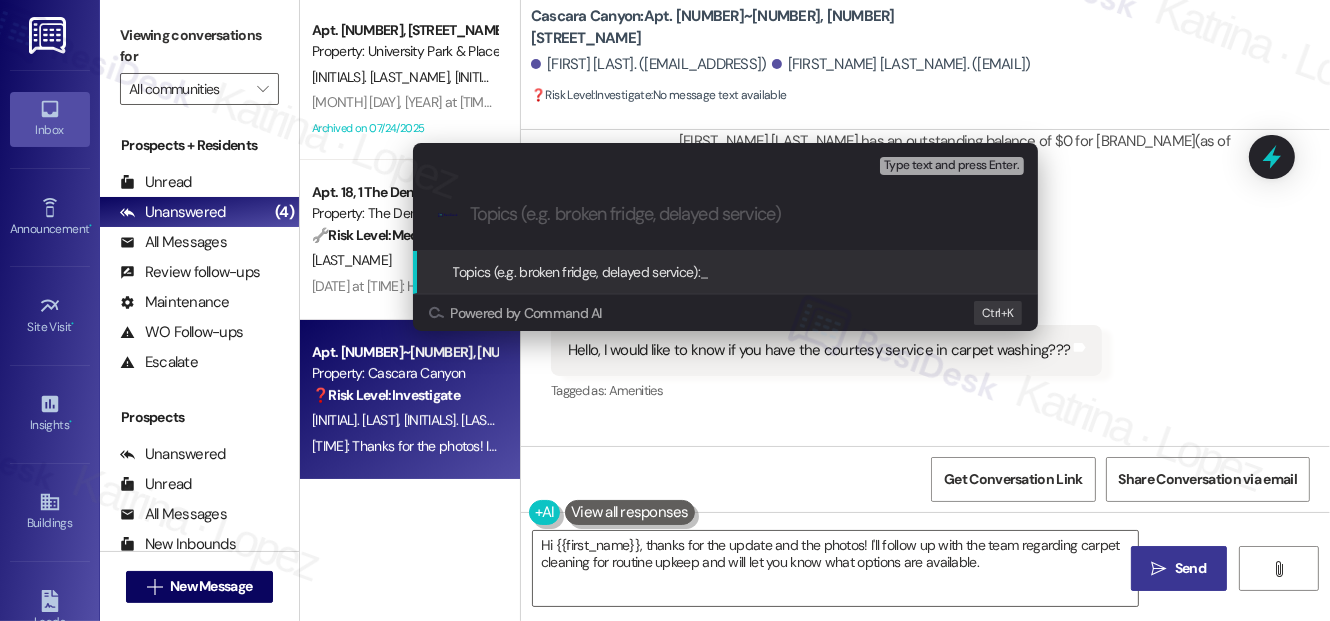 paste on "Courtesy Carpet Cleaning Service Inquiry" 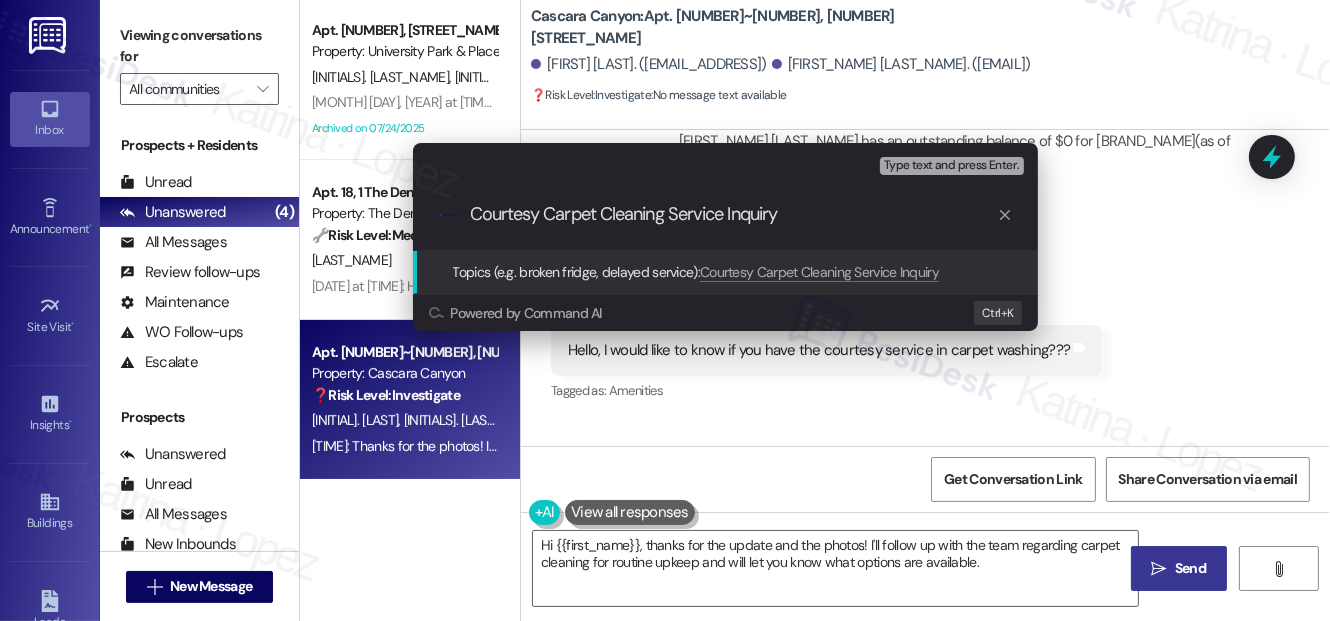 drag, startPoint x: 553, startPoint y: 219, endPoint x: 812, endPoint y: 218, distance: 259.00192 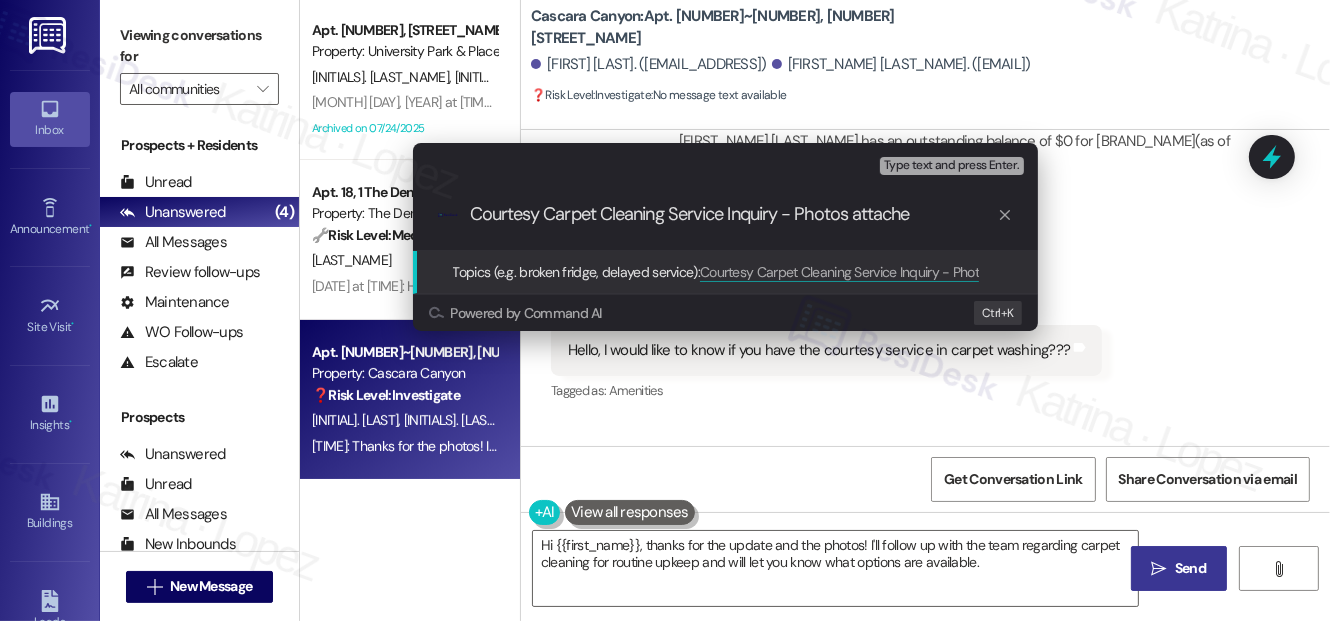 type on "Courtesy Carpet Cleaning Service Inquiry - Photos attached" 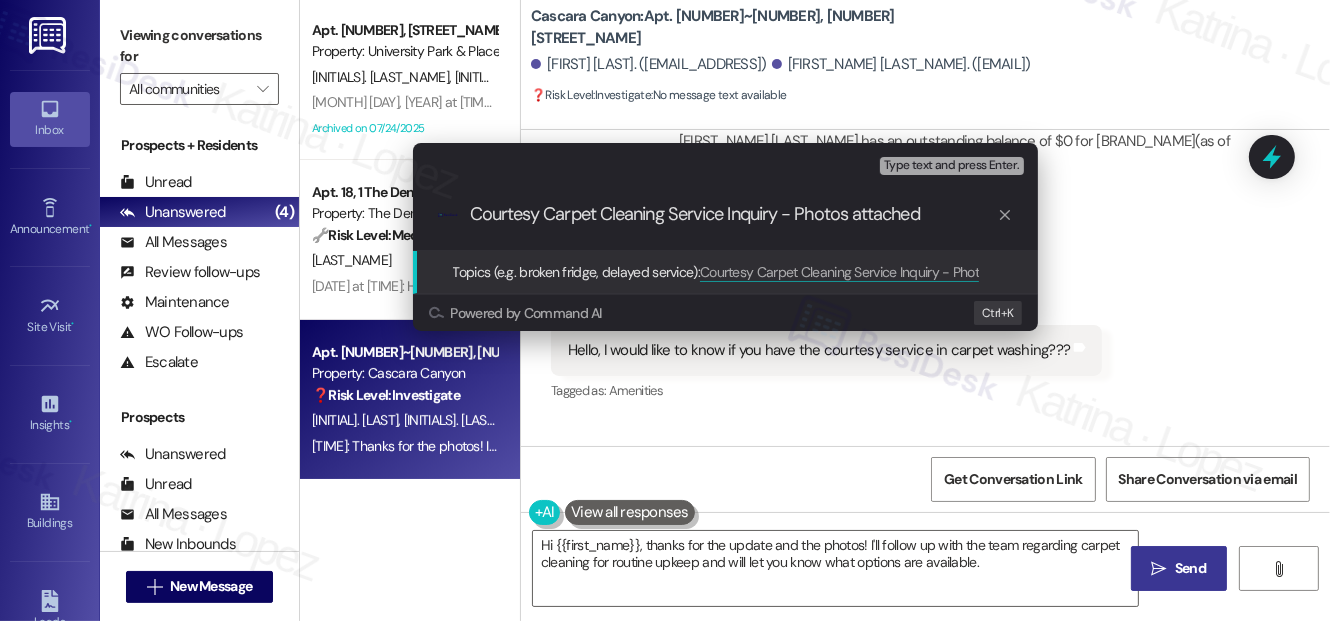 drag, startPoint x: 542, startPoint y: 215, endPoint x: 380, endPoint y: 212, distance: 162.02777 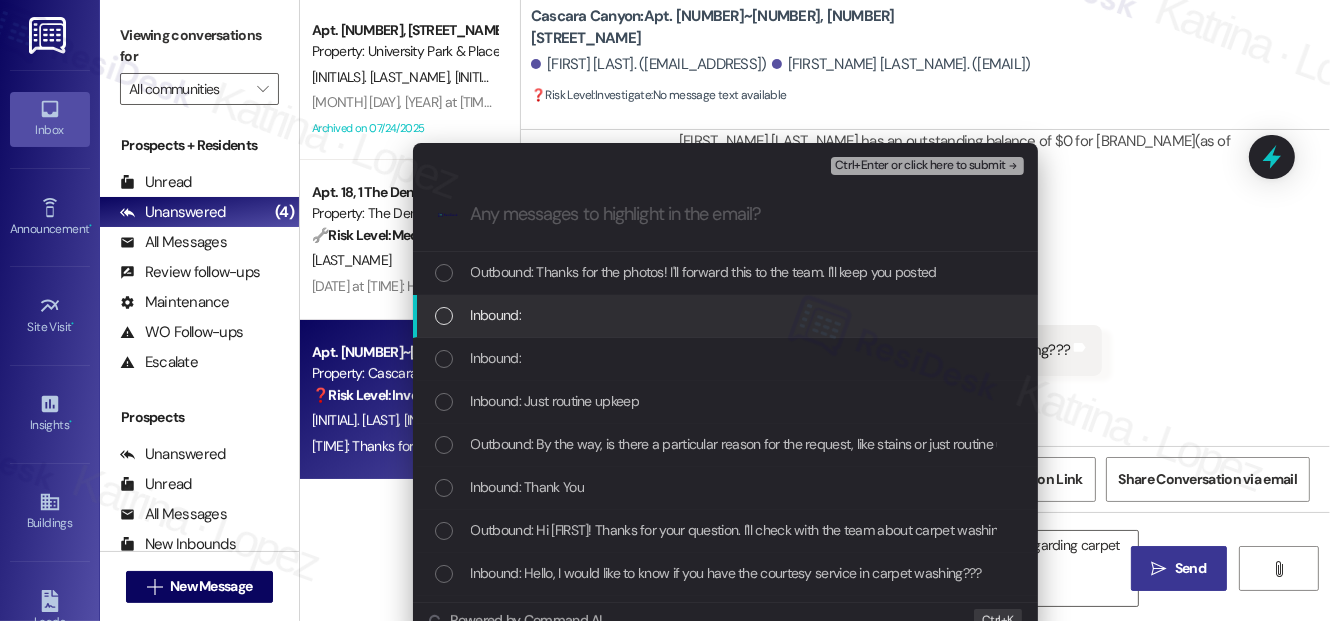 click on "Inbound:" at bounding box center (725, 316) 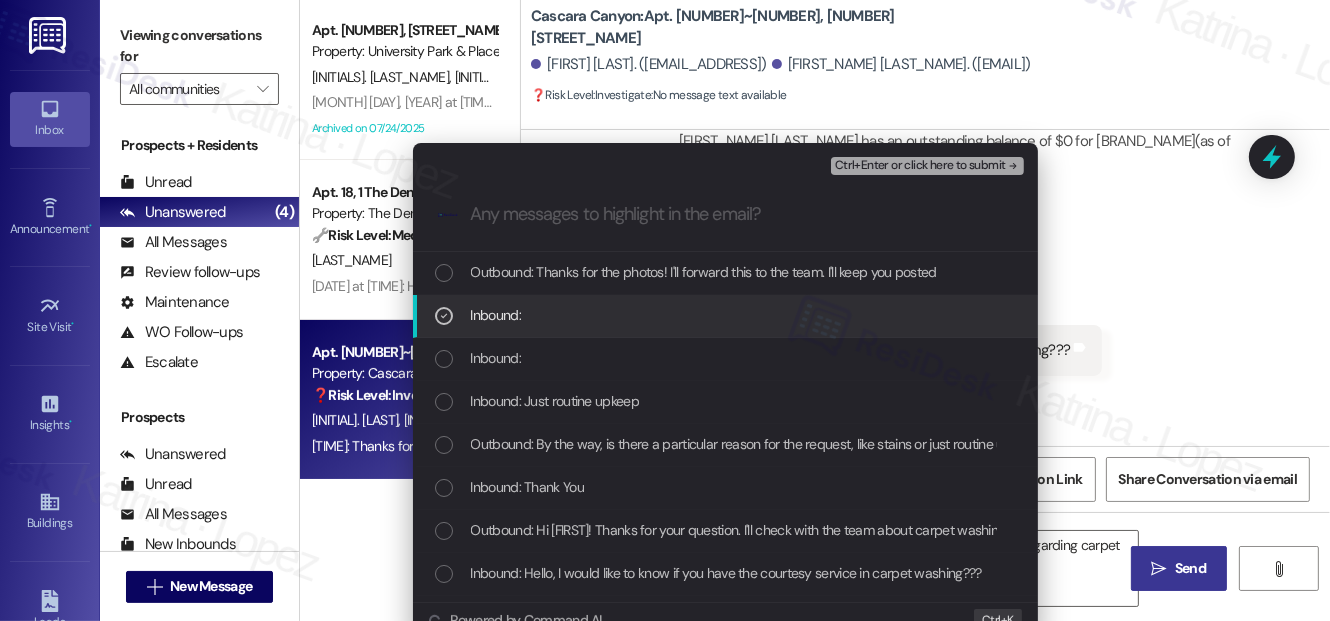 click on "Inbound:" at bounding box center (725, 359) 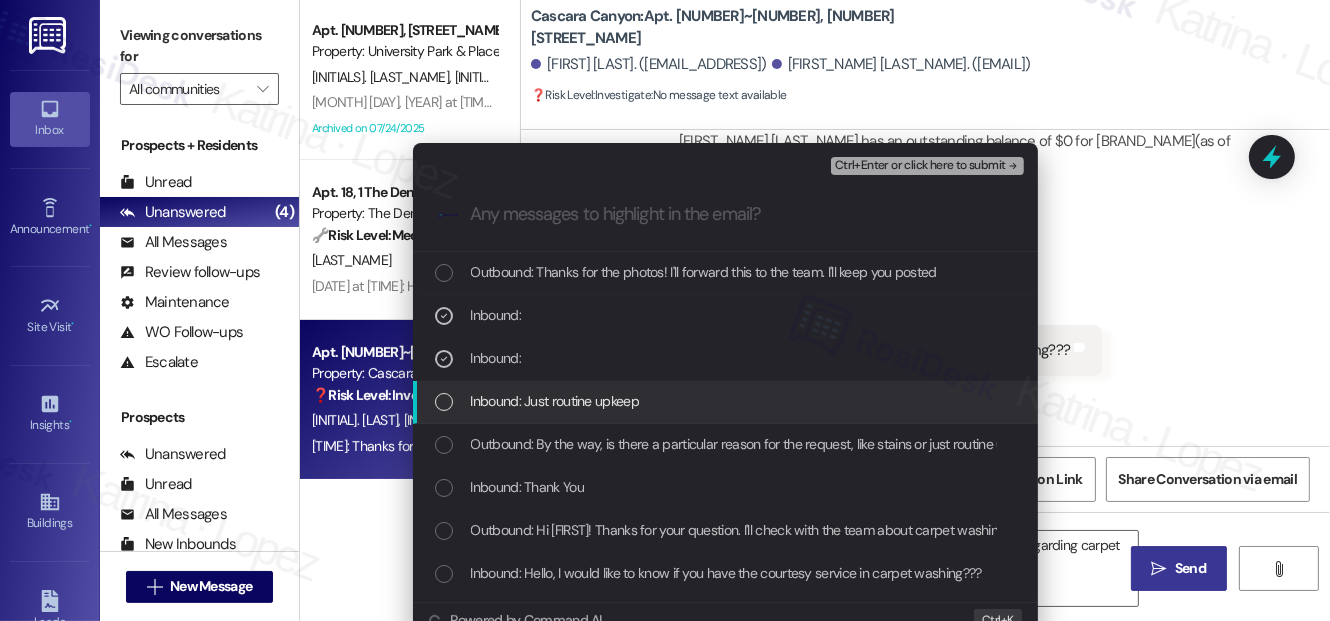 click on "Inbound: Just routine upkeep" at bounding box center (555, 401) 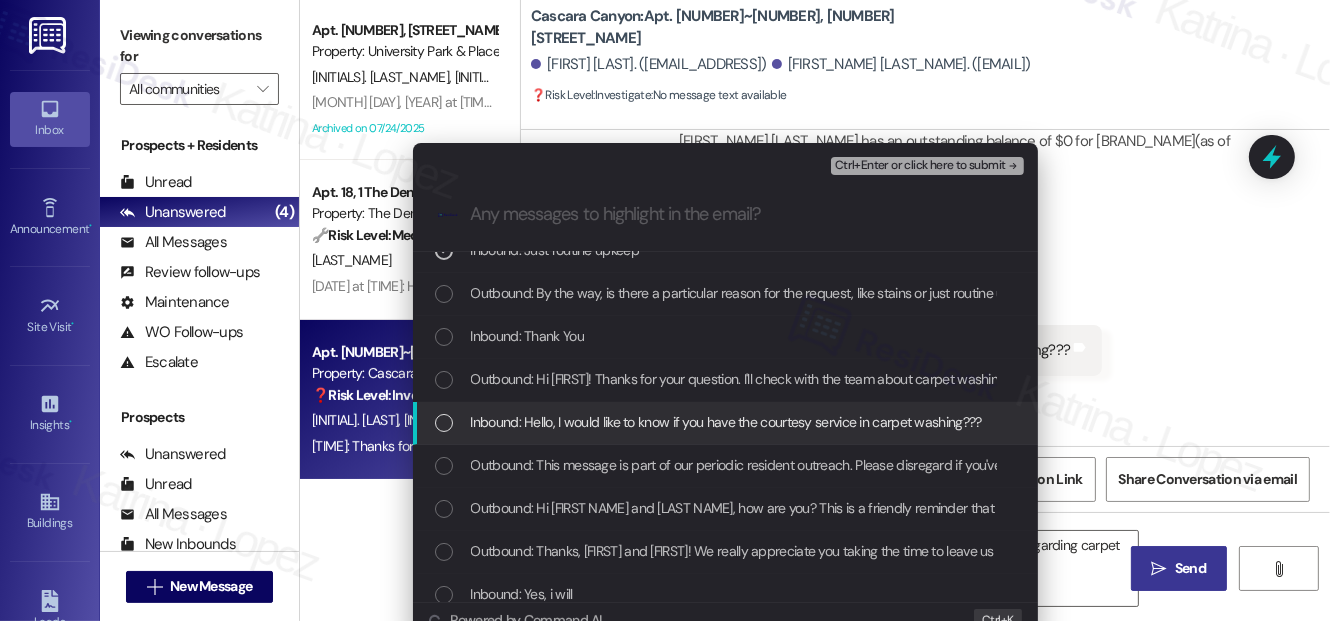 scroll, scrollTop: 181, scrollLeft: 0, axis: vertical 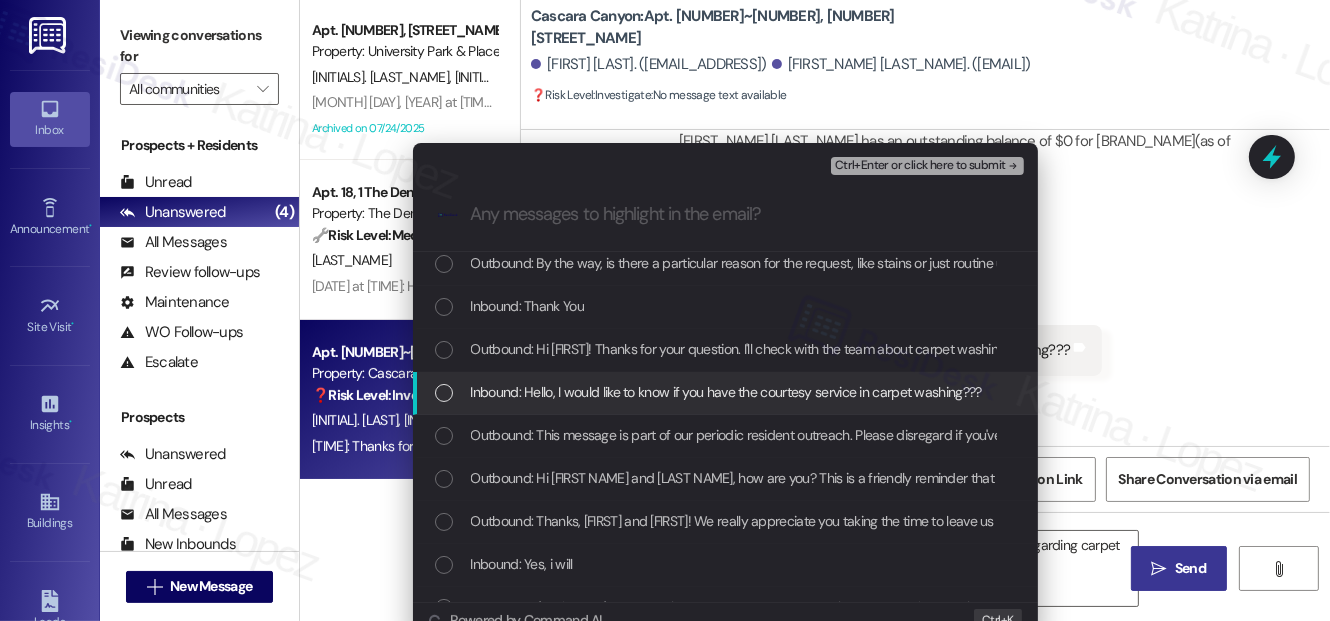 click on "Inbound: Hello, I would like to know if you have the courtesy service in carpet washing???" at bounding box center (726, 392) 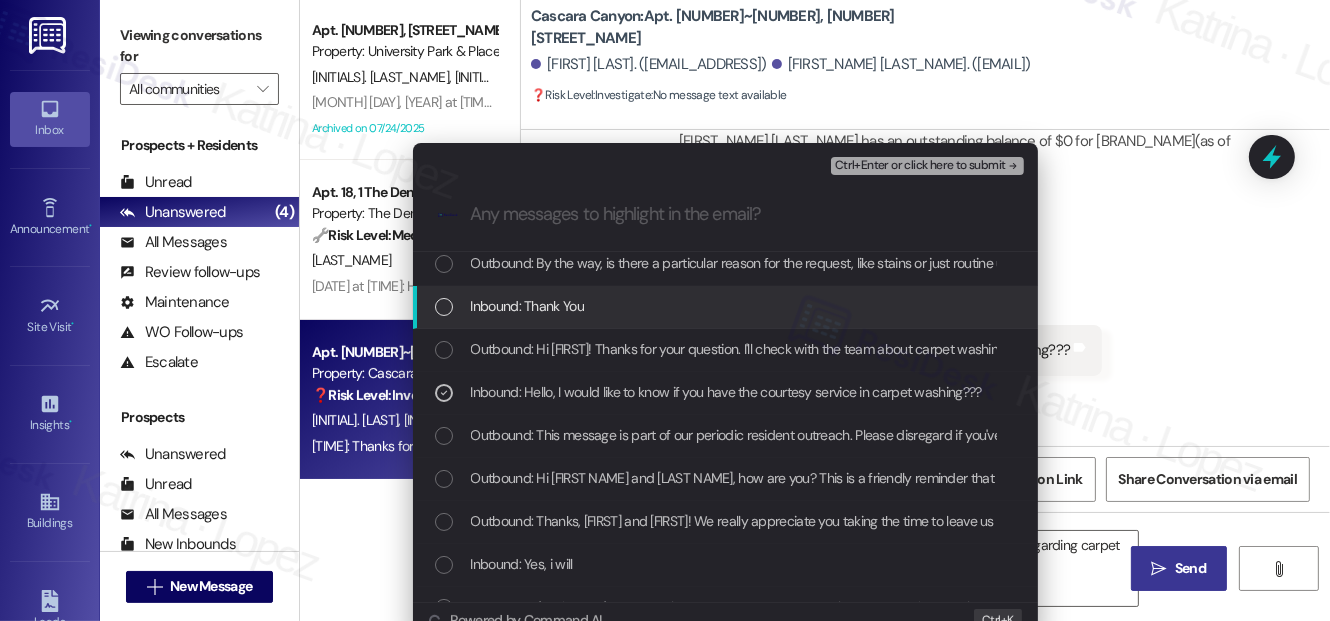 scroll, scrollTop: 0, scrollLeft: 0, axis: both 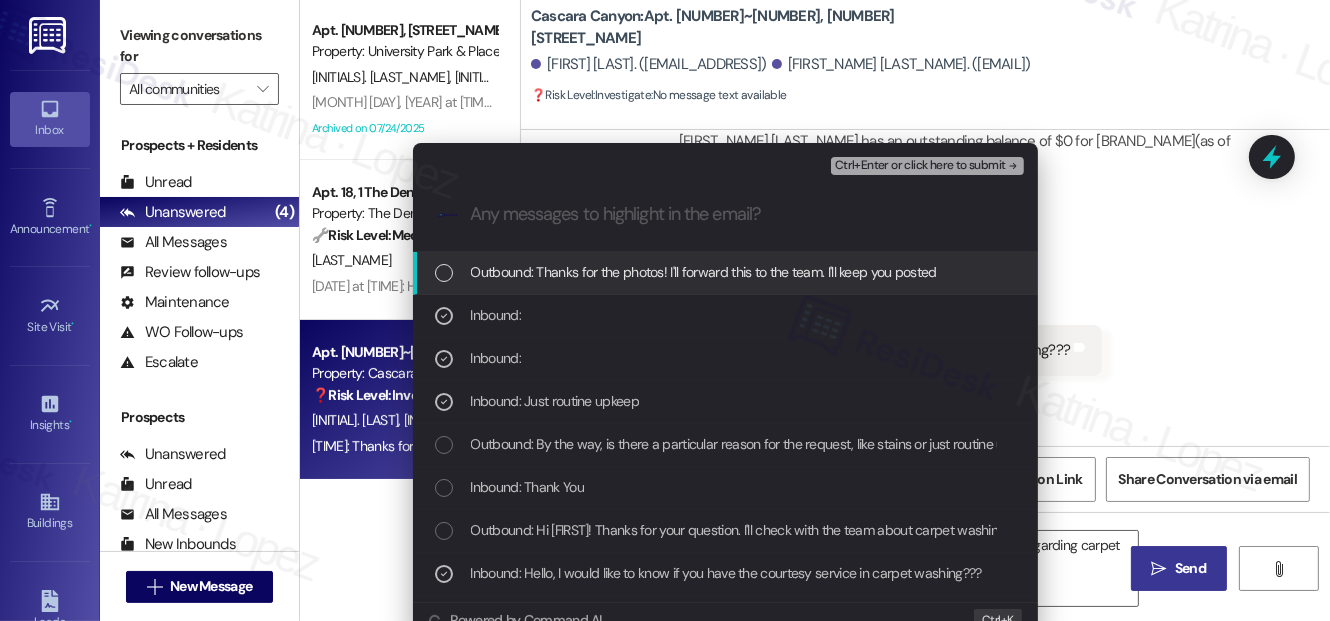 click on "Ctrl+Enter or click here to submit" at bounding box center (920, 166) 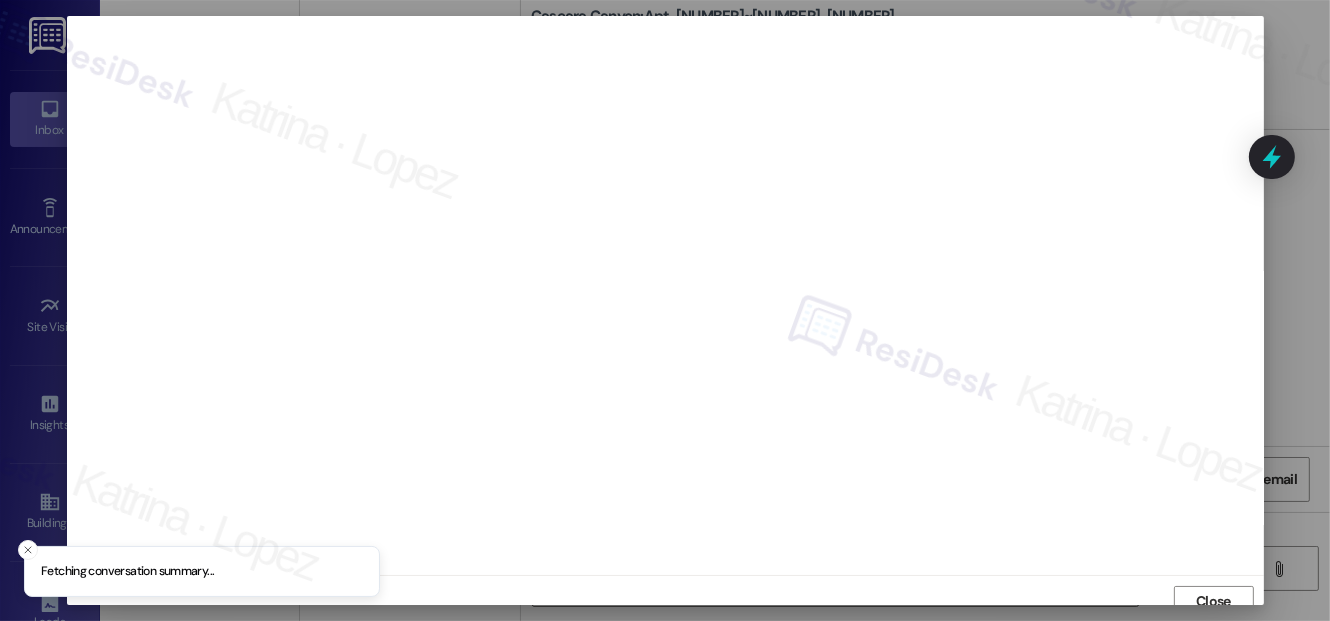 scroll, scrollTop: 12, scrollLeft: 0, axis: vertical 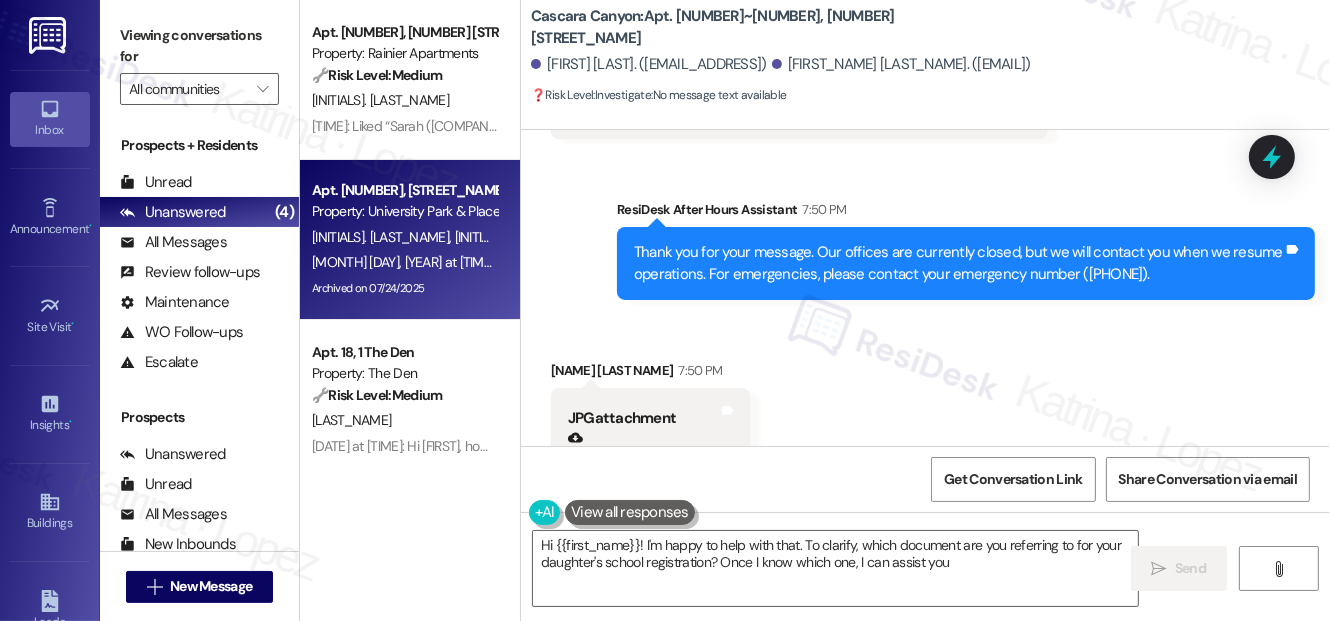 type on "Hi {{first_name}}! I'm happy to help with that. To clarify, which document are you referring to for your daughter's school registration? Once I know which one, I can assist you further!" 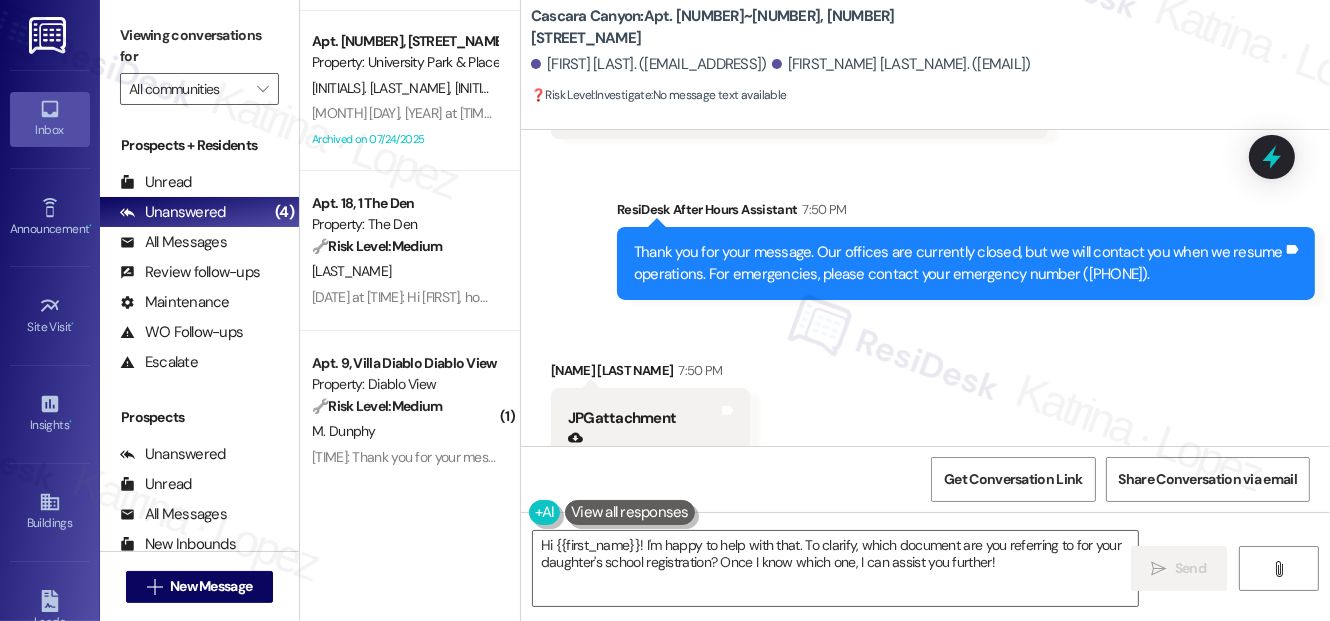 scroll, scrollTop: 160, scrollLeft: 0, axis: vertical 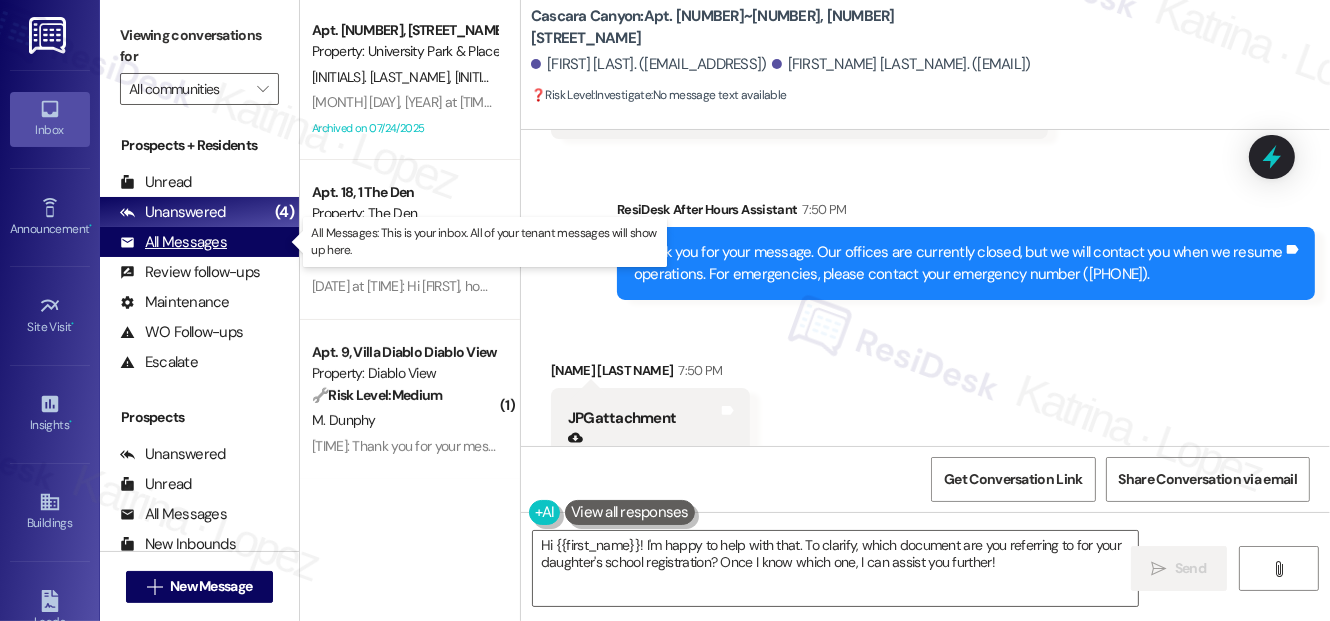 click on "All Messages (undefined)" at bounding box center (199, 242) 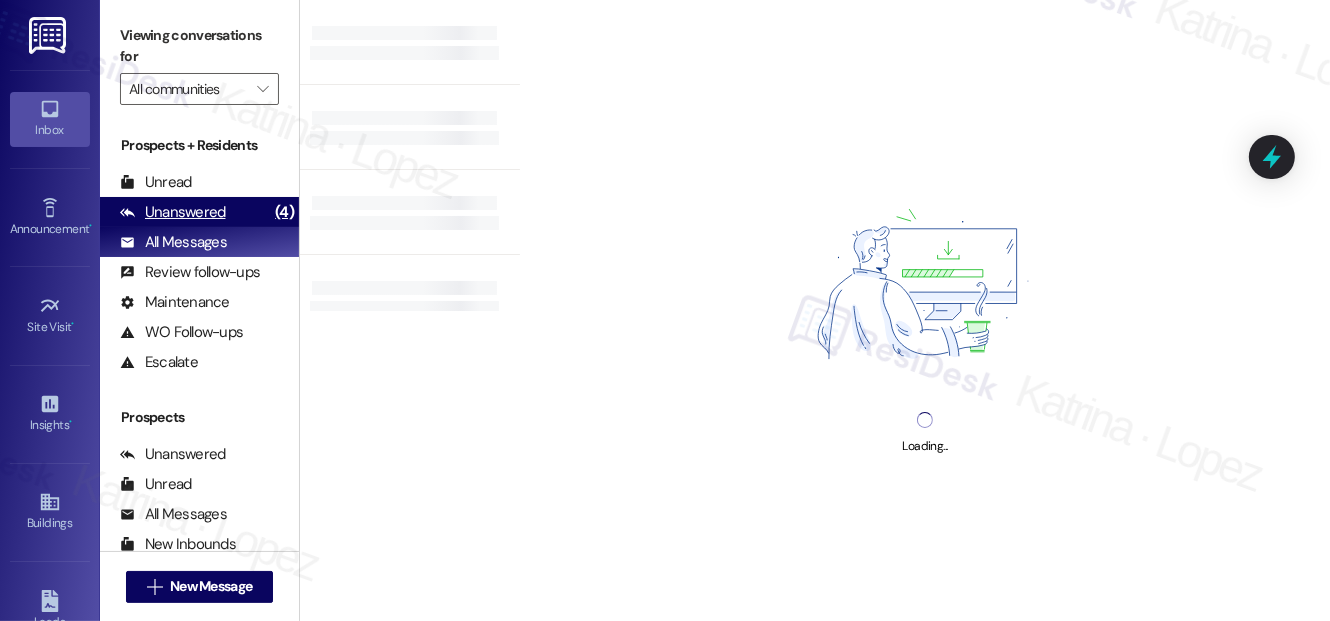 click on "Unanswered (4)" at bounding box center (199, 212) 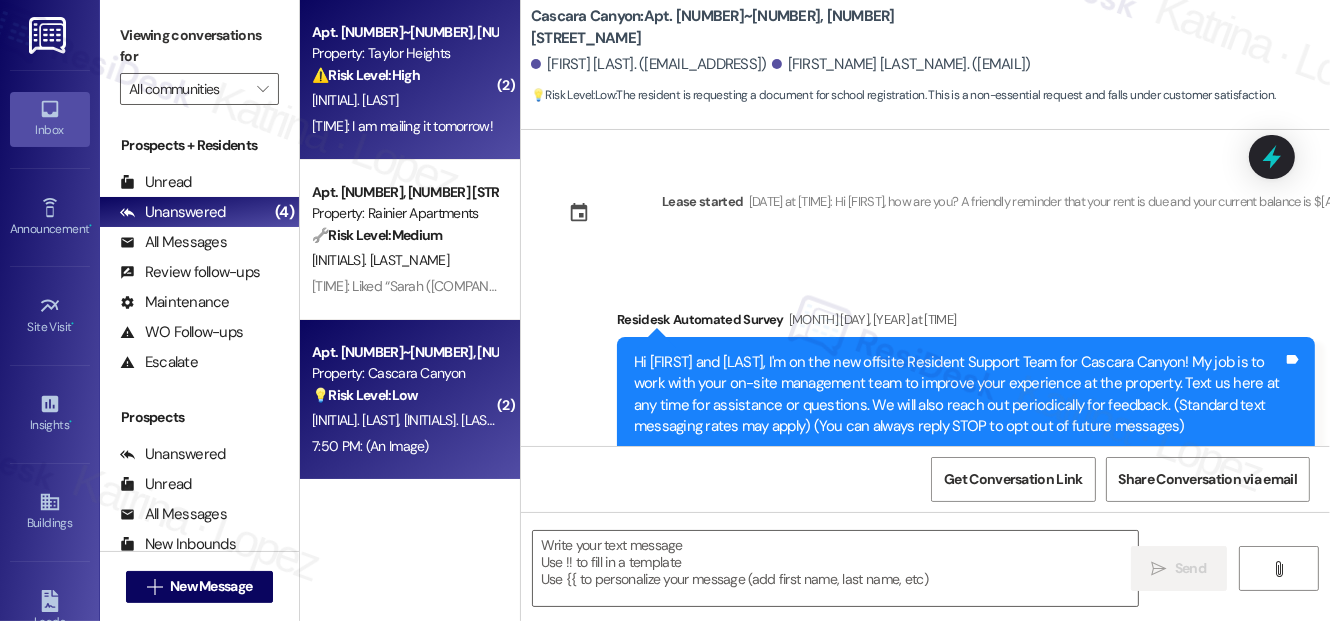 scroll, scrollTop: 10273, scrollLeft: 0, axis: vertical 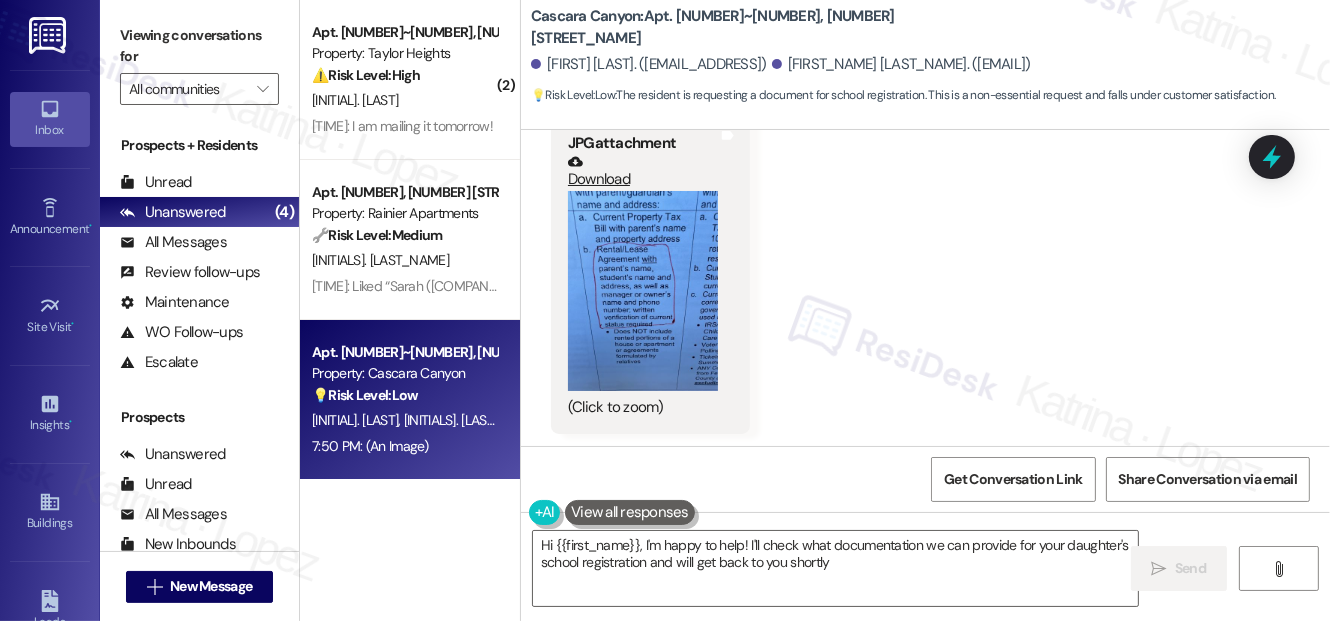 type on "Hi {{first_name}}, I'm happy to help! I'll check what documentation we can provide for your daughter's school registration and will get back to you shortly." 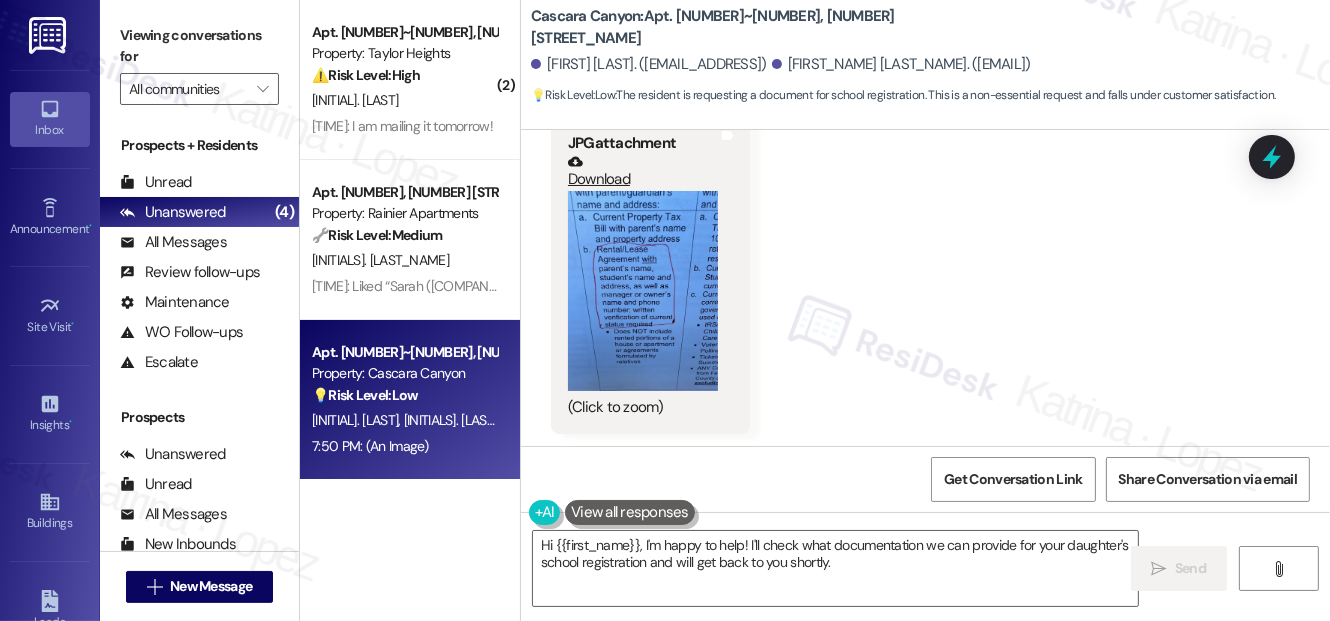 scroll, scrollTop: 0, scrollLeft: 0, axis: both 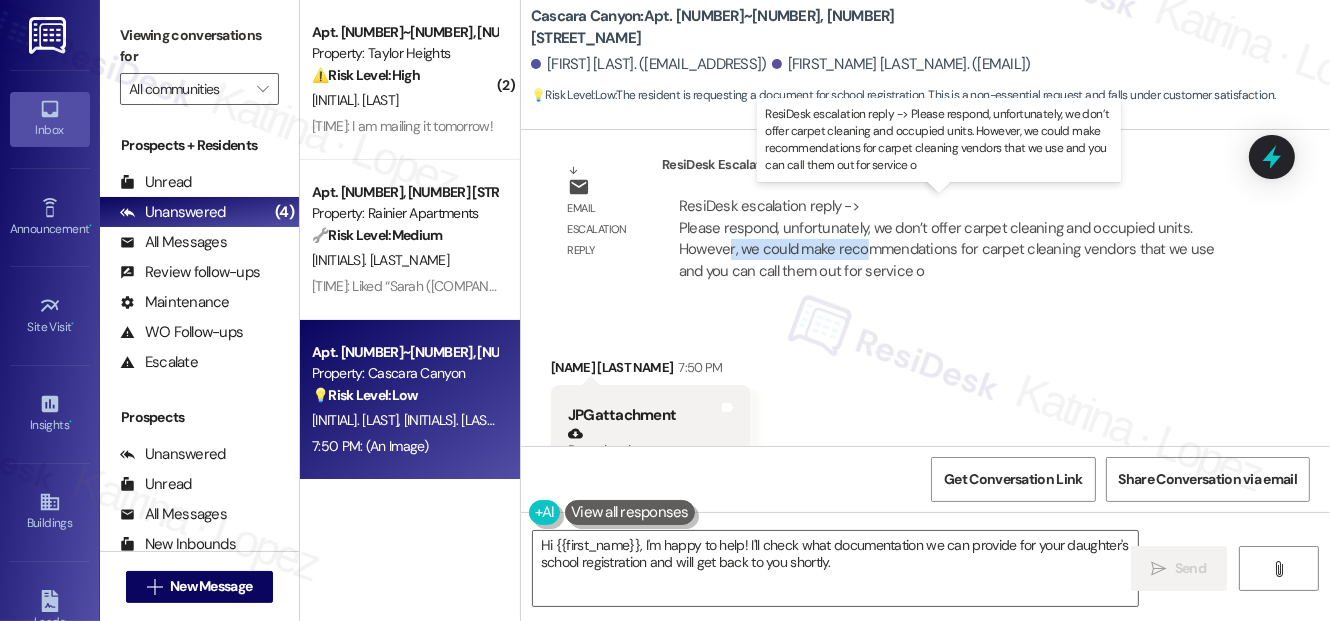 drag, startPoint x: 728, startPoint y: 237, endPoint x: 863, endPoint y: 236, distance: 135.00371 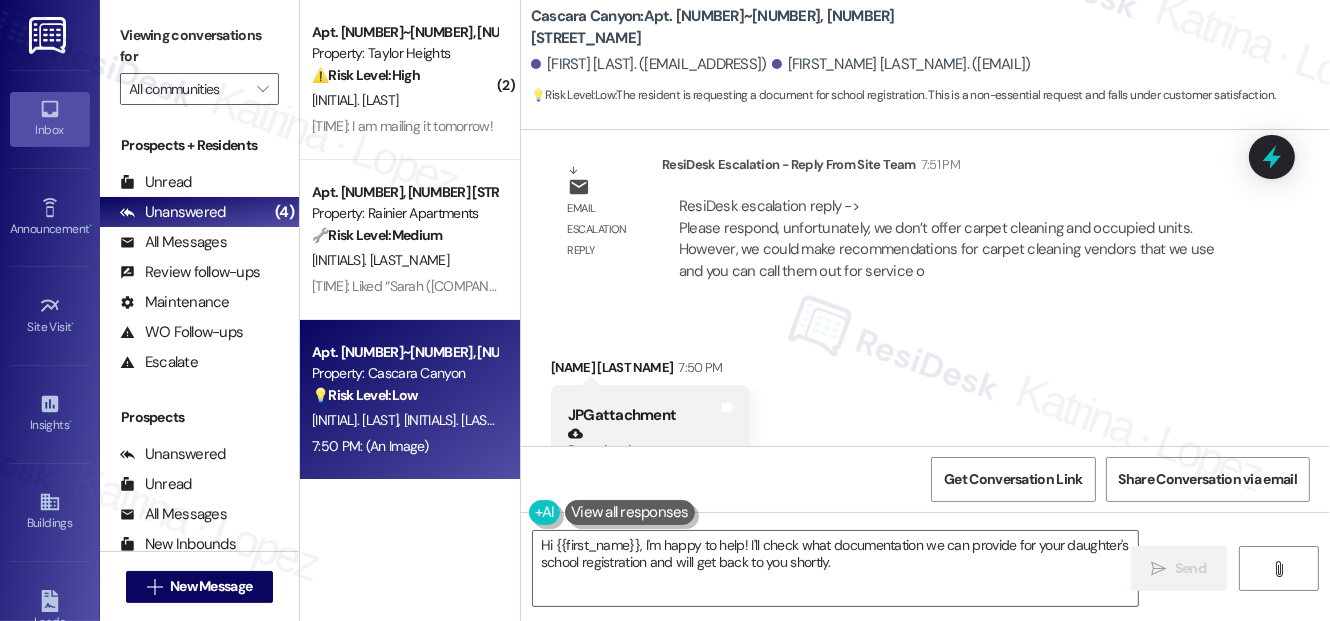 click on "ResiDesk escalation reply ->
Please respond, unfortunately, we don’t offer carpet cleaning and occupied units. However, we could make recommendations for carpet cleaning vendors that we use and you can call them out for service o ResiDesk escalation reply ->
Please respond, unfortunately, we don’t offer carpet cleaning and occupied units. However, we could make recommendations for carpet cleaning vendors that we use and you can call them out for service o" at bounding box center (947, 238) 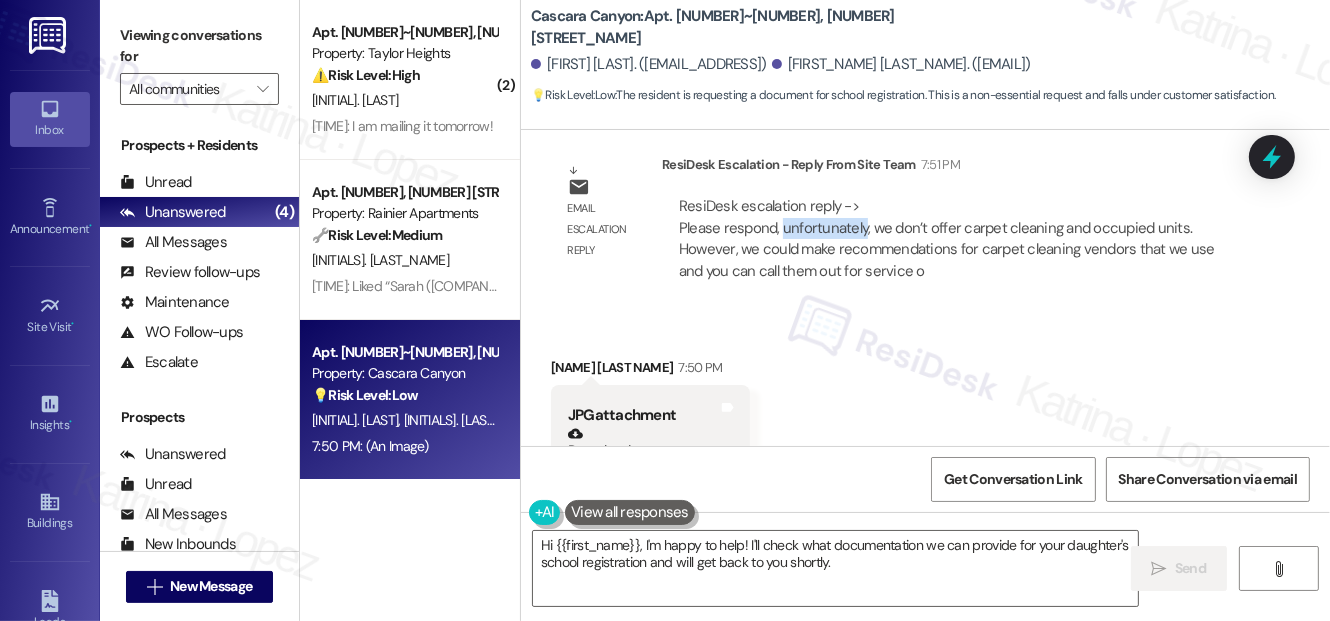 click on "ResiDesk escalation reply ->
Please respond, unfortunately, we don’t offer carpet cleaning and occupied units. However, we could make recommendations for carpet cleaning vendors that we use and you can call them out for service o ResiDesk escalation reply ->
Please respond, unfortunately, we don’t offer carpet cleaning and occupied units. However, we could make recommendations for carpet cleaning vendors that we use and you can call them out for service o" at bounding box center (947, 238) 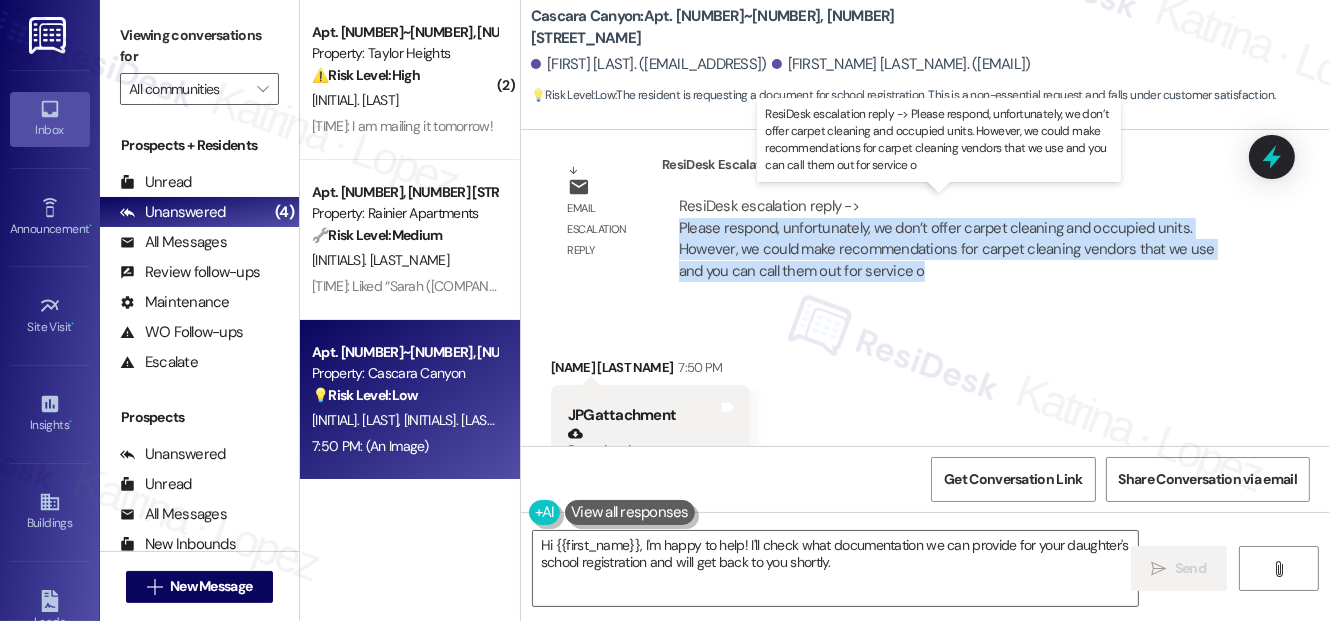 click on "ResiDesk escalation reply ->
Please respond, unfortunately, we don’t offer carpet cleaning and occupied units. However, we could make recommendations for carpet cleaning vendors that we use and you can call them out for service o ResiDesk escalation reply ->
Please respond, unfortunately, we don’t offer carpet cleaning and occupied units. However, we could make recommendations for carpet cleaning vendors that we use and you can call them out for service o" at bounding box center [947, 238] 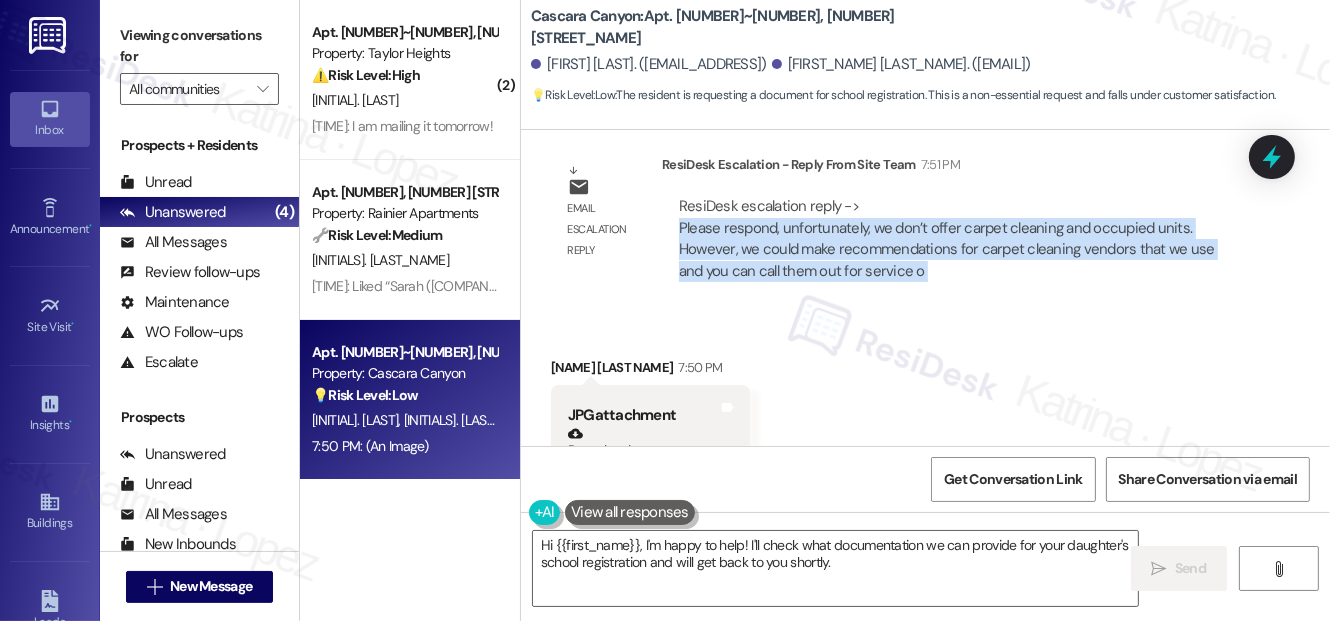 click on "ResiDesk escalation reply ->
Please respond, unfortunately, we don’t offer carpet cleaning and occupied units. However, we could make recommendations for carpet cleaning vendors that we use and you can call them out for service o ResiDesk escalation reply ->
Please respond, unfortunately, we don’t offer carpet cleaning and occupied units. However, we could make recommendations for carpet cleaning vendors that we use and you can call them out for service o" at bounding box center (955, 239) 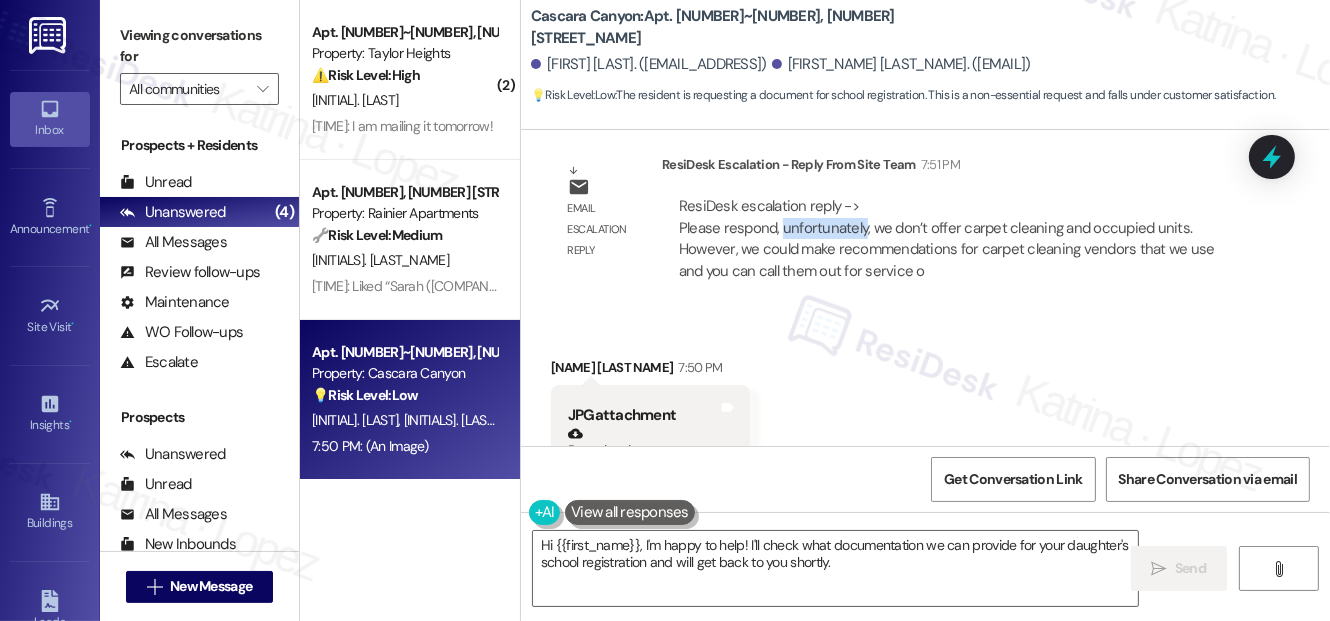 click on "ResiDesk escalation reply ->
Please respond, unfortunately, we don’t offer carpet cleaning and occupied units. However, we could make recommendations for carpet cleaning vendors that we use and you can call them out for service o ResiDesk escalation reply ->
Please respond, unfortunately, we don’t offer carpet cleaning and occupied units. However, we could make recommendations for carpet cleaning vendors that we use and you can call them out for service o" at bounding box center (955, 239) 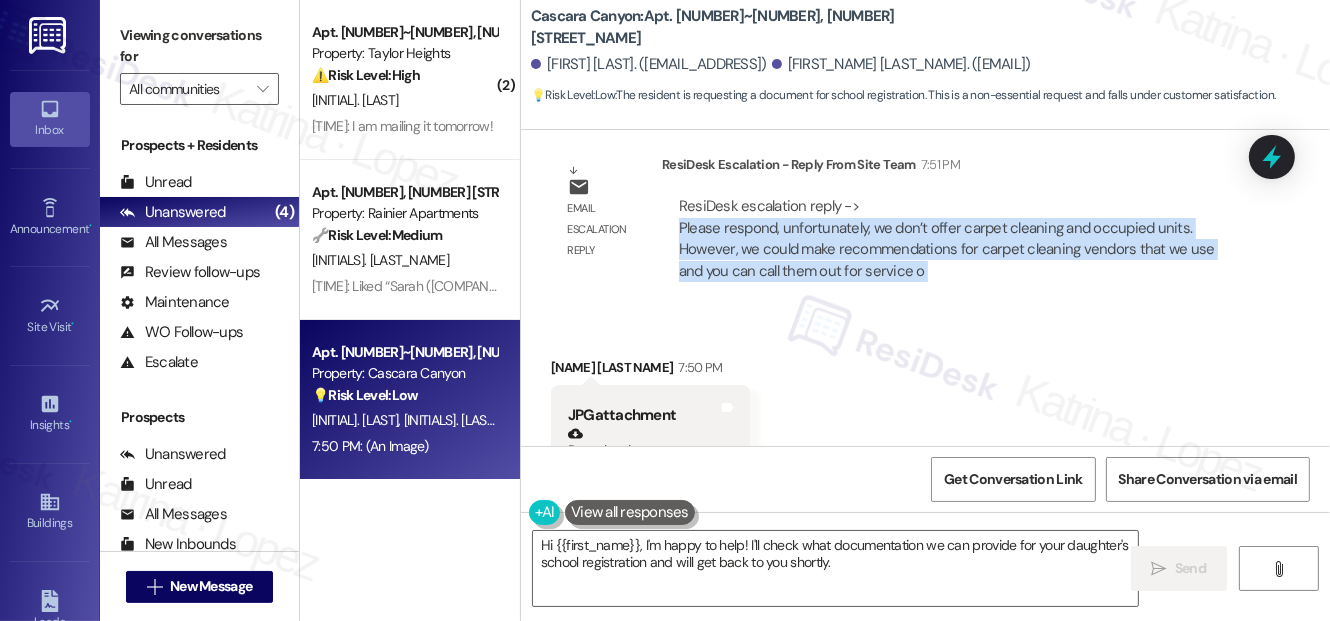 click on "ResiDesk escalation reply ->
Please respond, unfortunately, we don’t offer carpet cleaning and occupied units. However, we could make recommendations for carpet cleaning vendors that we use and you can call them out for service o ResiDesk escalation reply ->
Please respond, unfortunately, we don’t offer carpet cleaning and occupied units. However, we could make recommendations for carpet cleaning vendors that we use and you can call them out for service o" at bounding box center (955, 239) 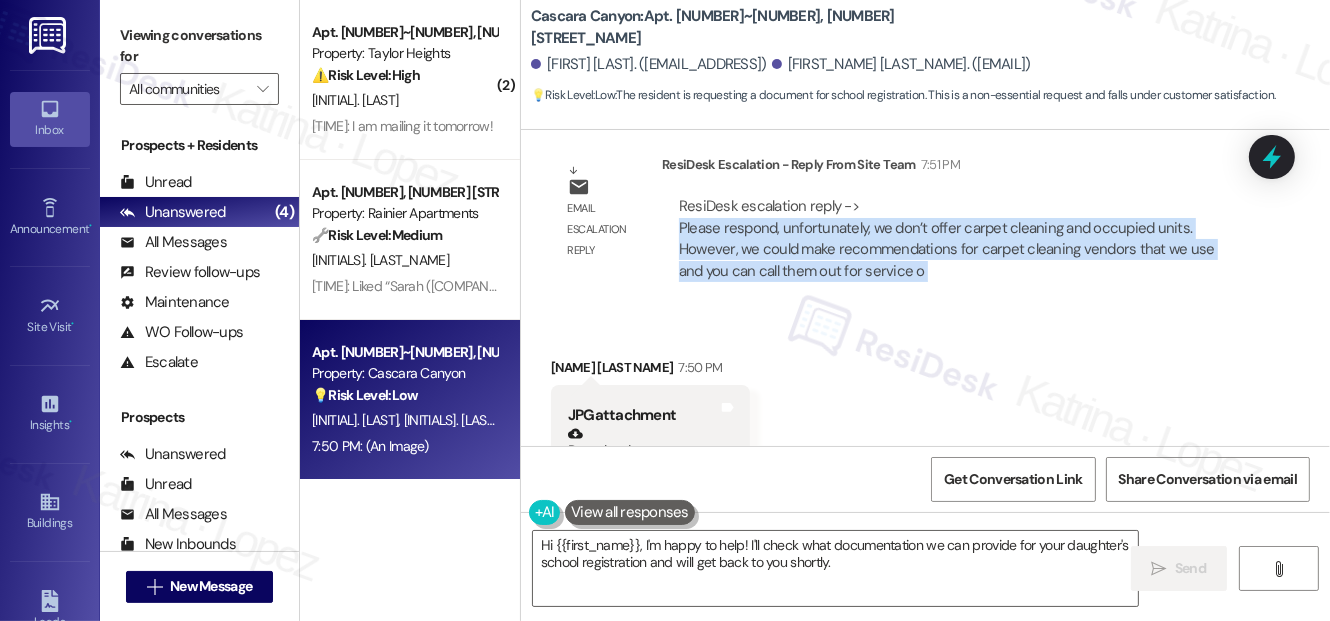 click on "ResiDesk escalation reply ->
Please respond, unfortunately, we don’t offer carpet cleaning and occupied units. However, we could make recommendations for carpet cleaning vendors that we use and you can call them out for service o ResiDesk escalation reply ->
Please respond, unfortunately, we don’t offer carpet cleaning and occupied units. However, we could make recommendations for carpet cleaning vendors that we use and you can call them out for service o" at bounding box center (947, 238) 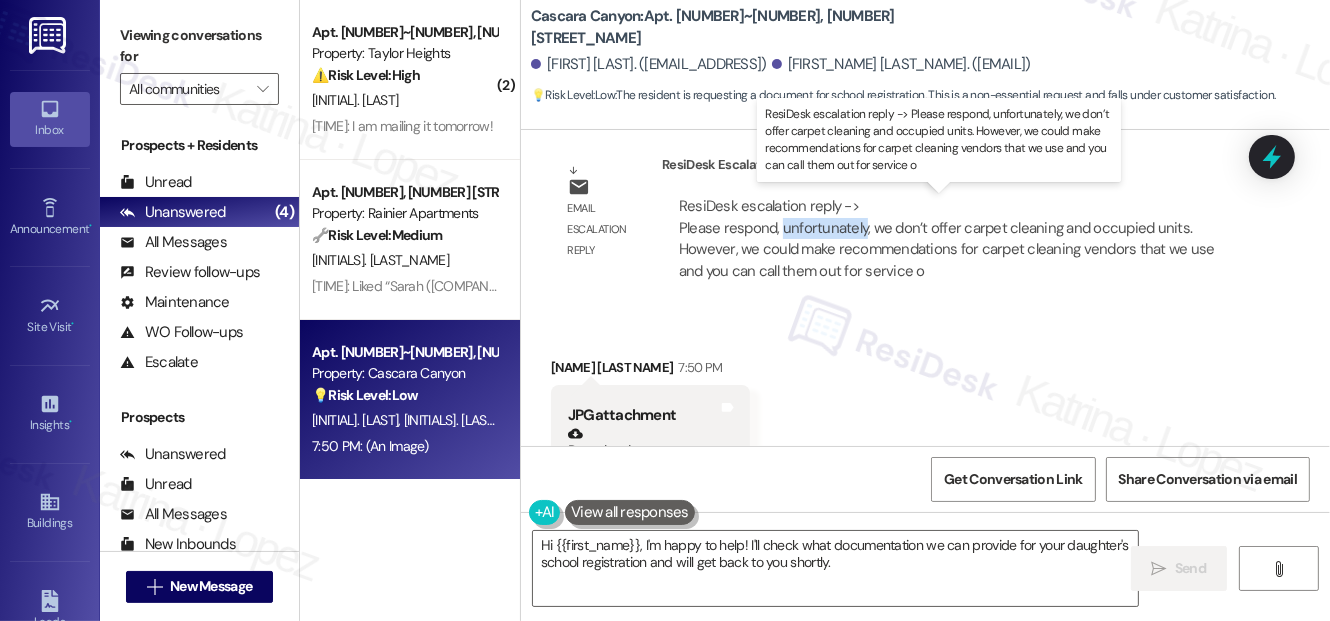 click on "ResiDesk escalation reply ->
Please respond, unfortunately, we don’t offer carpet cleaning and occupied units. However, we could make recommendations for carpet cleaning vendors that we use and you can call them out for service o ResiDesk escalation reply ->
Please respond, unfortunately, we don’t offer carpet cleaning and occupied units. However, we could make recommendations for carpet cleaning vendors that we use and you can call them out for service o" at bounding box center [947, 238] 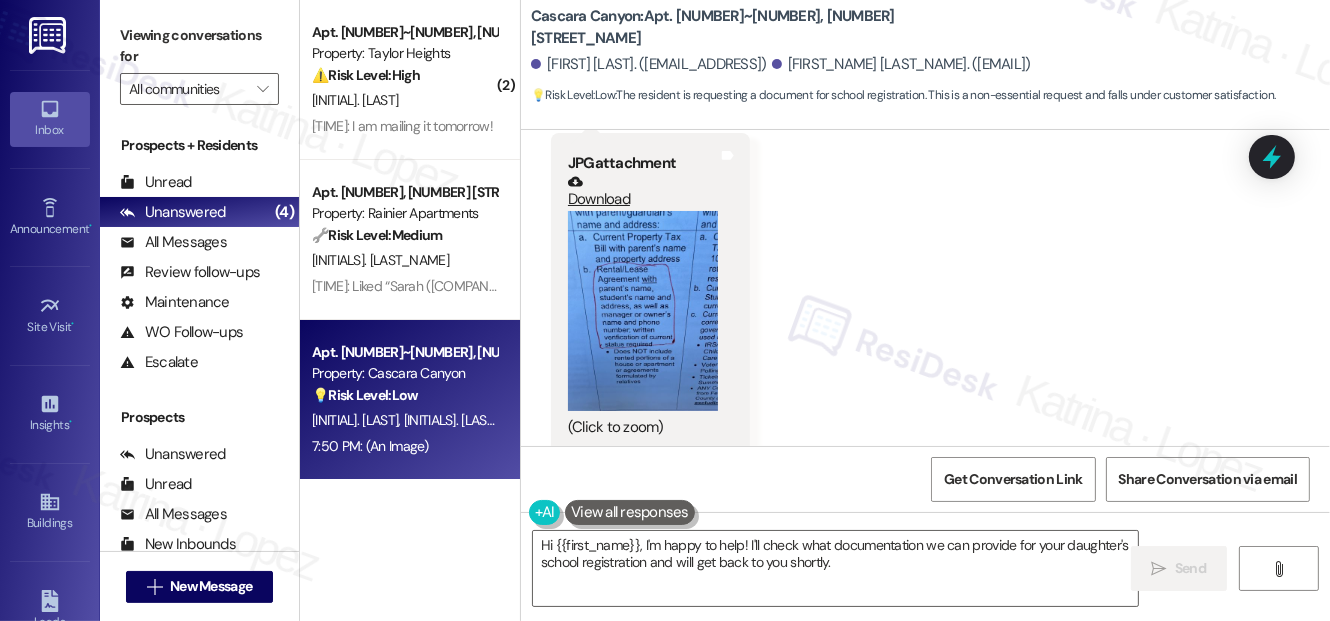scroll, scrollTop: 10274, scrollLeft: 0, axis: vertical 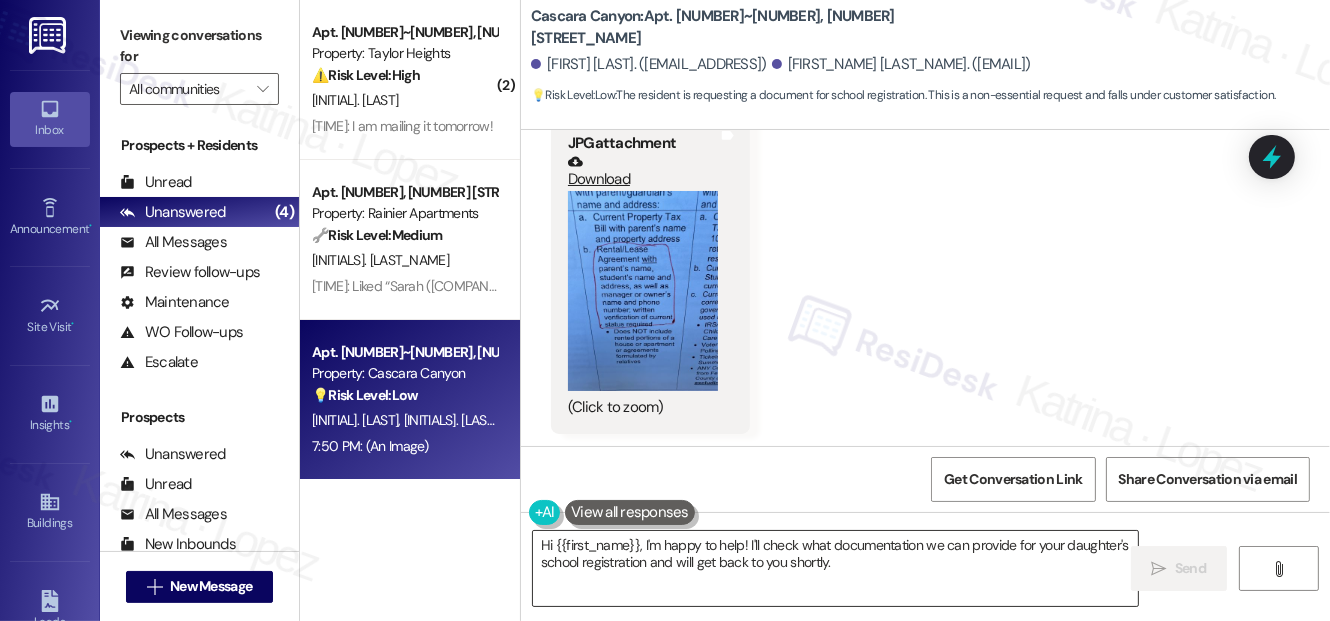 click on "Hi {{first_name}}, I'm happy to help! I'll check what documentation we can provide for your daughter's school registration and will get back to you shortly." at bounding box center [835, 568] 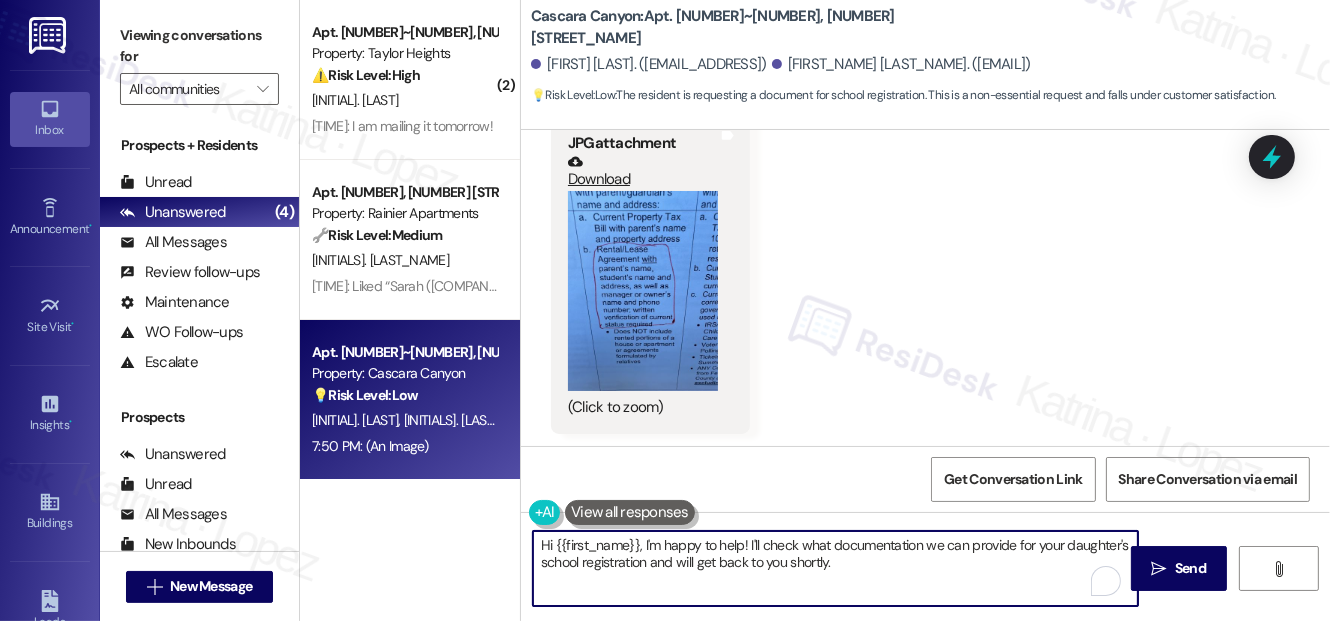 click on "Hi {{first_name}}, I'm happy to help! I'll check what documentation we can provide for your daughter's school registration and will get back to you shortly." at bounding box center (835, 568) 